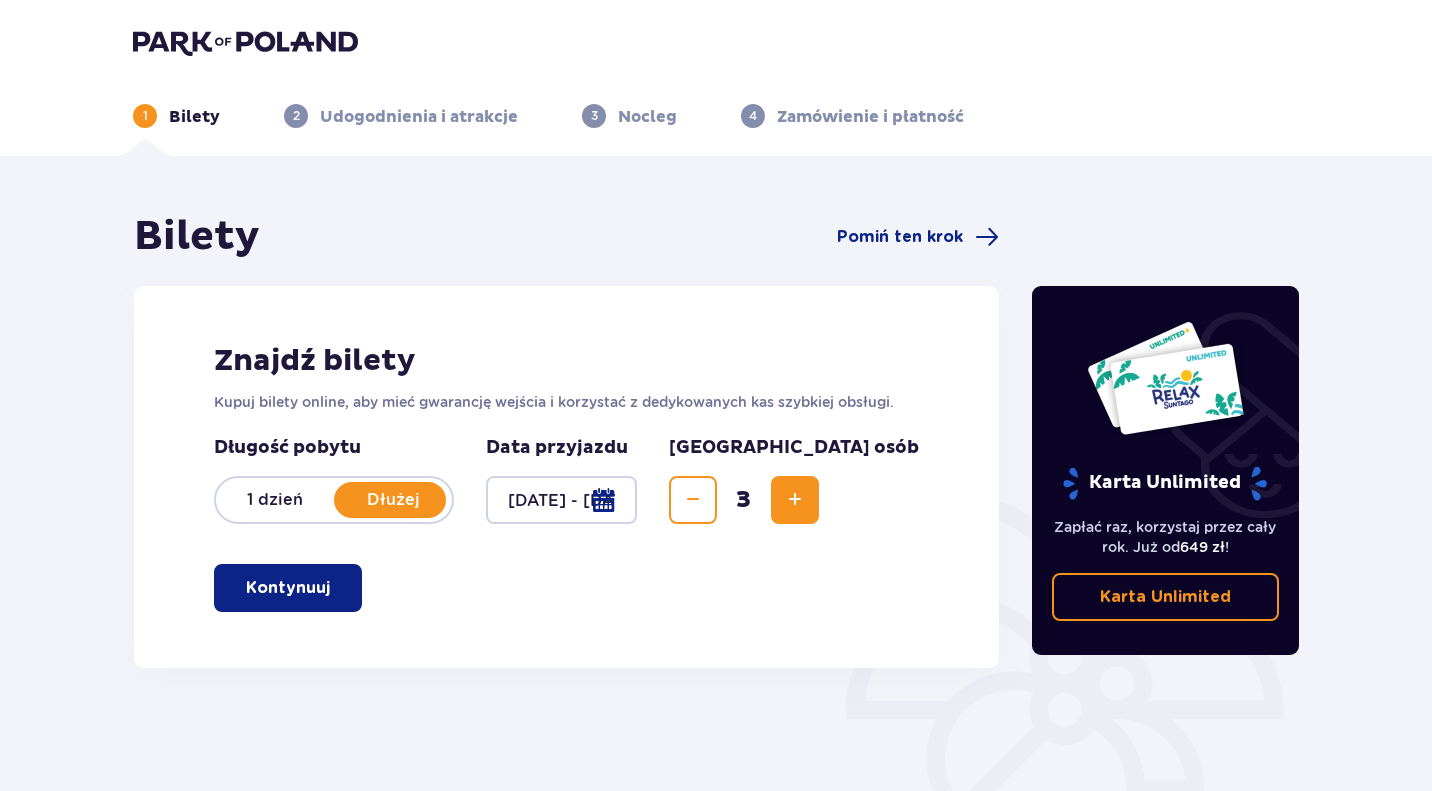 scroll, scrollTop: 228, scrollLeft: 0, axis: vertical 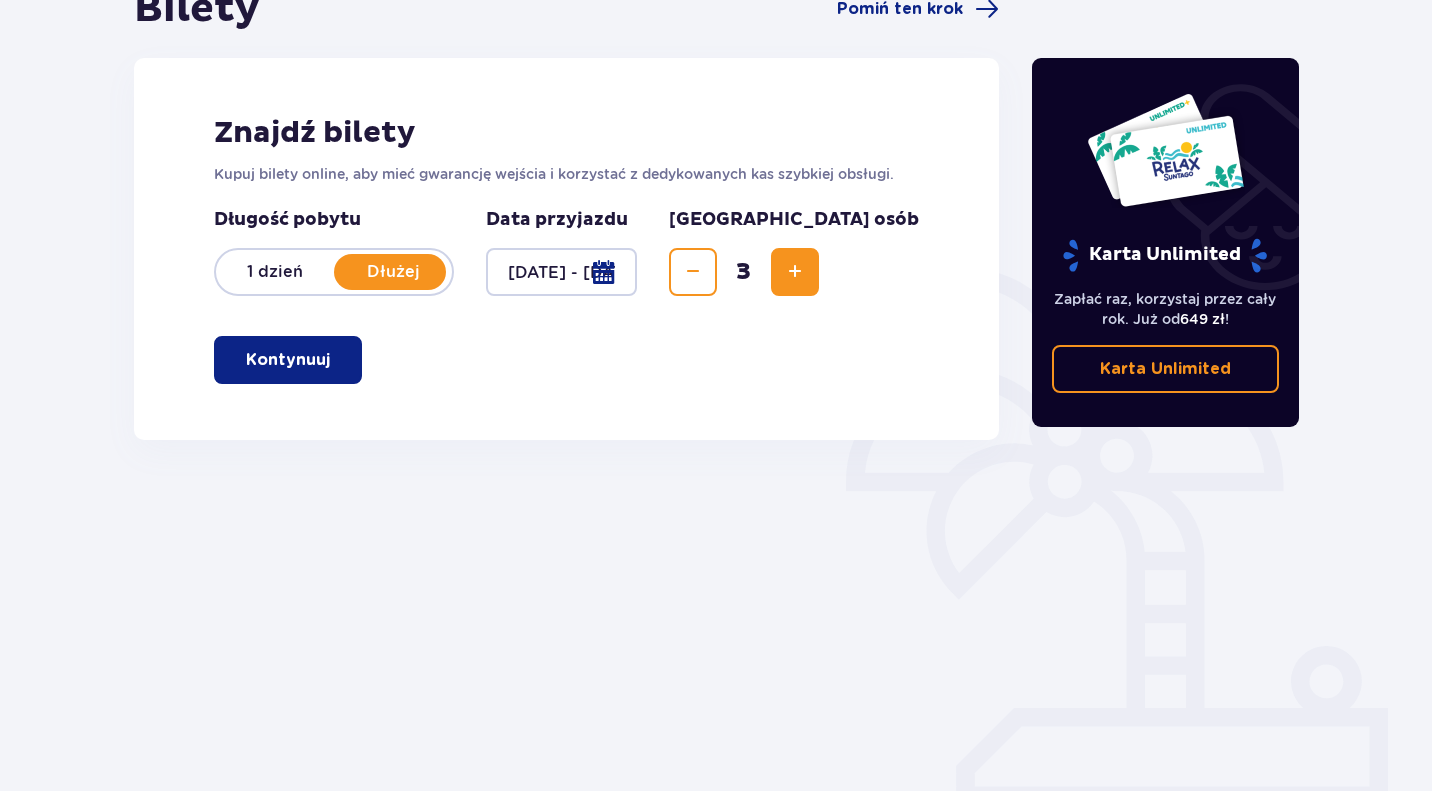 click on "Kontynuuj" at bounding box center [288, 360] 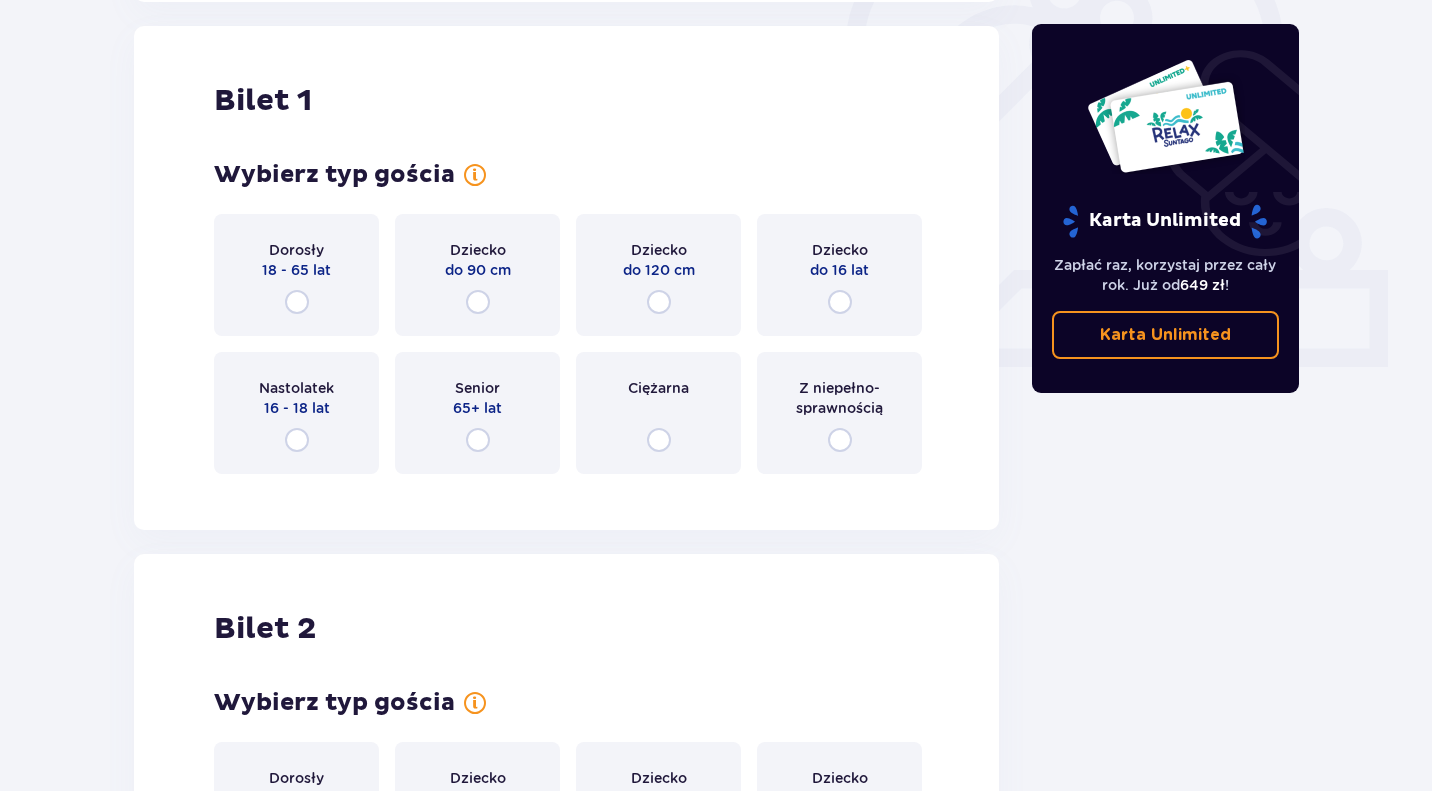 scroll, scrollTop: 668, scrollLeft: 0, axis: vertical 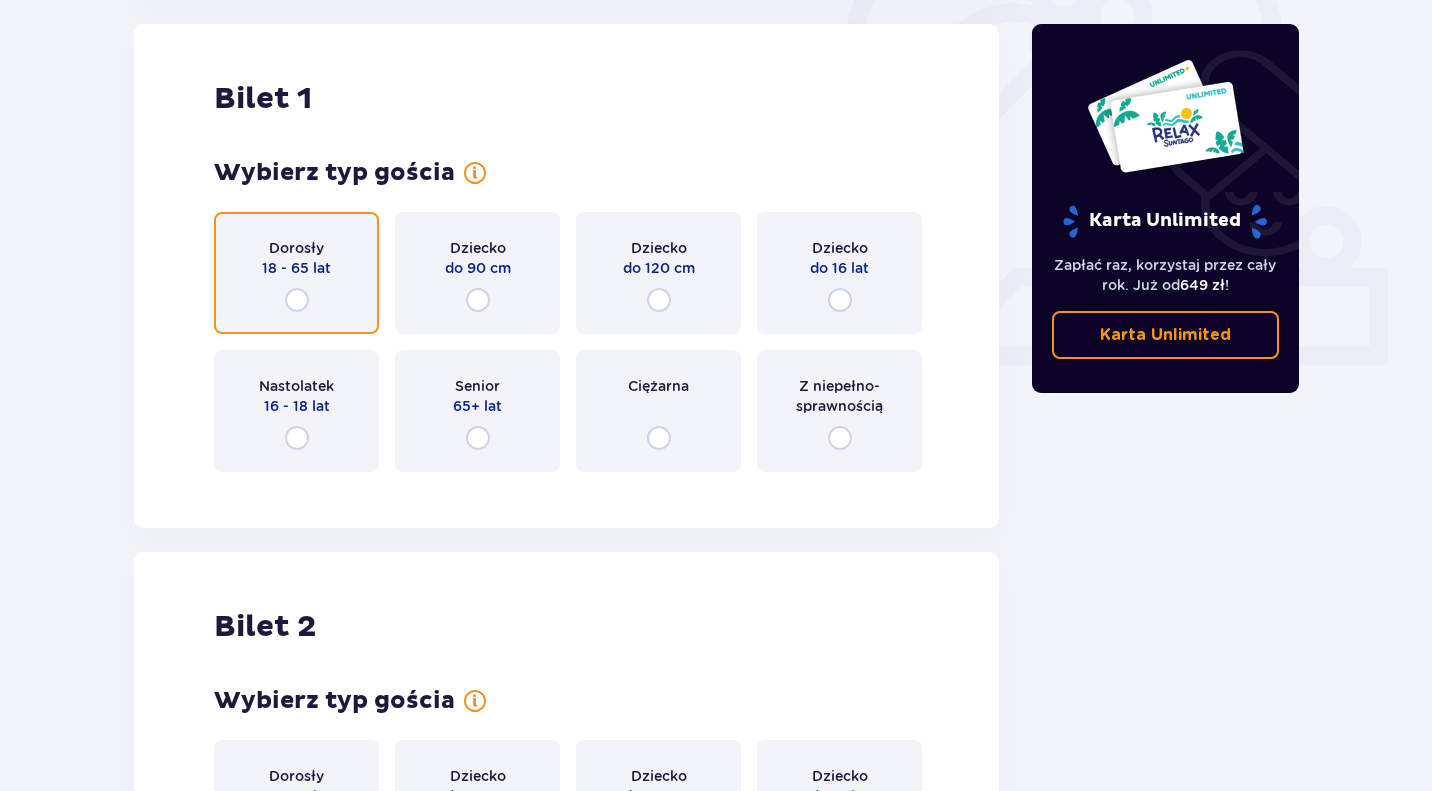 click at bounding box center (297, 300) 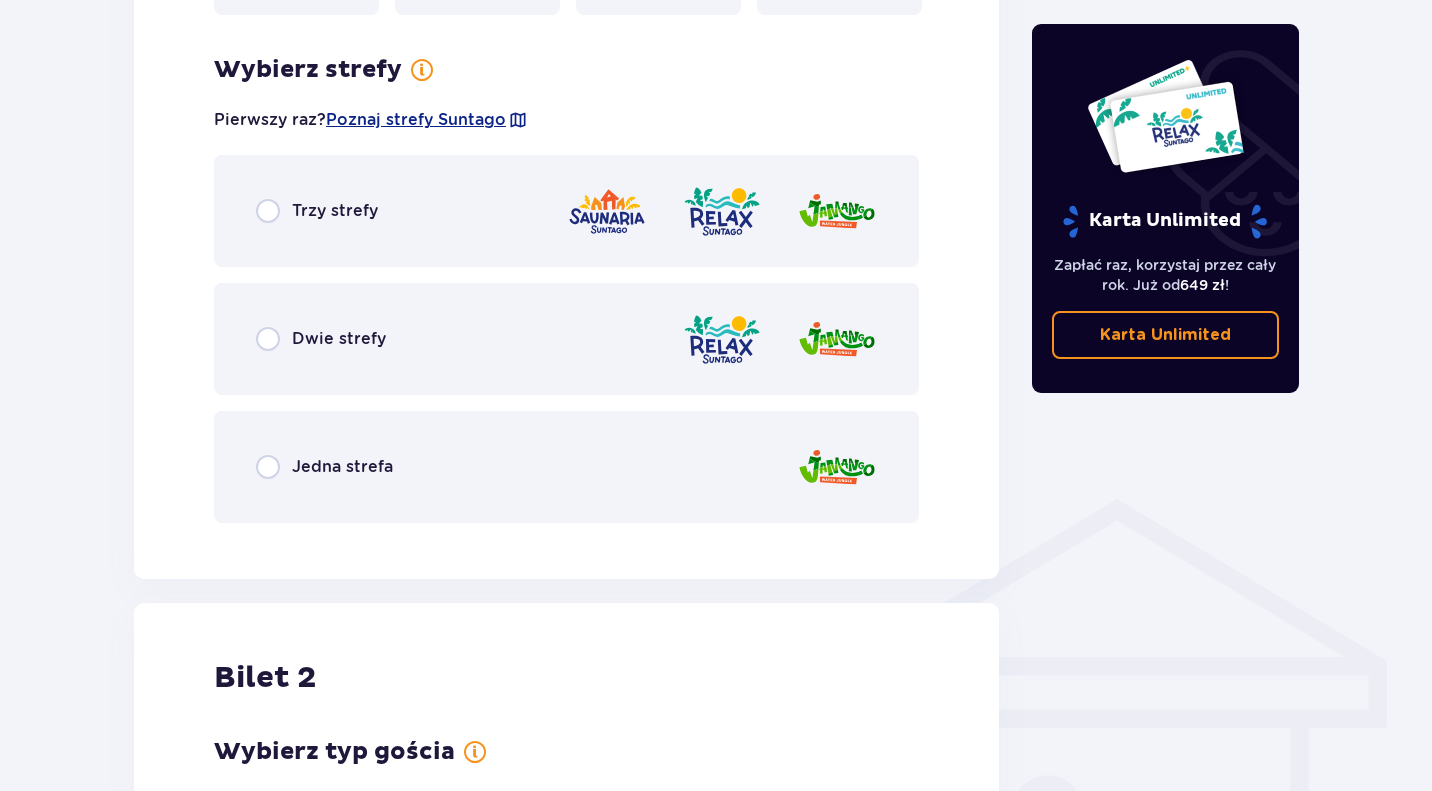 scroll, scrollTop: 1156, scrollLeft: 0, axis: vertical 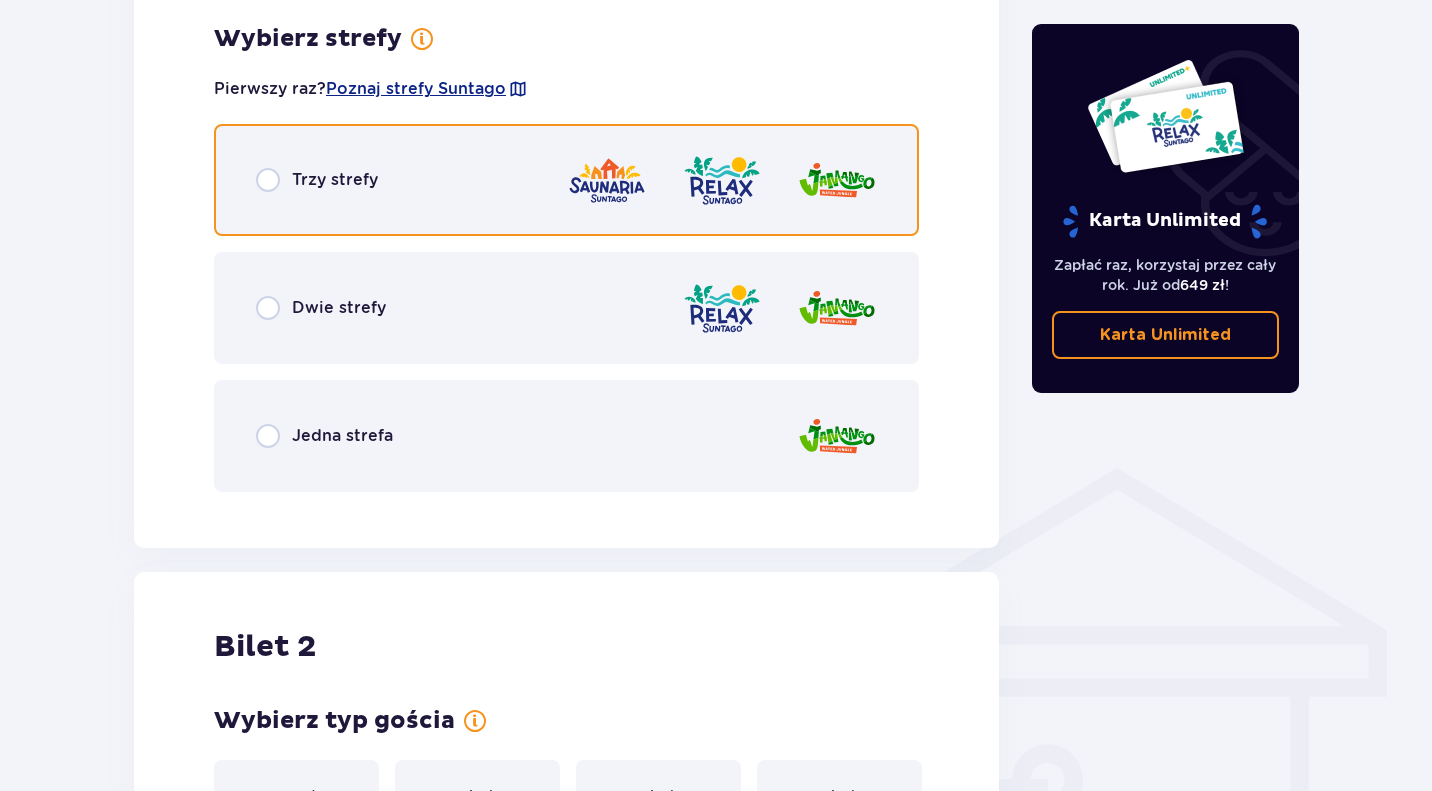 click at bounding box center (268, 180) 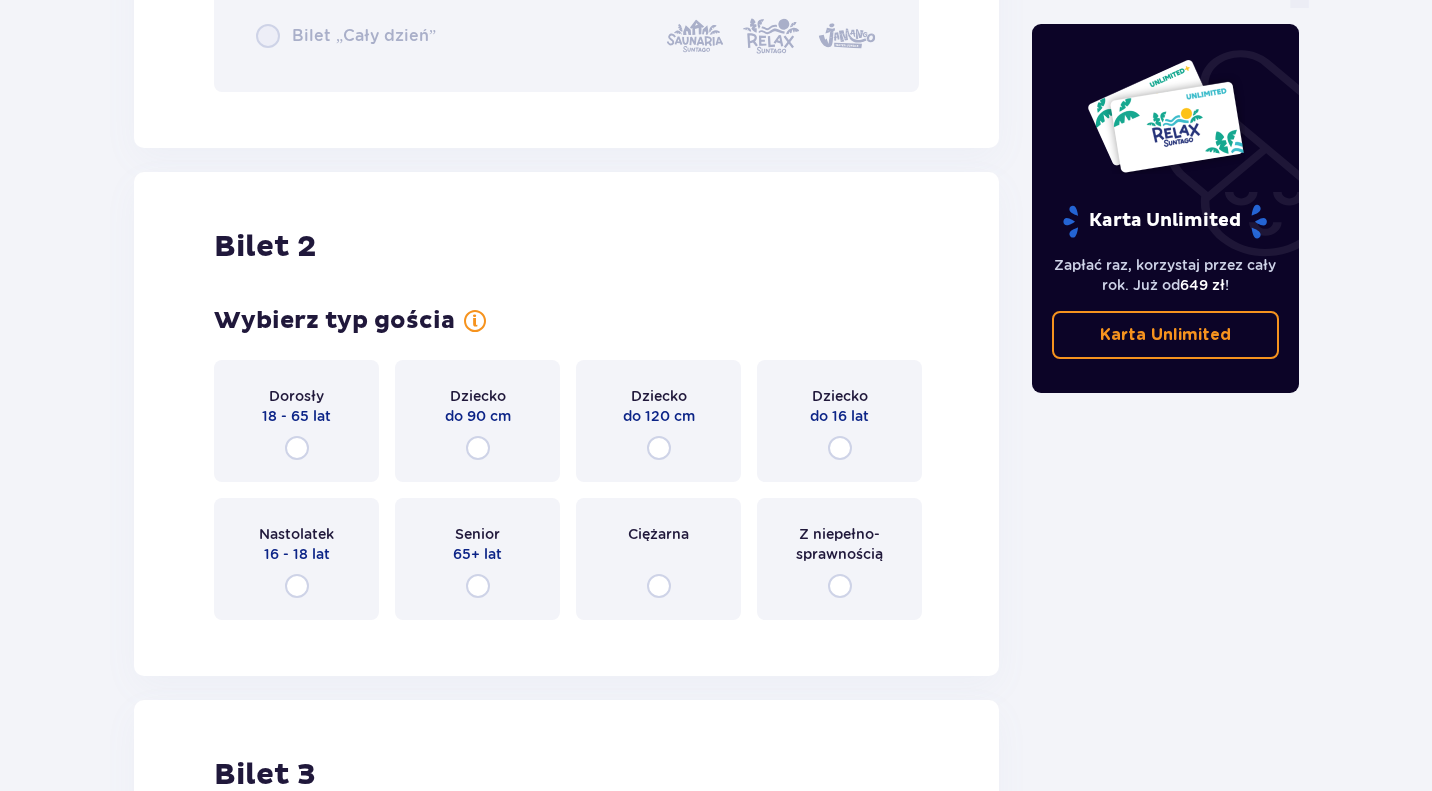 scroll, scrollTop: 2199, scrollLeft: 0, axis: vertical 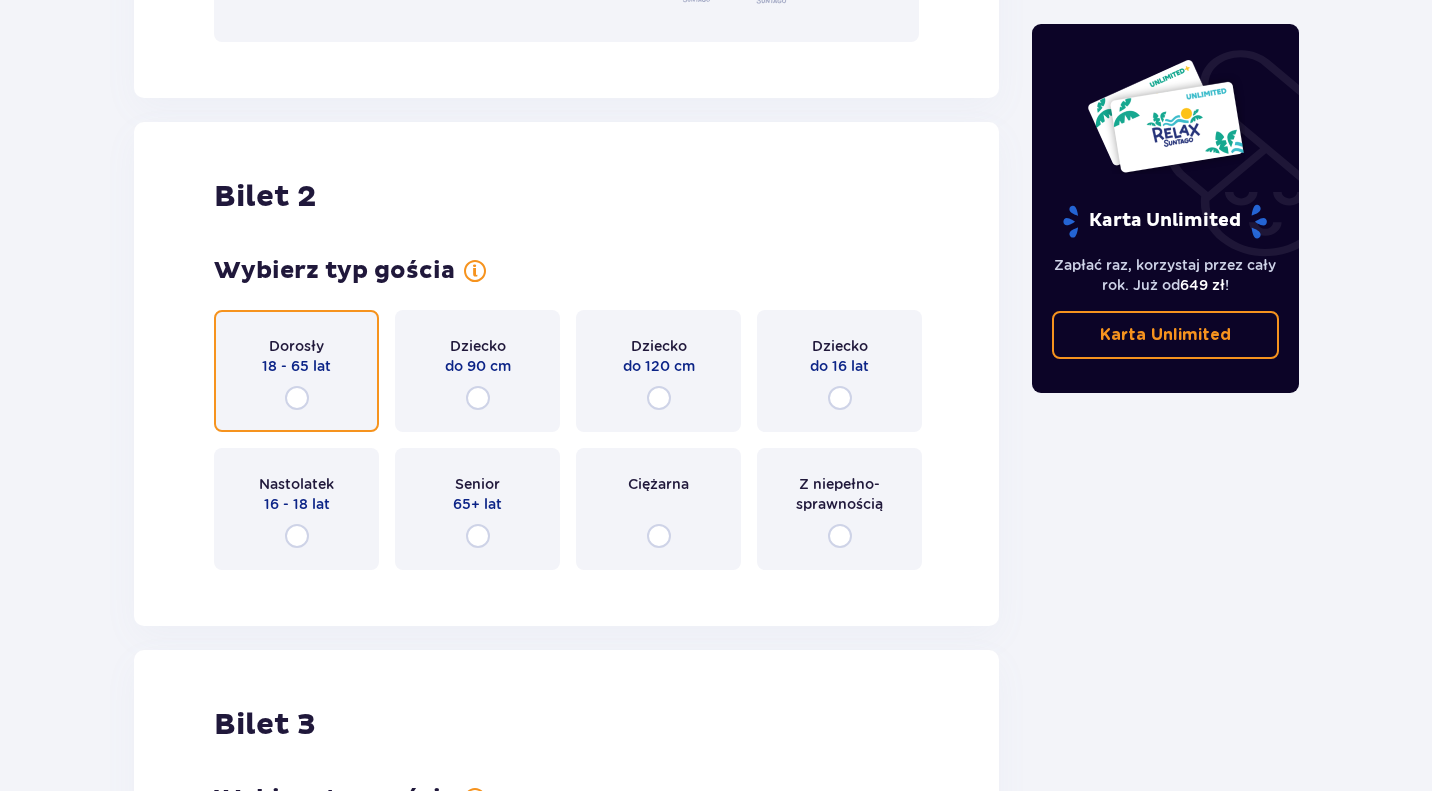 click at bounding box center [297, 398] 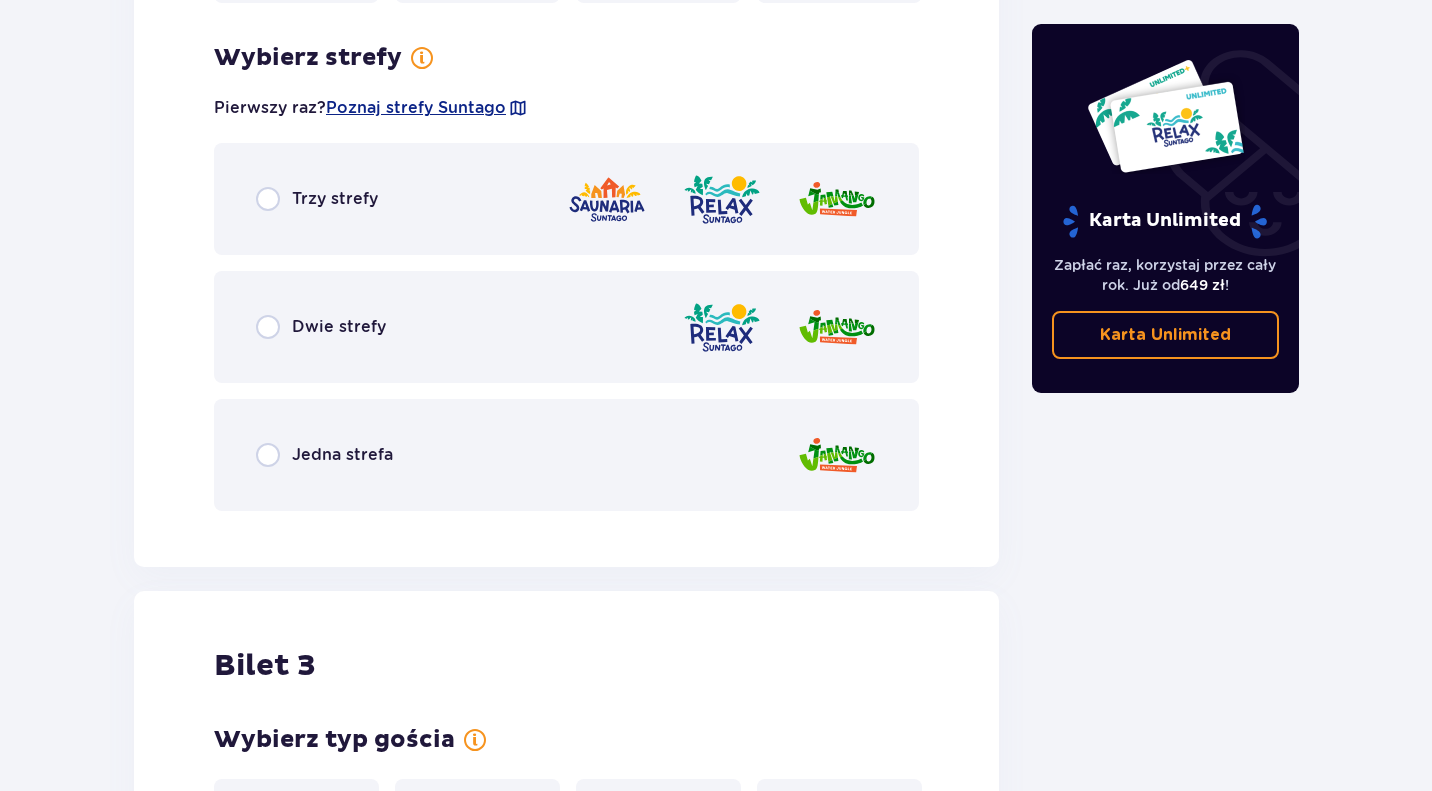 scroll, scrollTop: 2785, scrollLeft: 0, axis: vertical 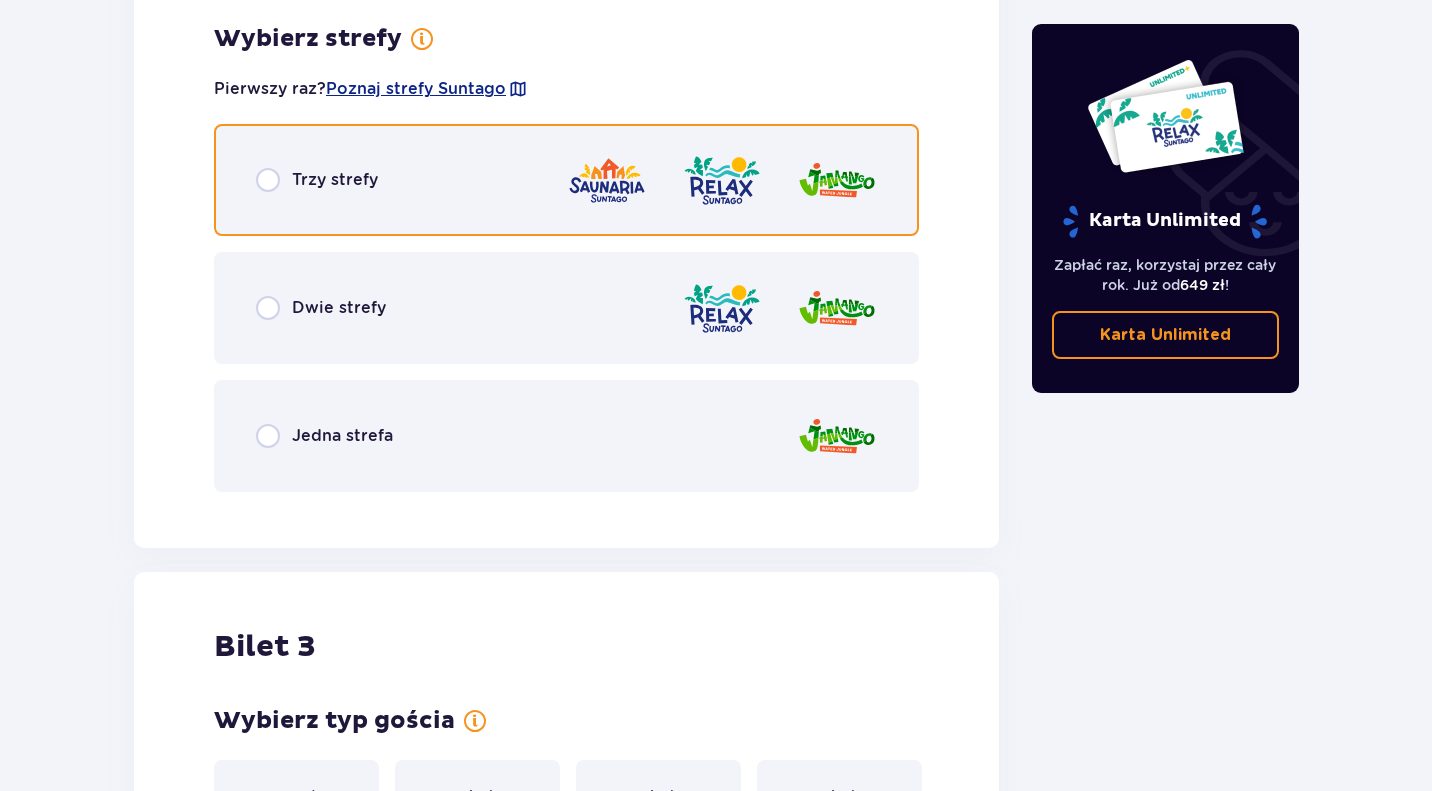 click at bounding box center (268, 180) 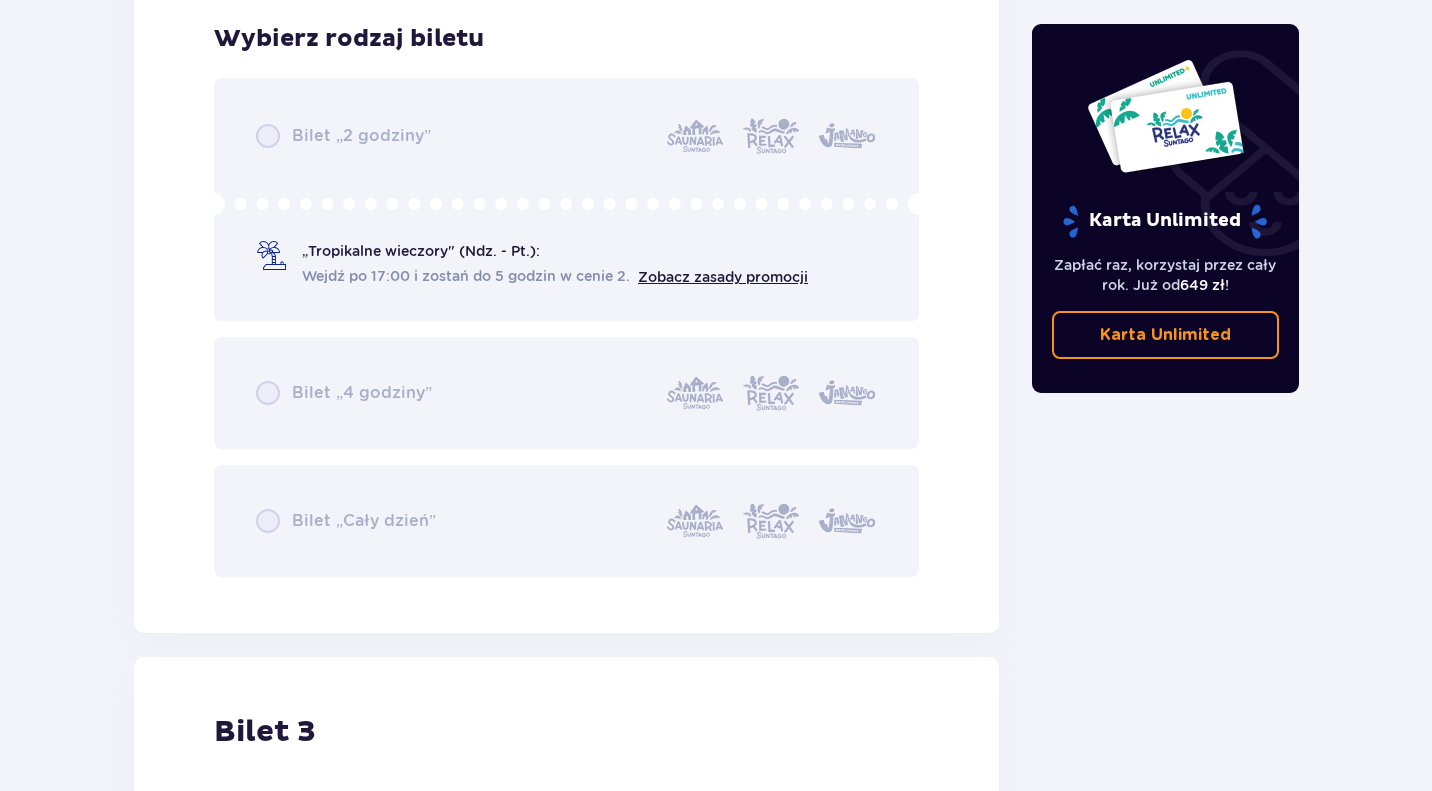 scroll, scrollTop: 3861, scrollLeft: 0, axis: vertical 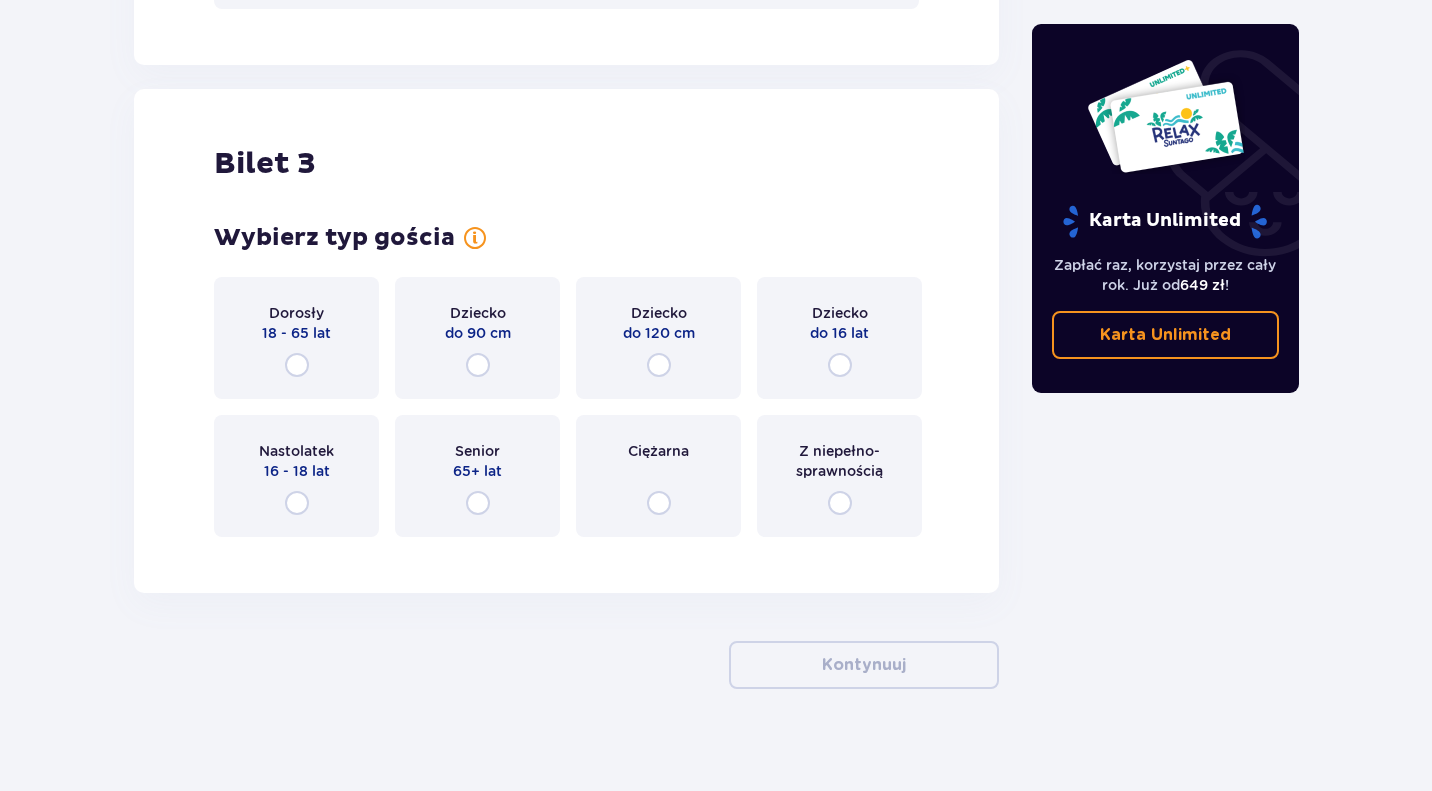 click on "Dziecko do 120 cm" at bounding box center (658, 338) 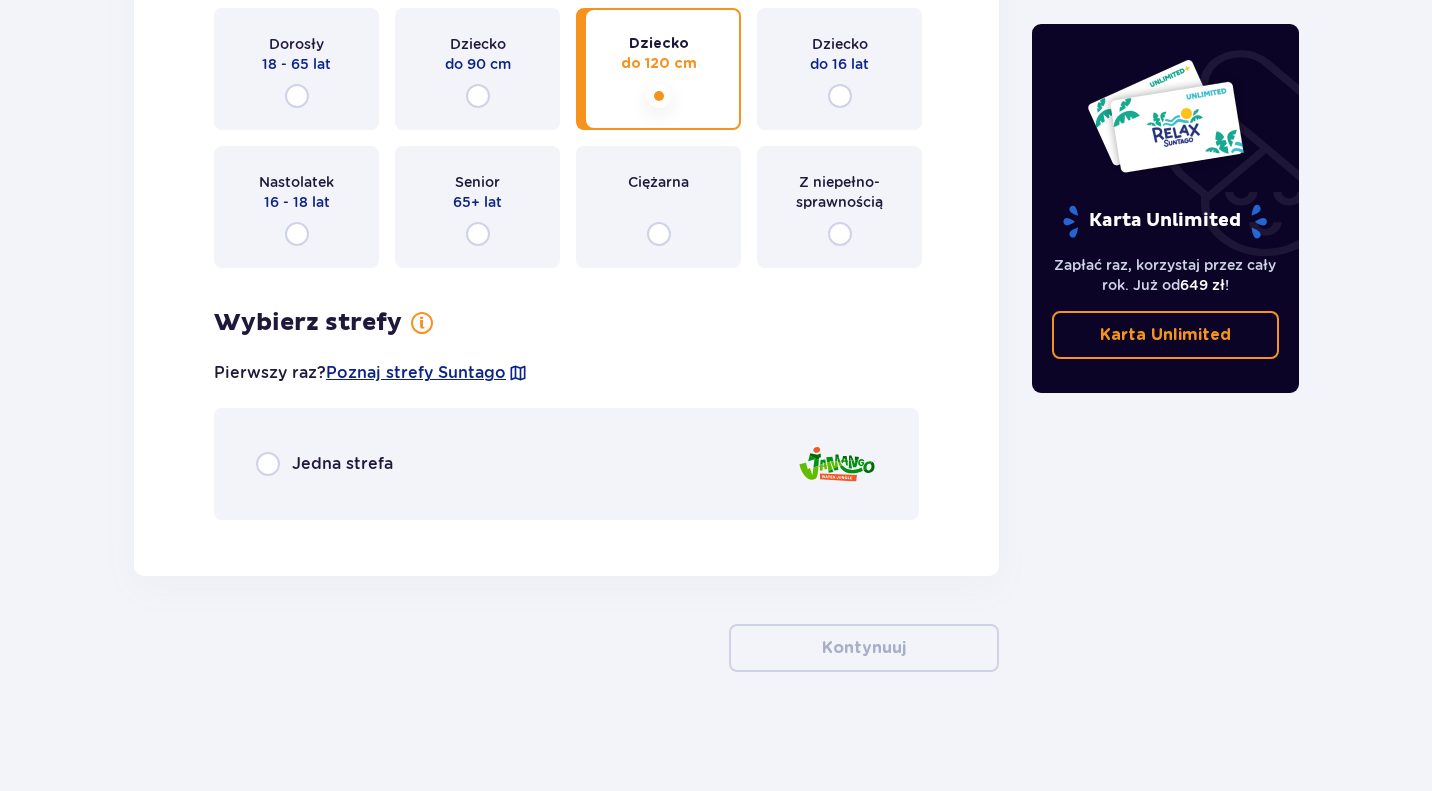 scroll, scrollTop: 4131, scrollLeft: 0, axis: vertical 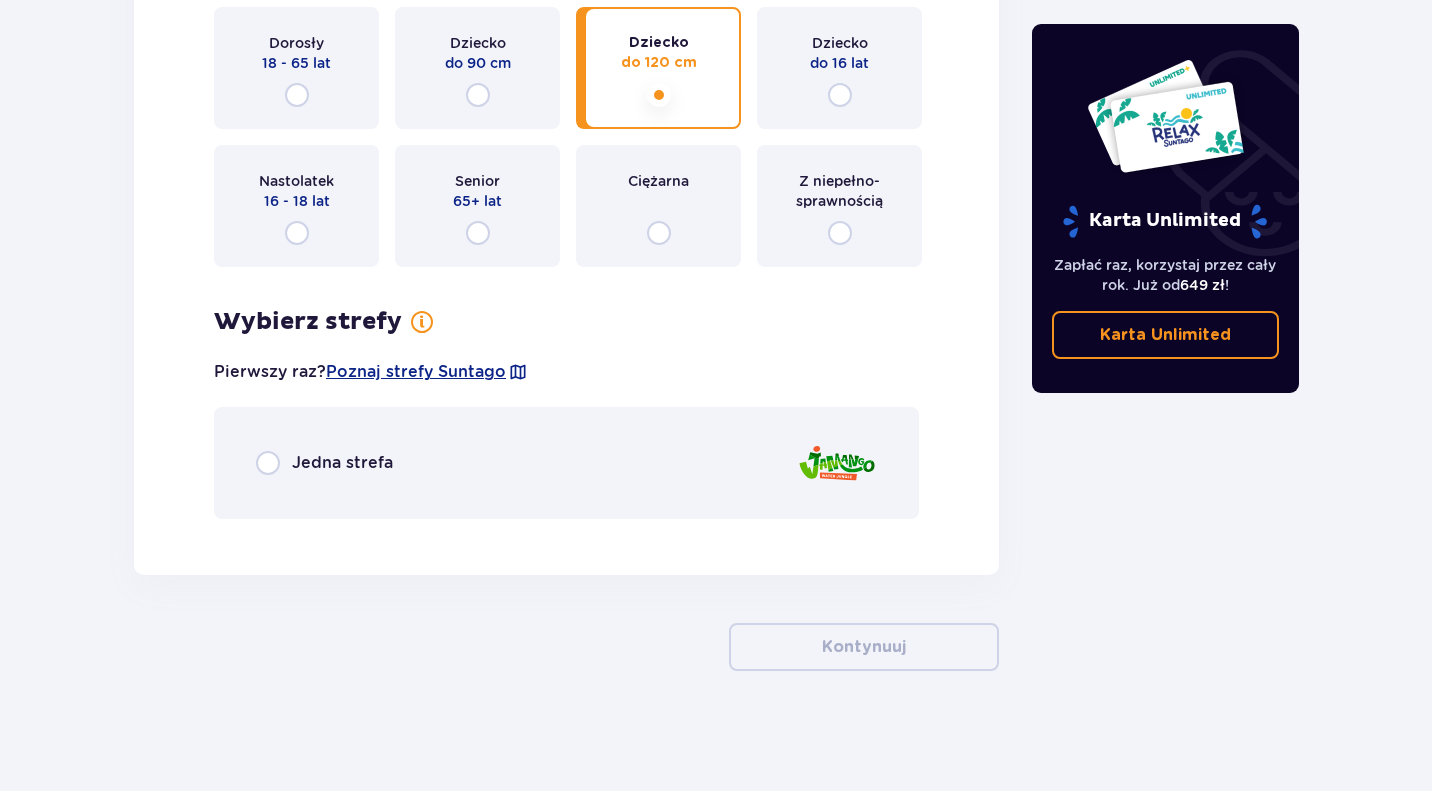 click on "Jedna strefa" at bounding box center [342, 463] 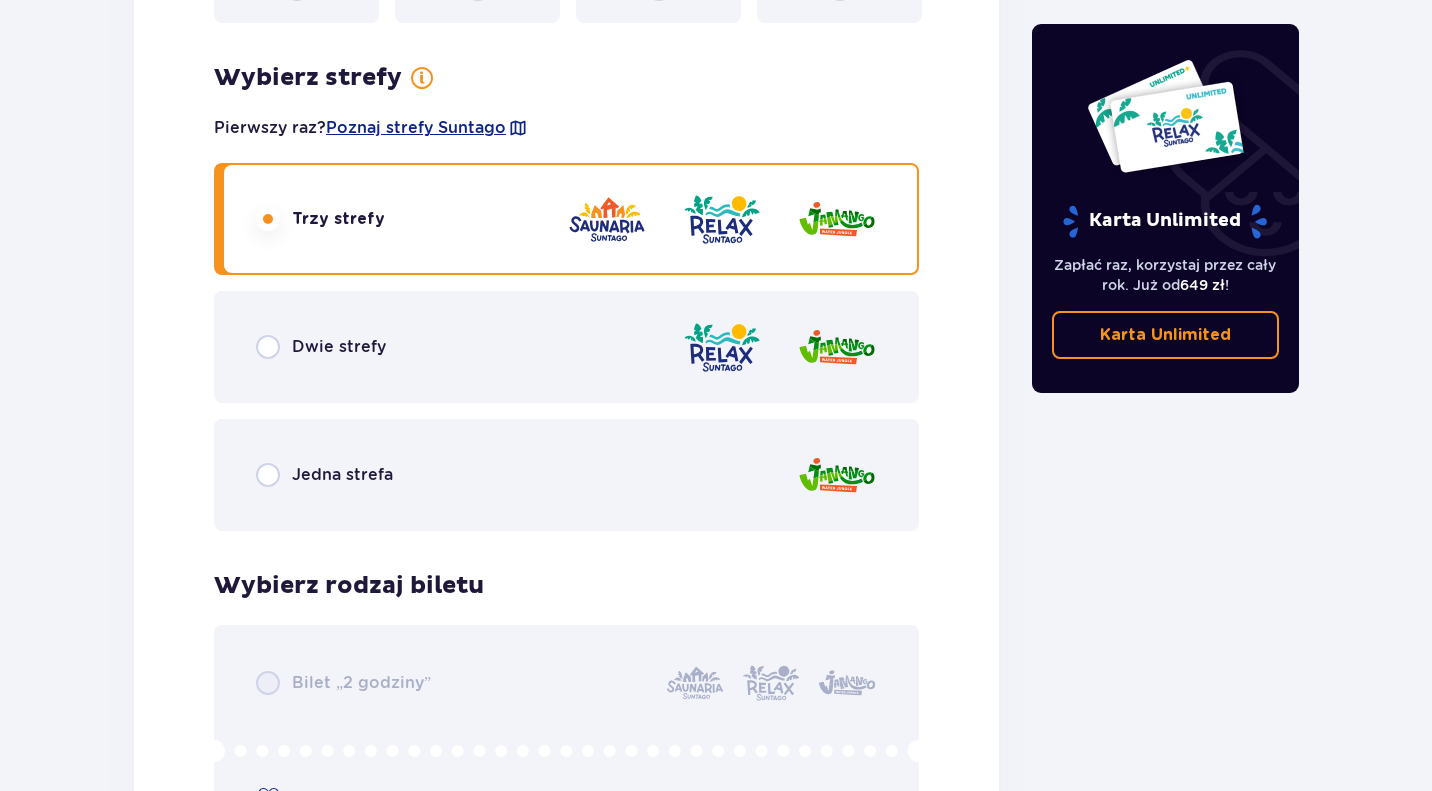 scroll, scrollTop: 2743, scrollLeft: 0, axis: vertical 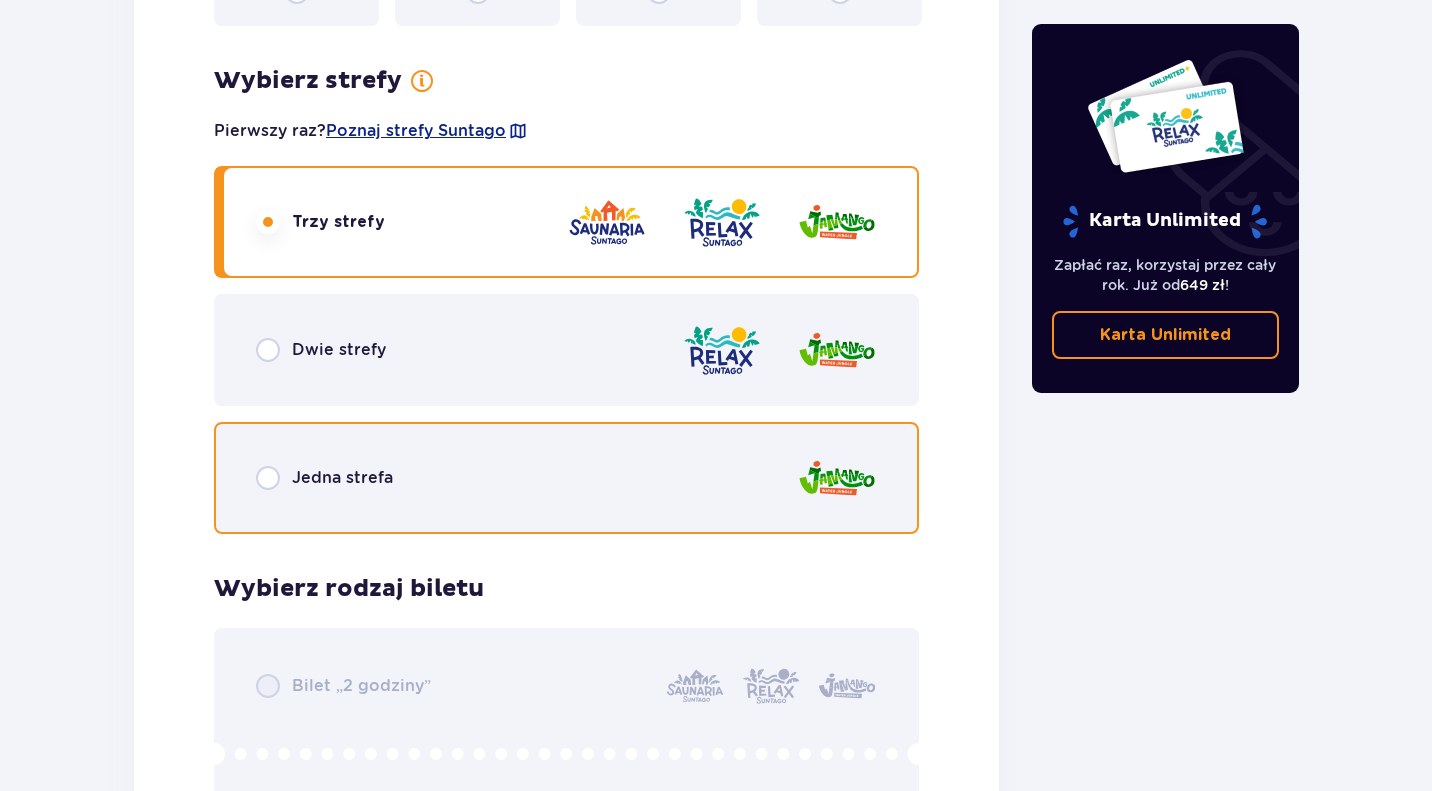 click at bounding box center (268, 478) 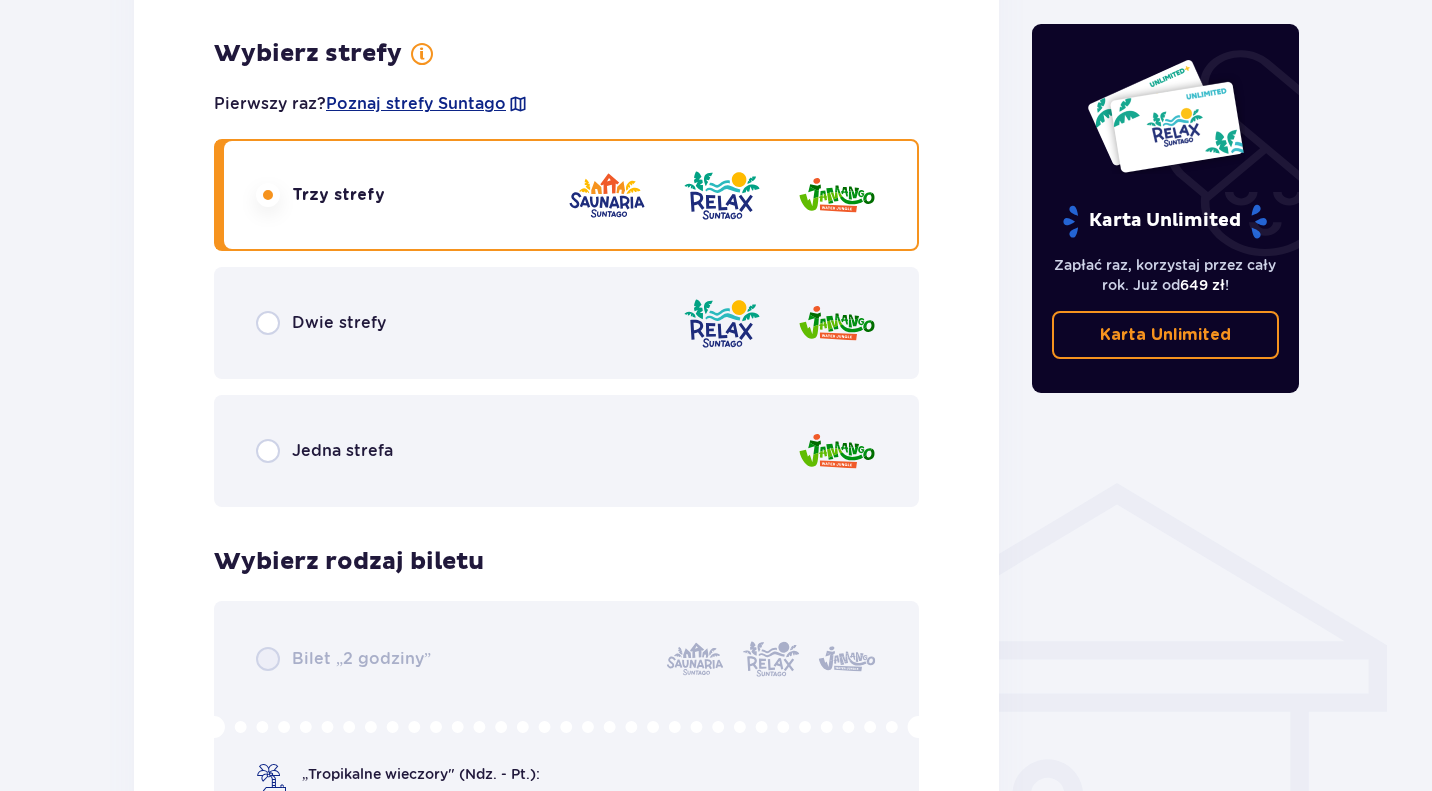 scroll, scrollTop: 1137, scrollLeft: 0, axis: vertical 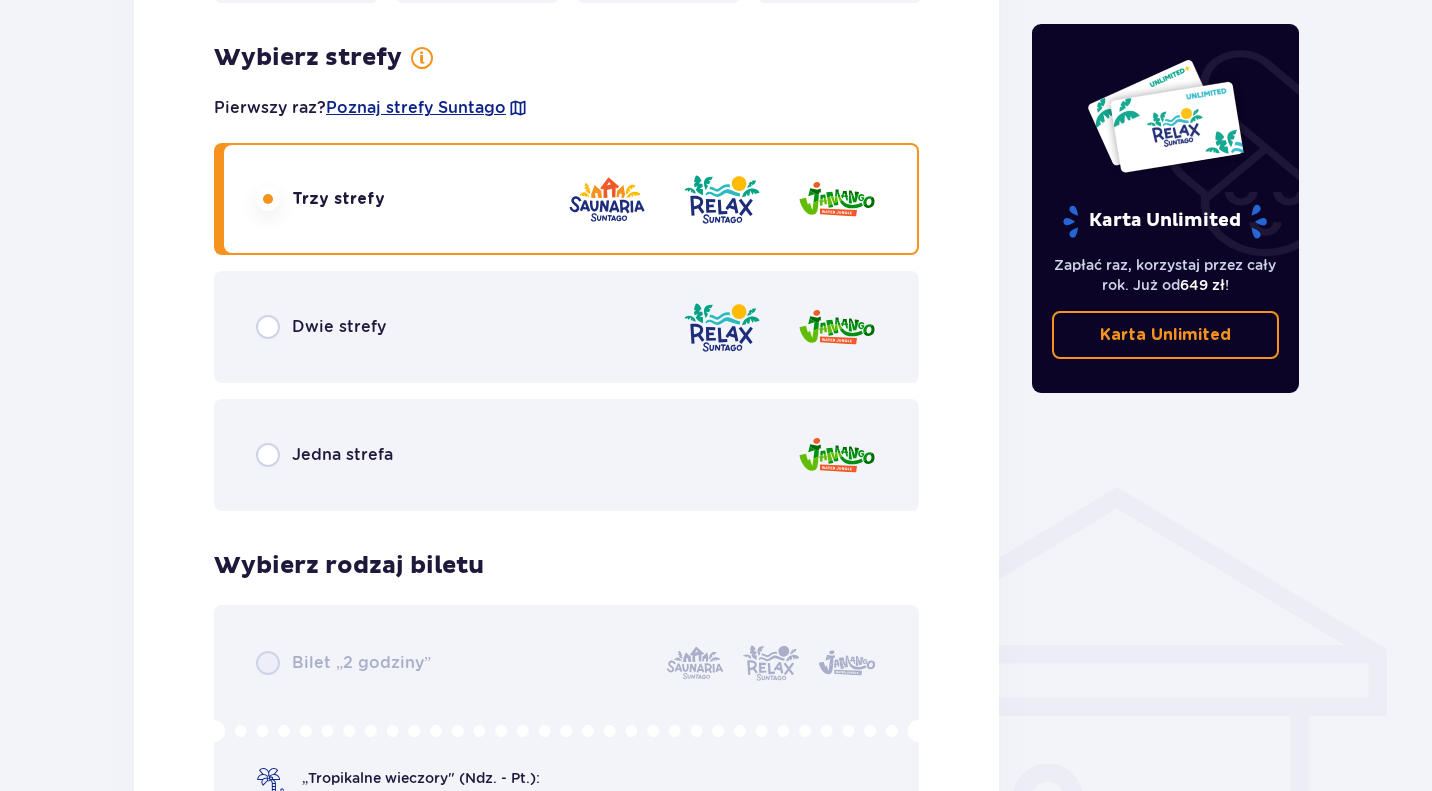click on "Jedna strefa" at bounding box center [342, 455] 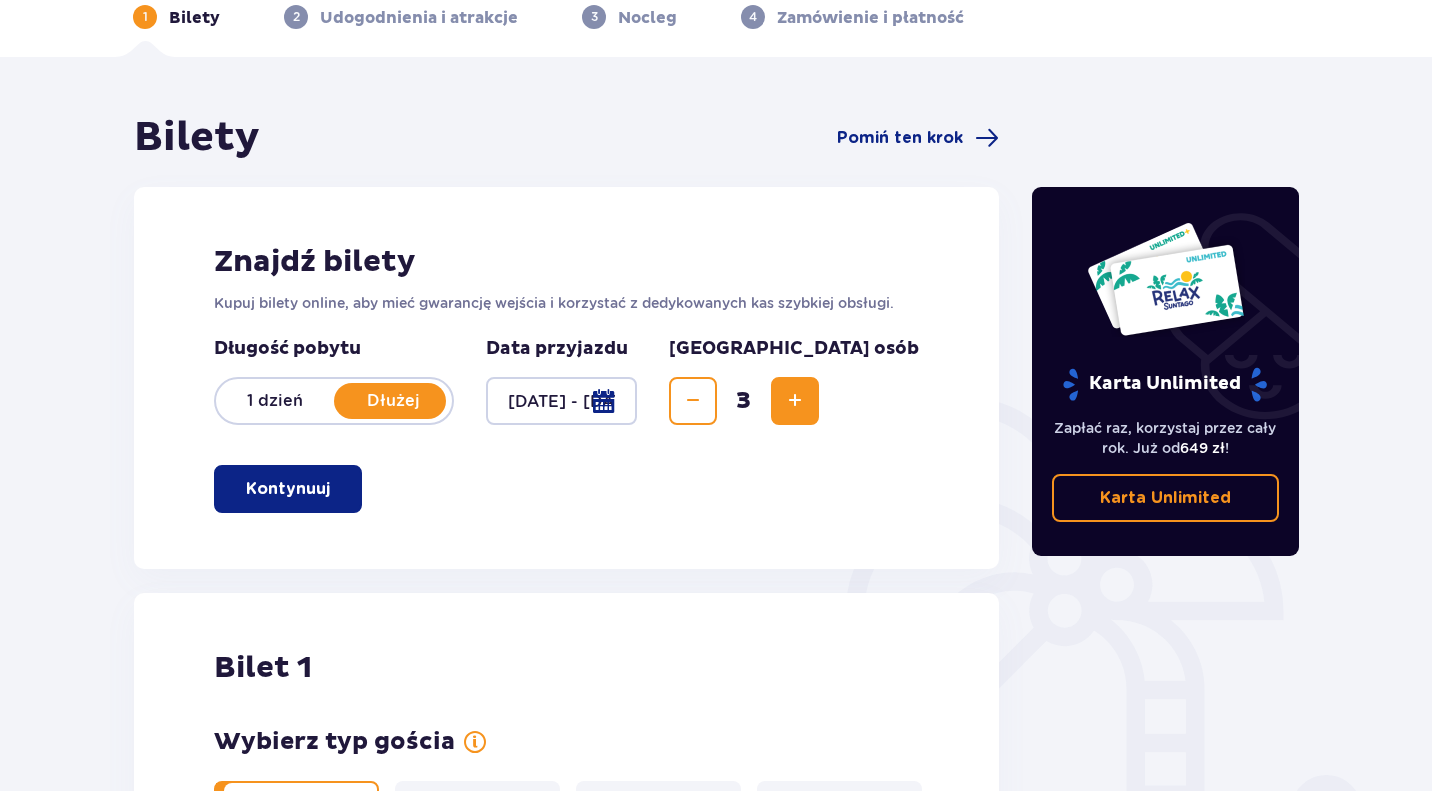 scroll, scrollTop: 98, scrollLeft: 0, axis: vertical 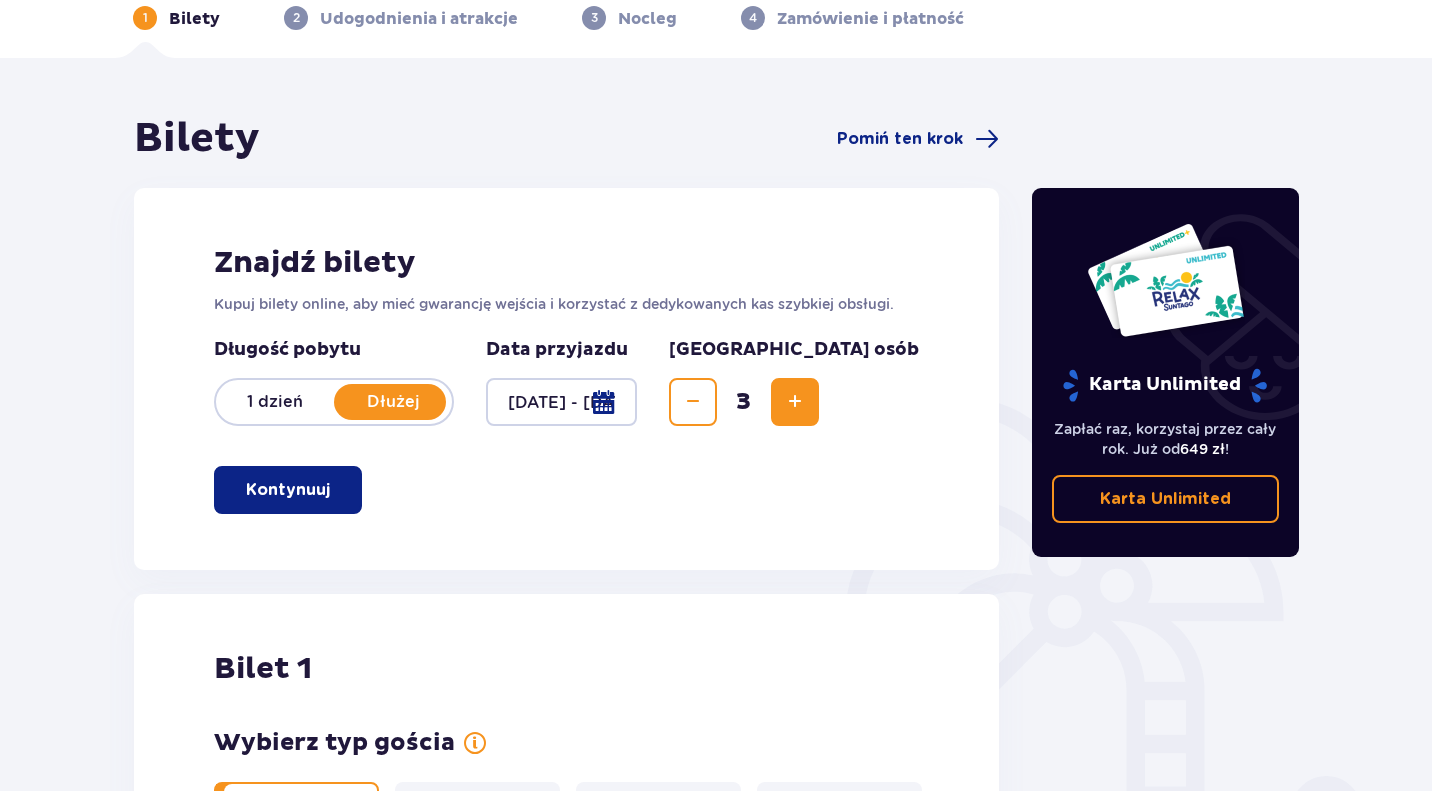 click on "Kontynuuj" at bounding box center (288, 490) 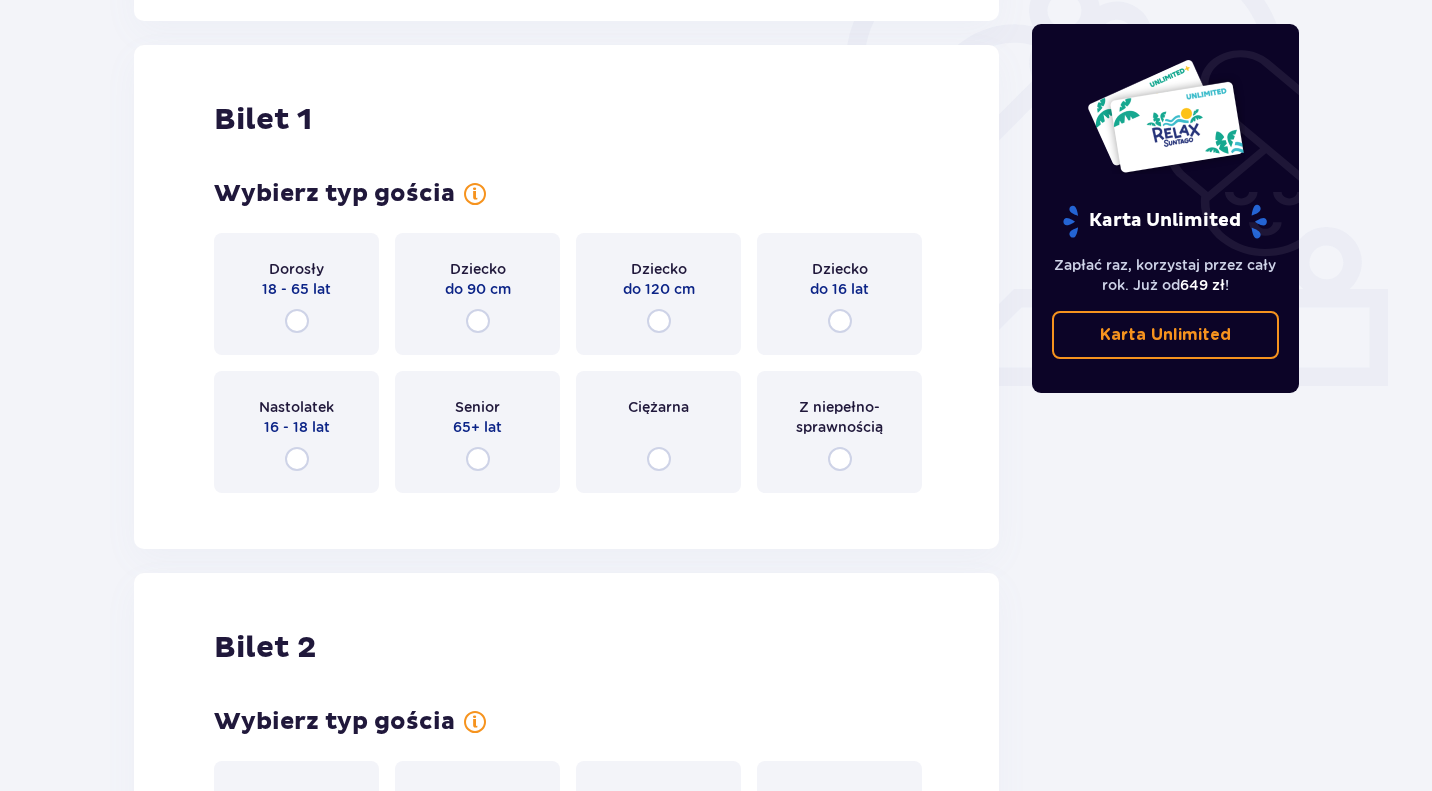 scroll, scrollTop: 668, scrollLeft: 0, axis: vertical 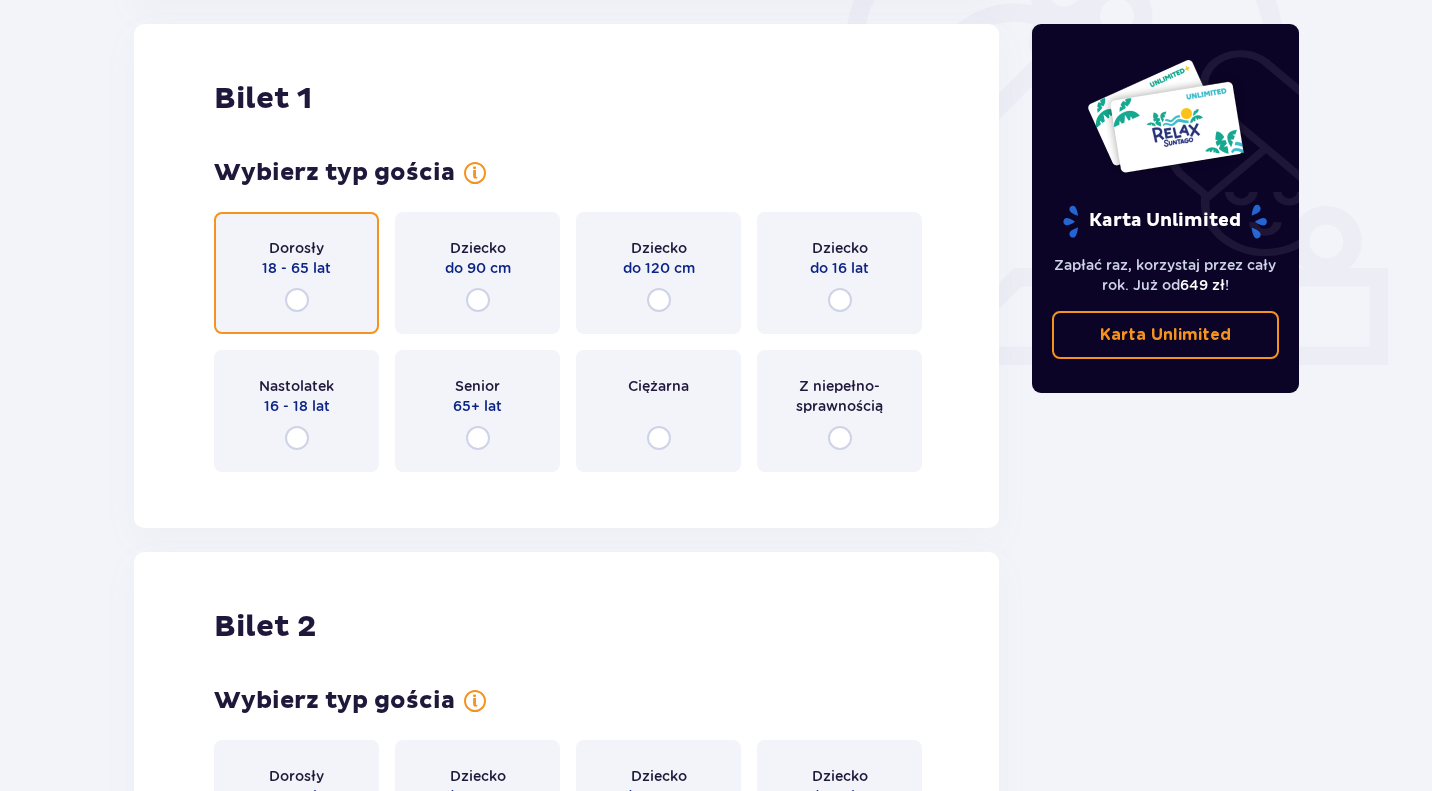 click at bounding box center [297, 300] 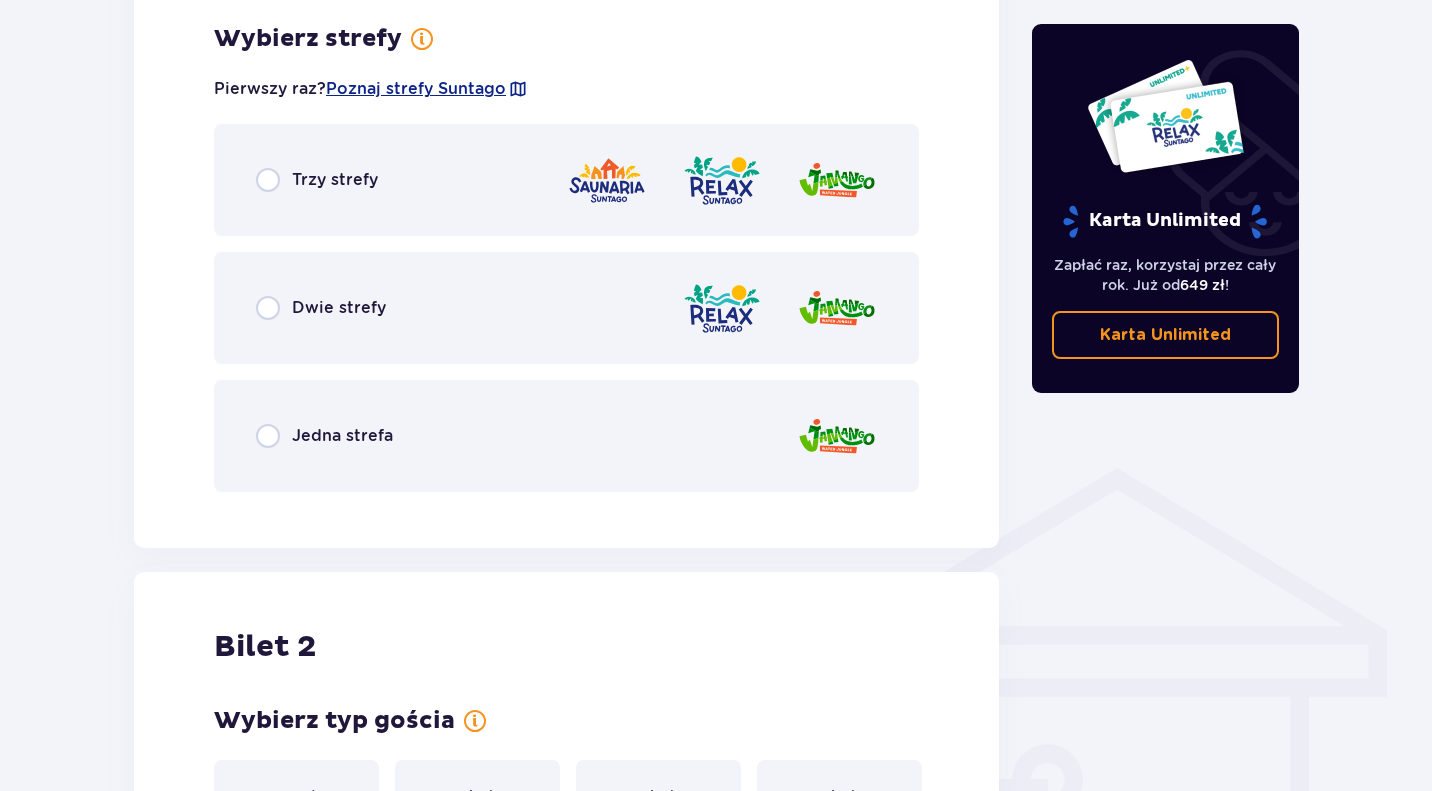 click on "Jedna strefa" at bounding box center [342, 436] 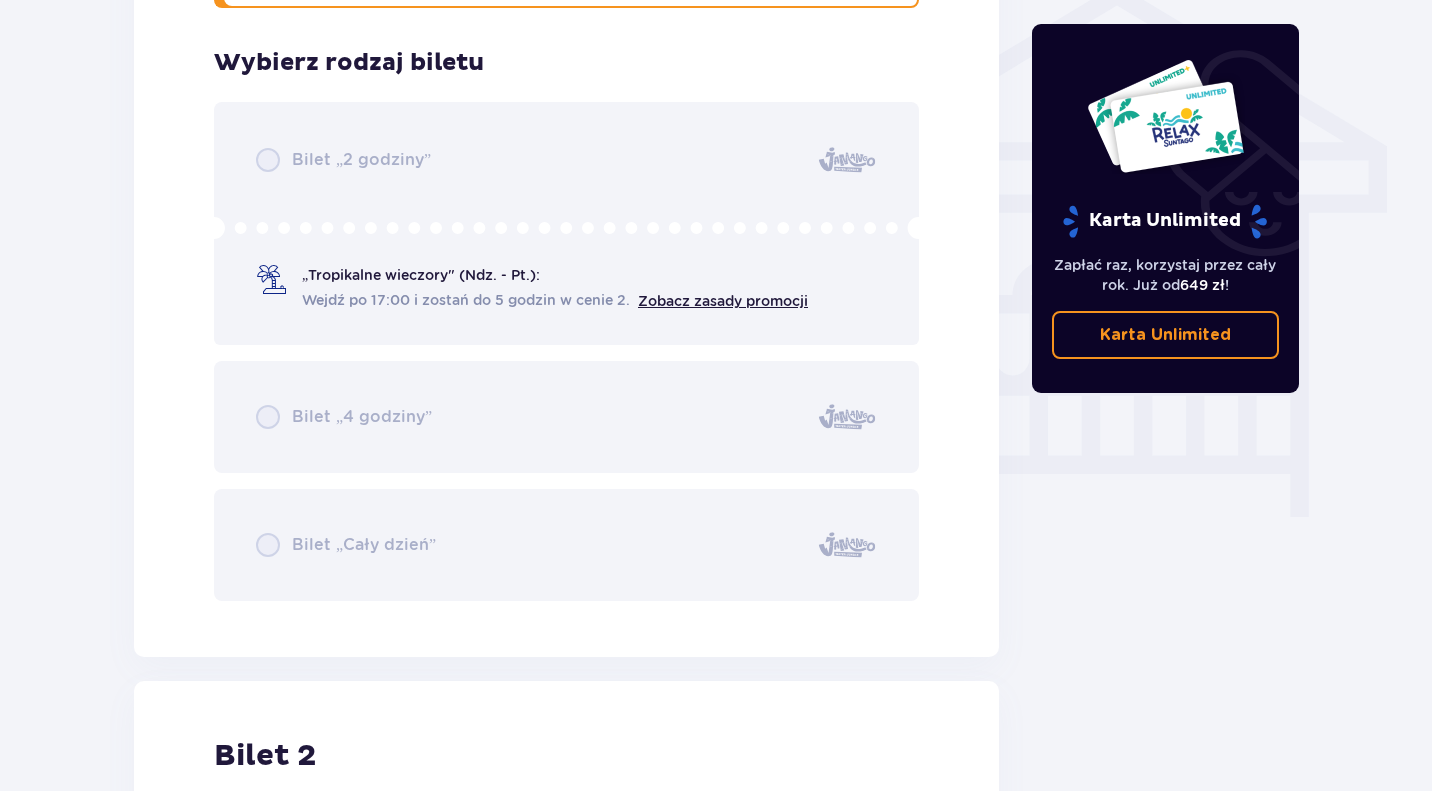 scroll, scrollTop: 1639, scrollLeft: 0, axis: vertical 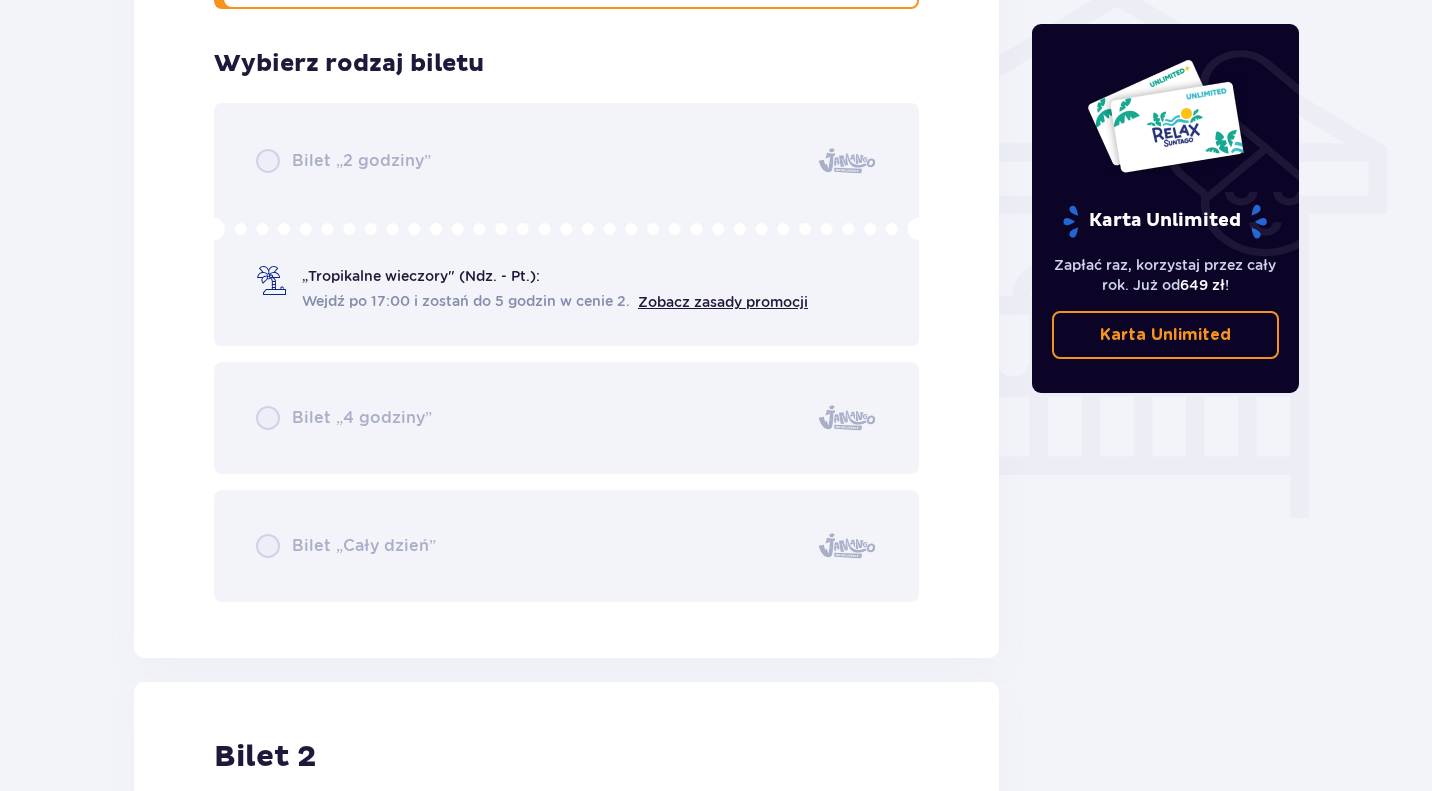 click on "Bilet „2 godziny” „Tropikalne wieczory" (Ndz. - Pt.): Wejdź po 17:00 i zostań do 5 godzin w cenie 2. Zobacz zasady promocji Bilet „4 godziny” Bilet „Cały dzień”" at bounding box center (566, 352) 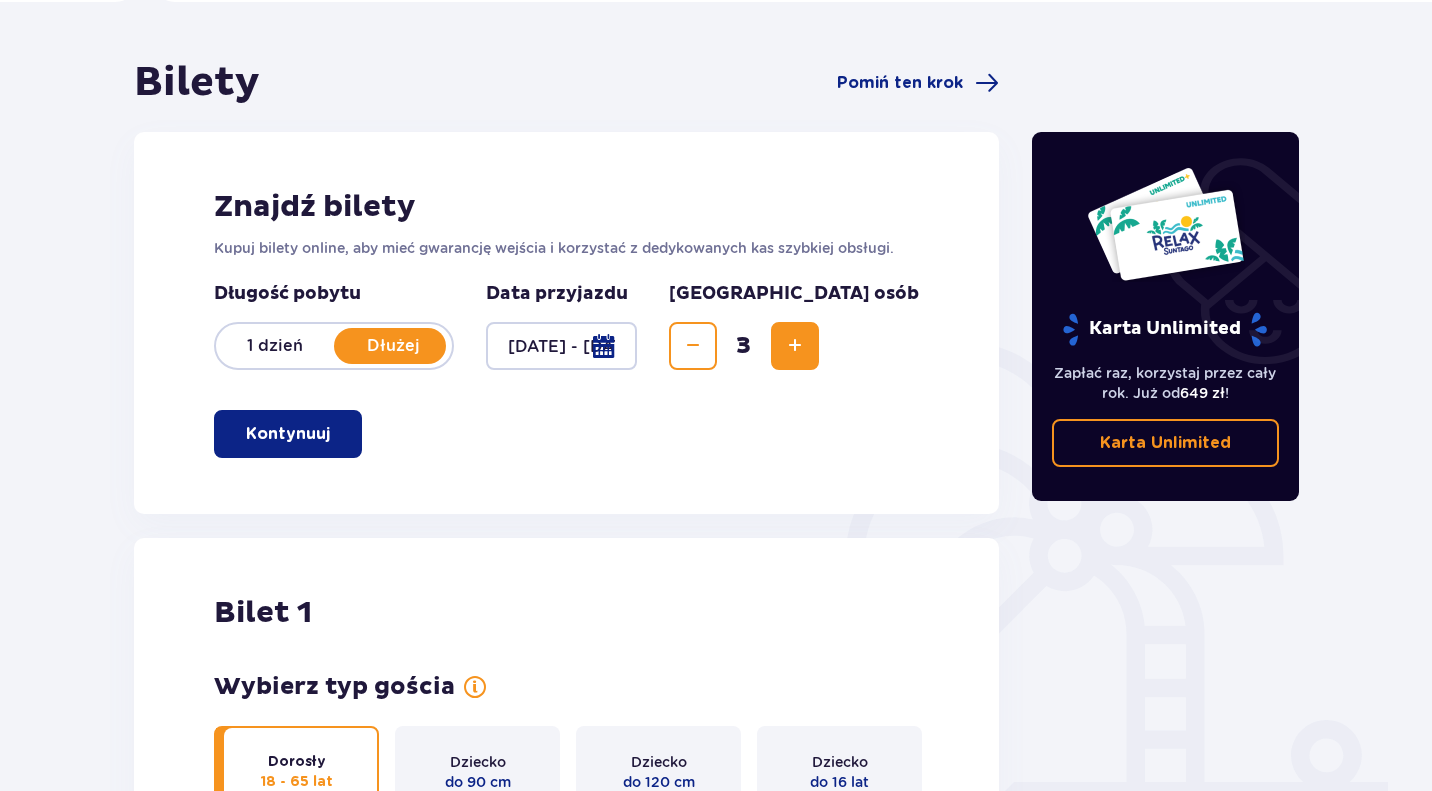 scroll, scrollTop: 153, scrollLeft: 0, axis: vertical 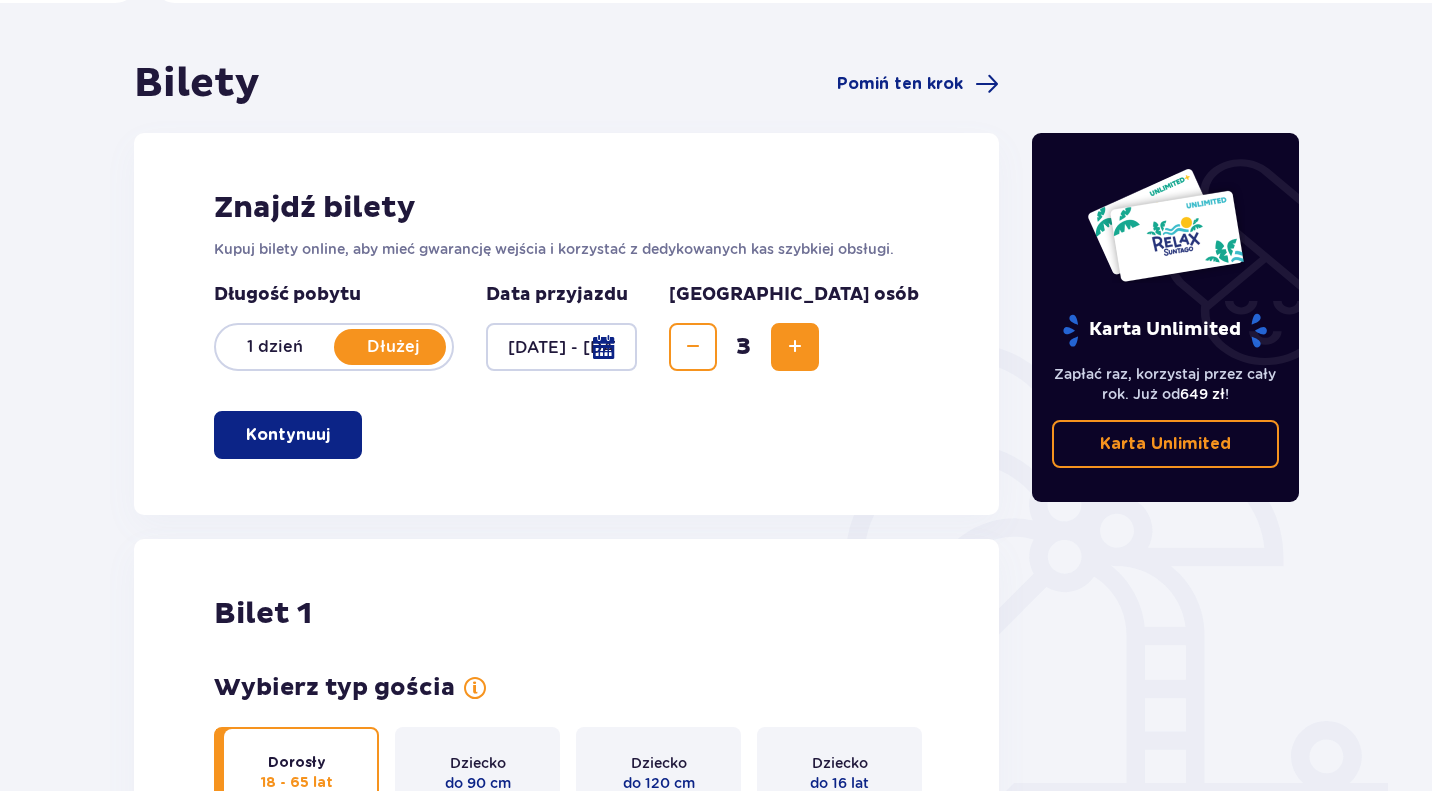 click on "1 dzień" at bounding box center (275, 347) 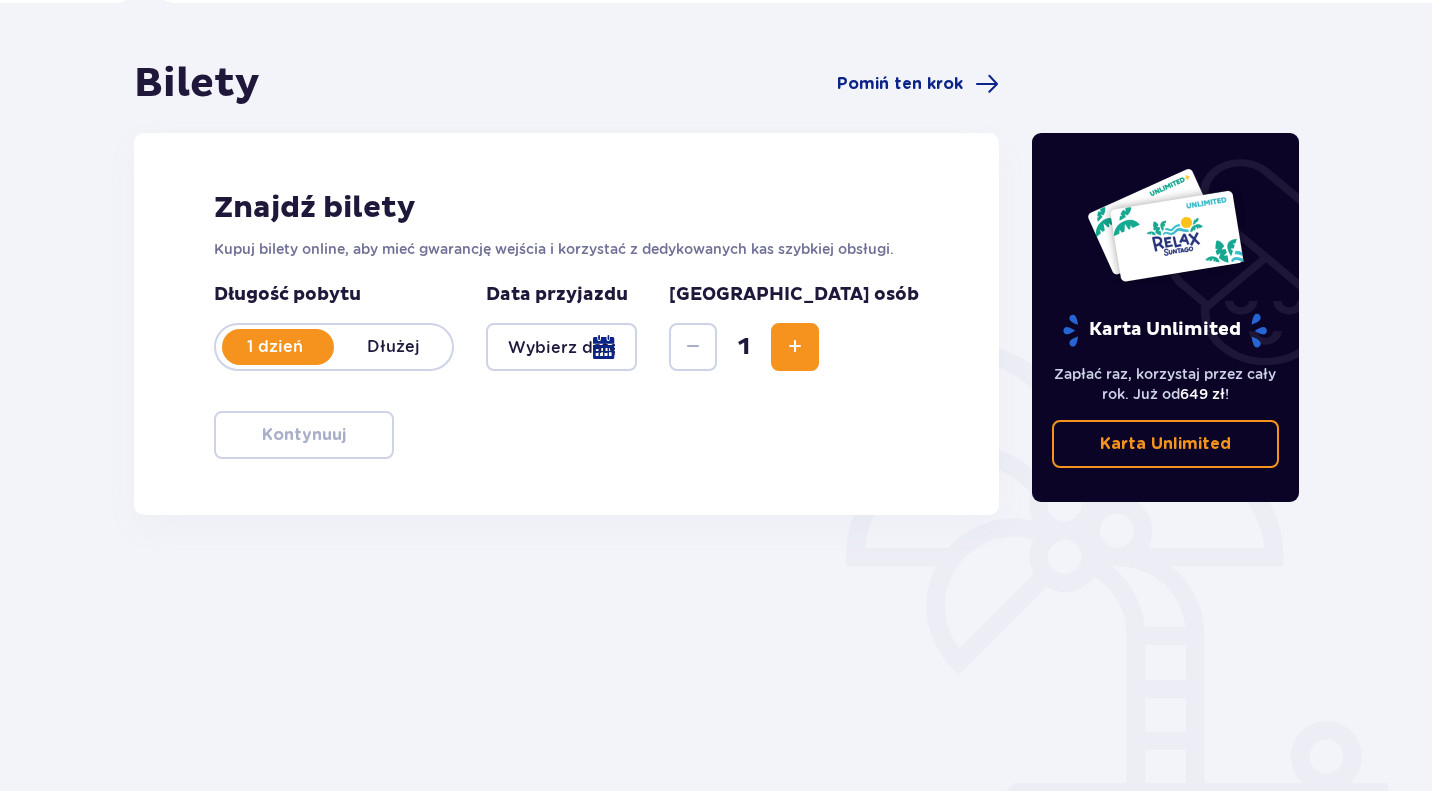 click on "Znajdź bilety Kupuj bilety online, aby mieć gwarancję wejścia i korzystać z dedykowanych kas szybkiej obsługi. Długość pobytu 1 dzień Dłużej Data przyjazdu Liczba osób 1 Kontynuuj" at bounding box center (566, 324) 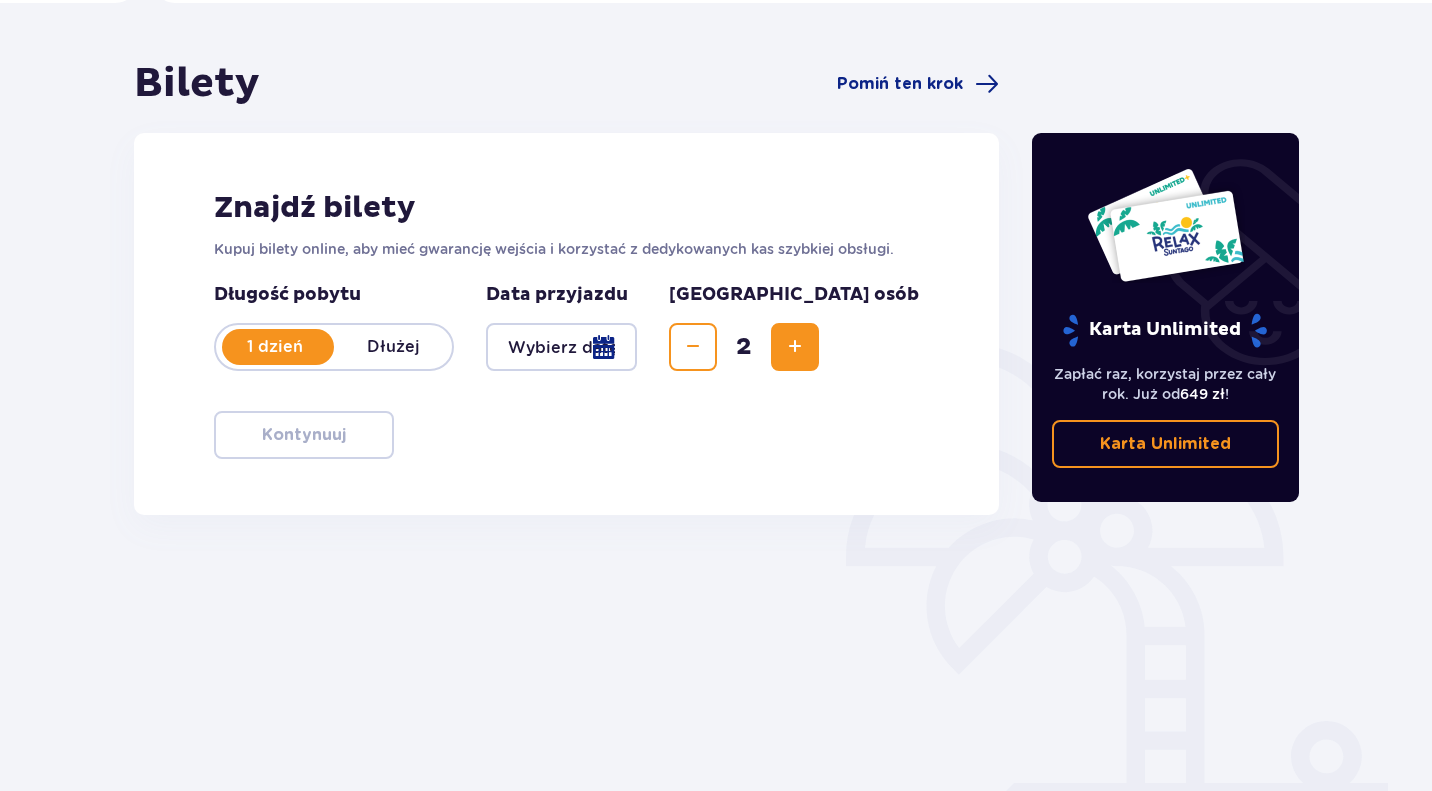 click at bounding box center (795, 347) 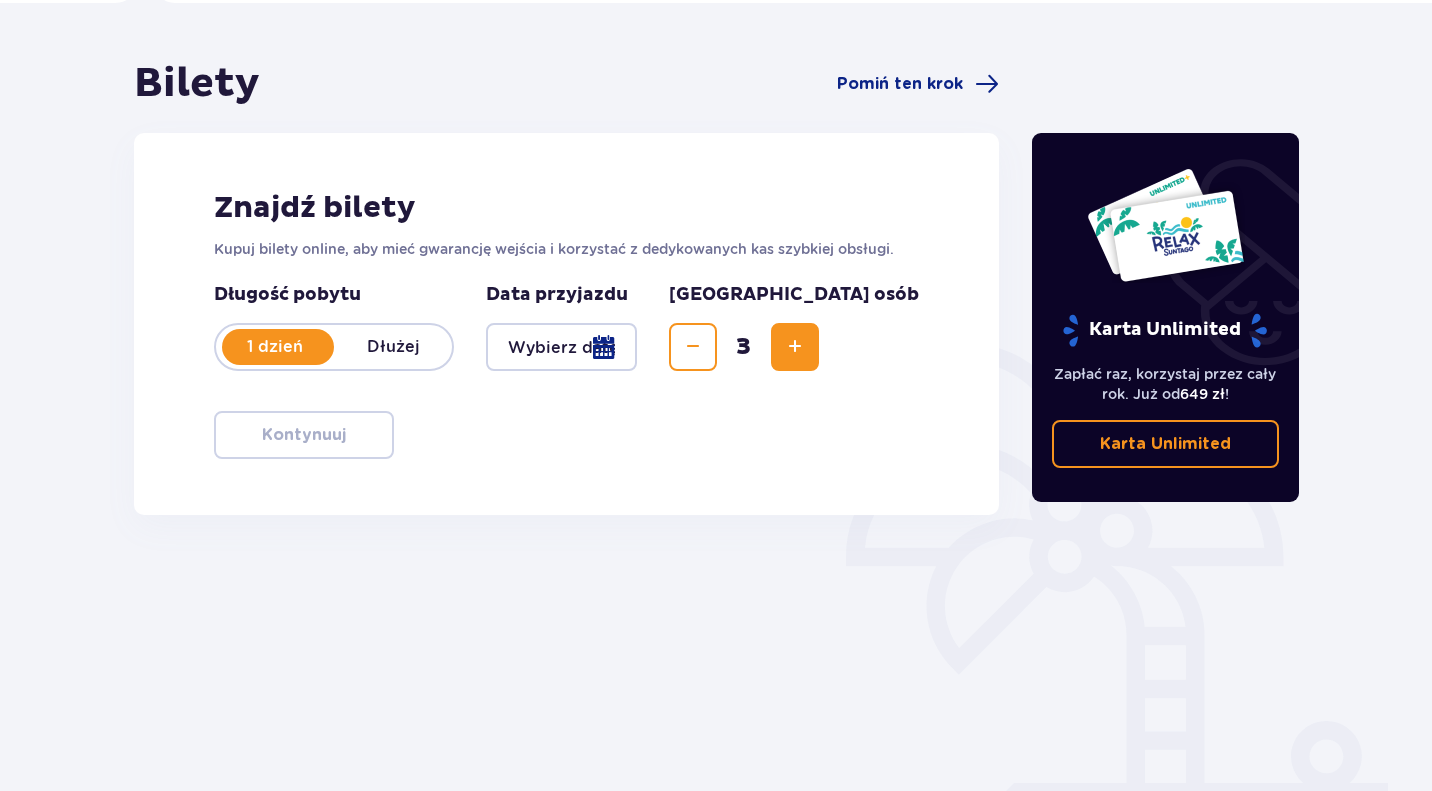 click at bounding box center [795, 347] 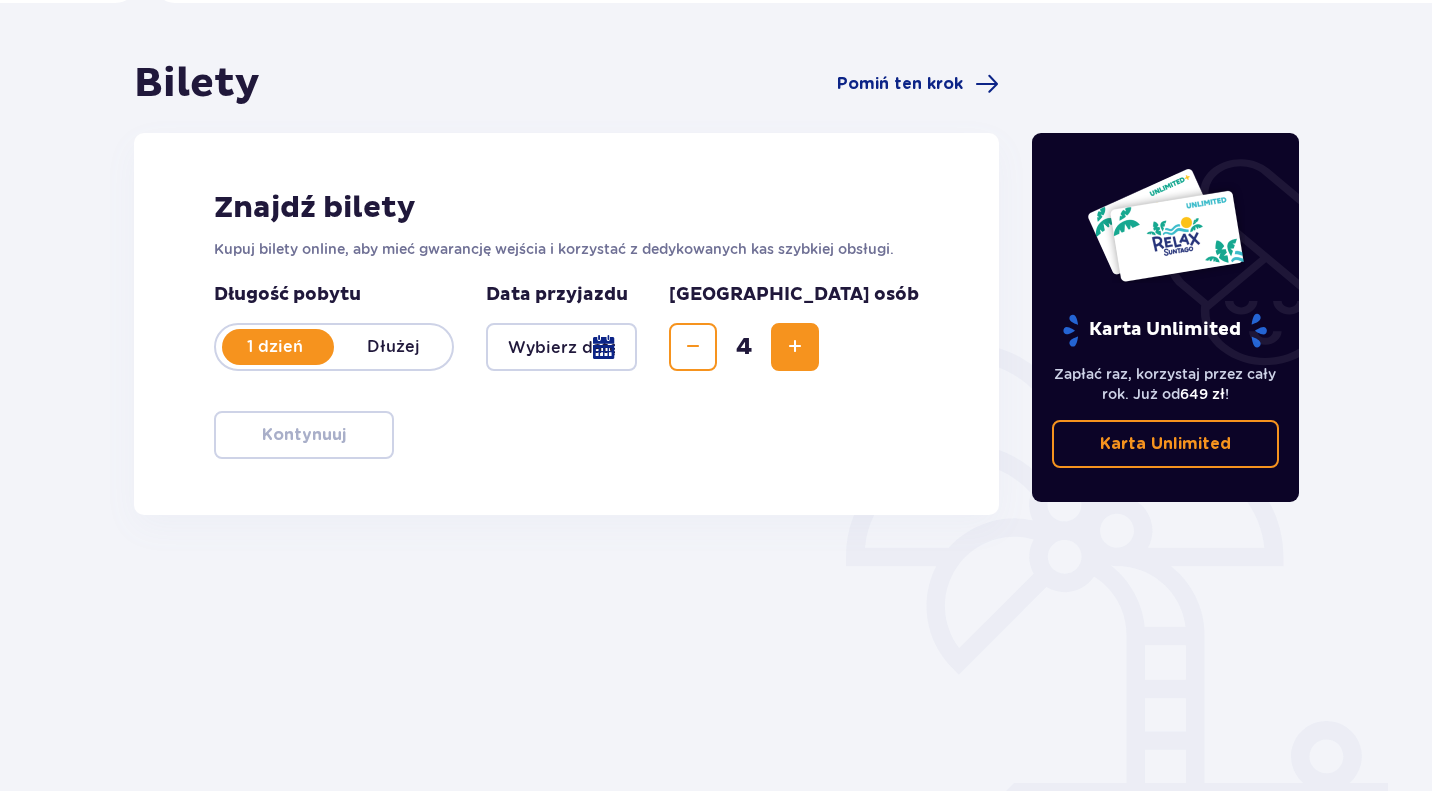 click at bounding box center [693, 347] 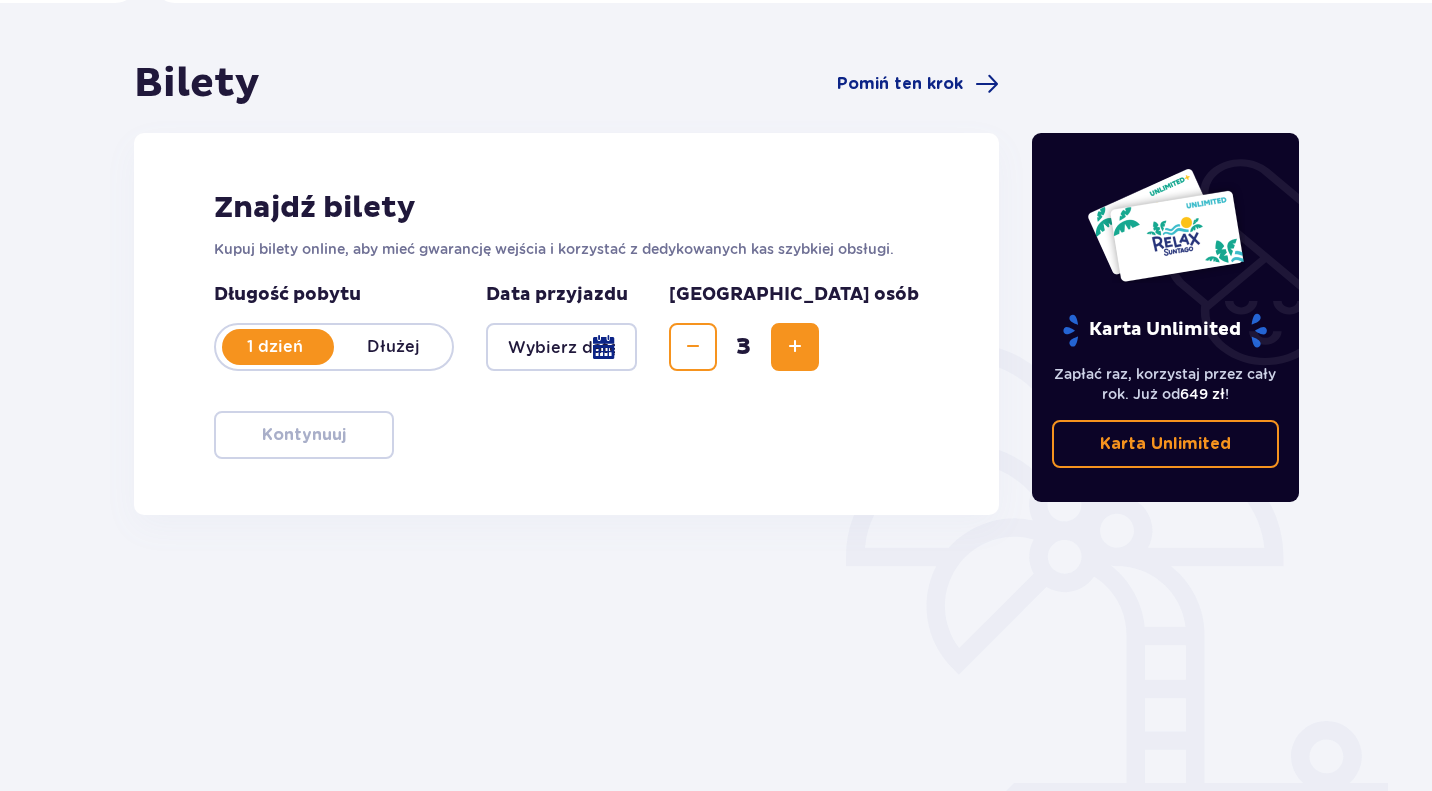 click at bounding box center (561, 347) 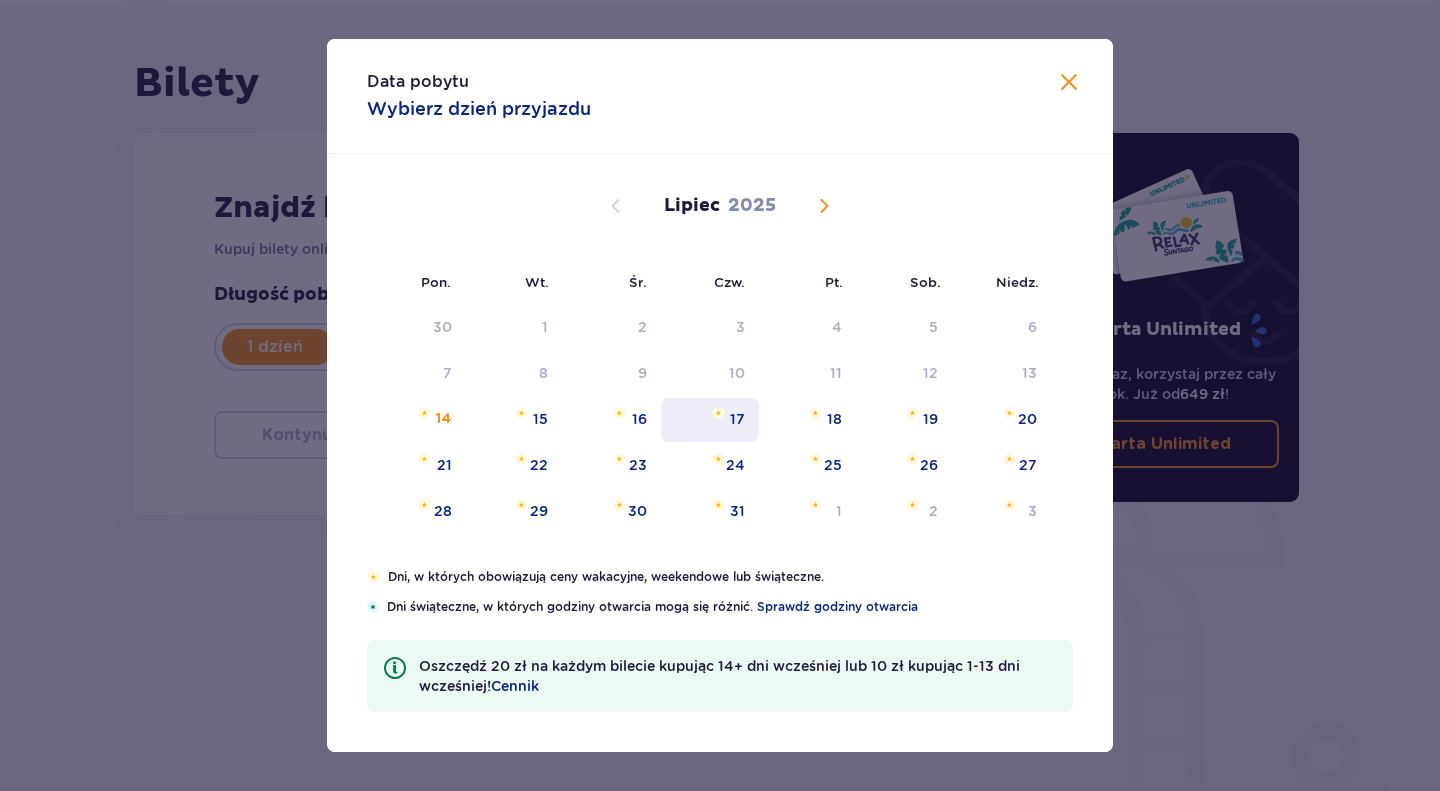click on "17" at bounding box center [737, 419] 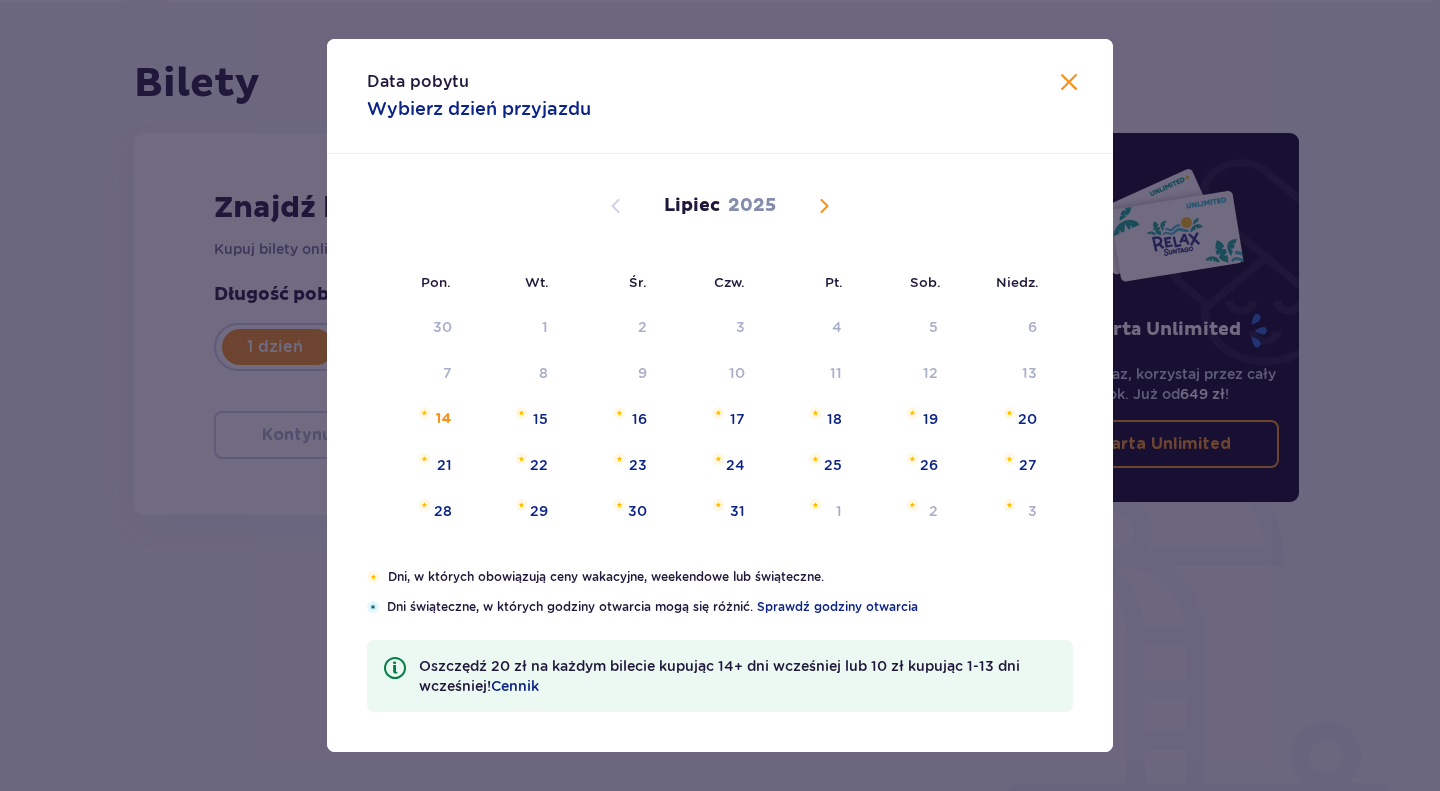 type on "17.07.25" 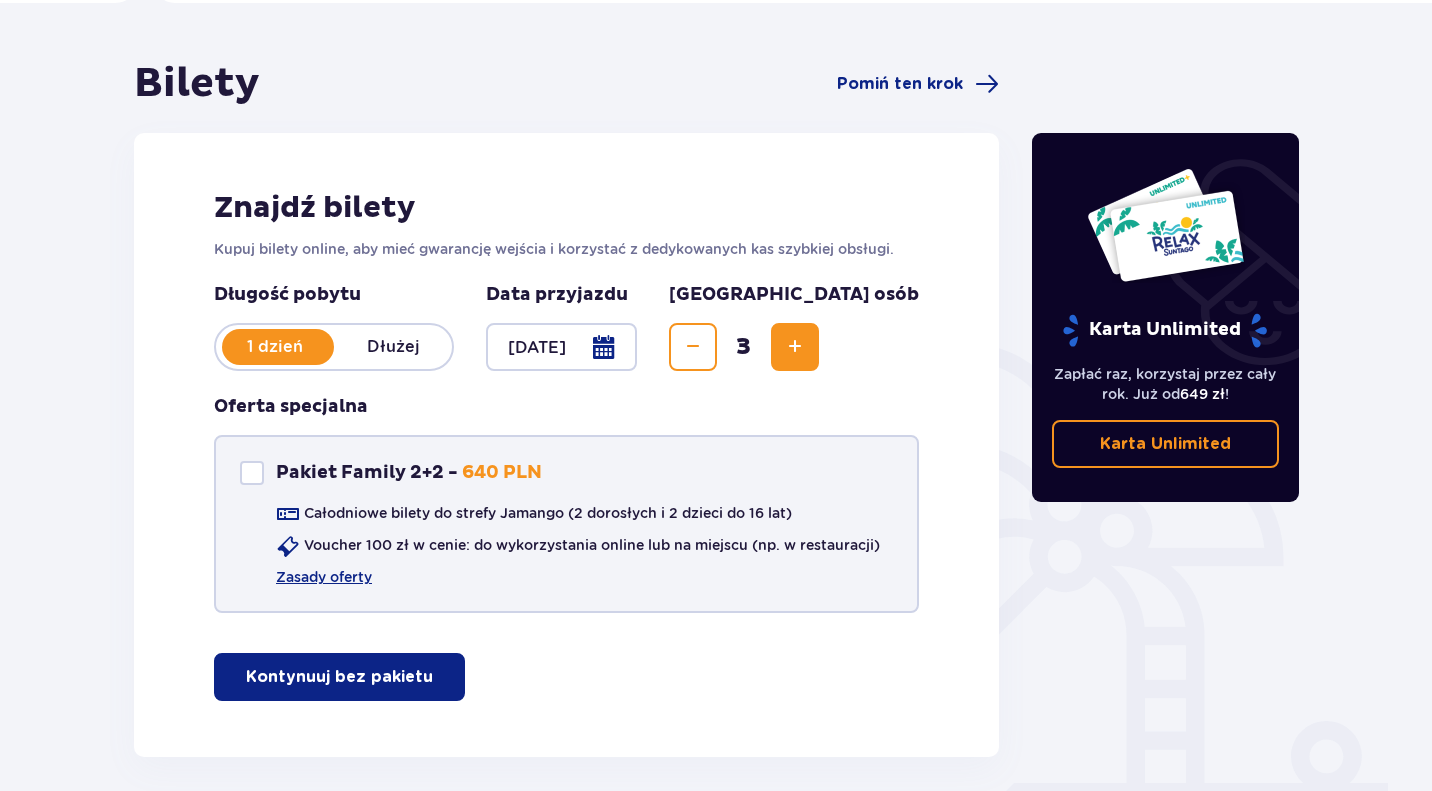 click on "Pakiet Family 2+2    -  640 PLN Całodniowe bilety do strefy Jamango (2 dorosłych i 2 dzieci do 16 lat) Voucher 100 zł w cenie: do wykorzystania online lub na miejscu (np. w restauracji) Zasady oferty" at bounding box center [566, 524] 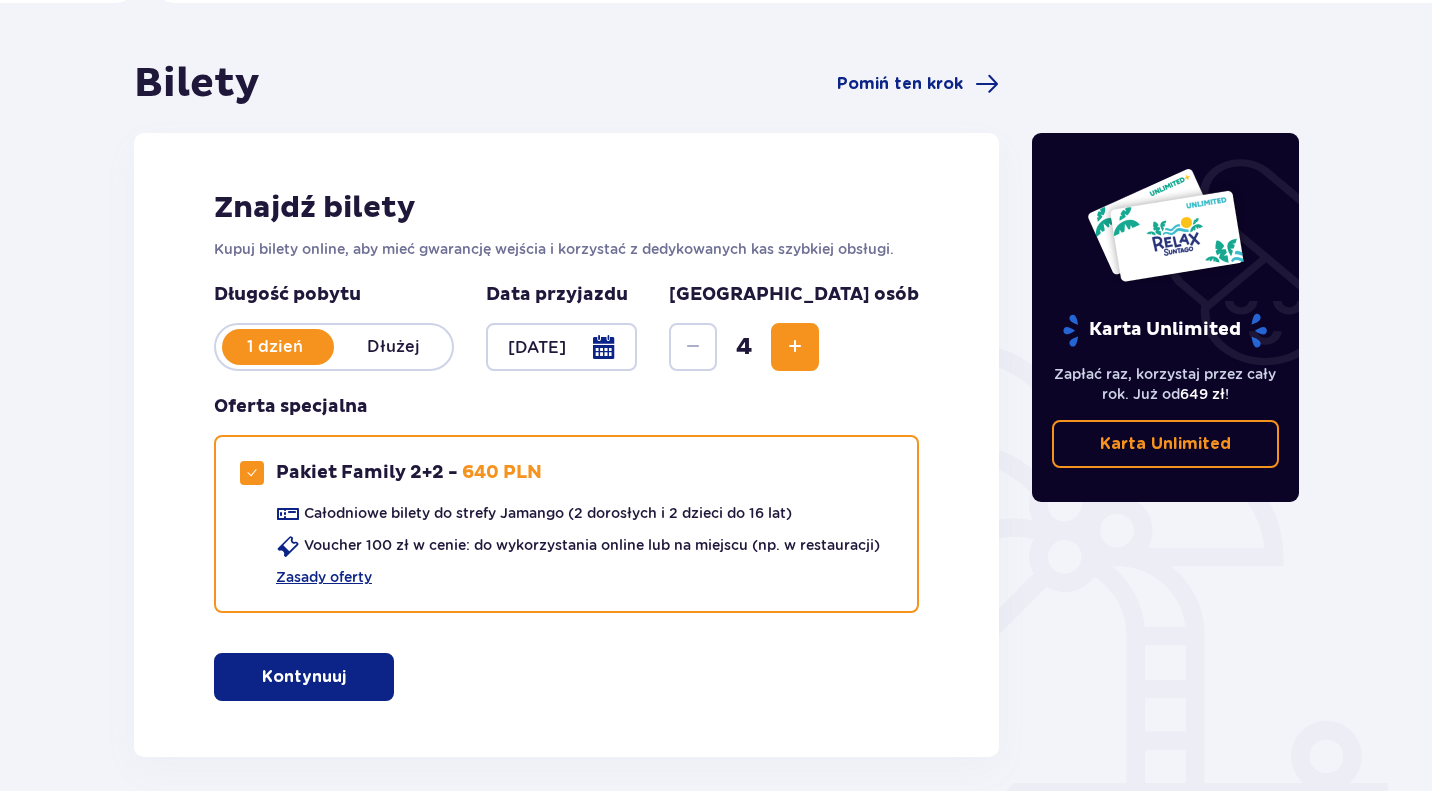 click on "Kontynuuj" at bounding box center (304, 677) 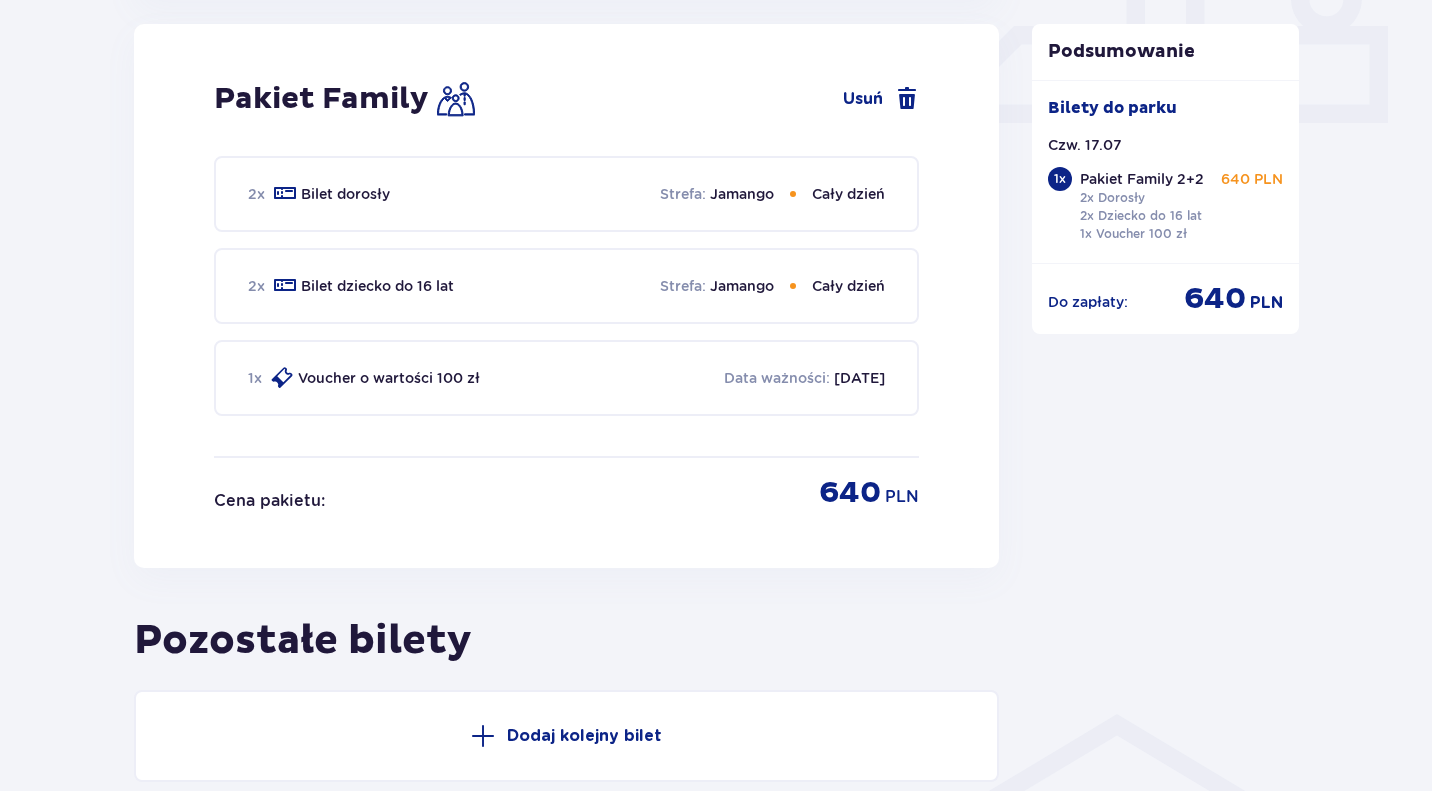 scroll, scrollTop: 1205, scrollLeft: 0, axis: vertical 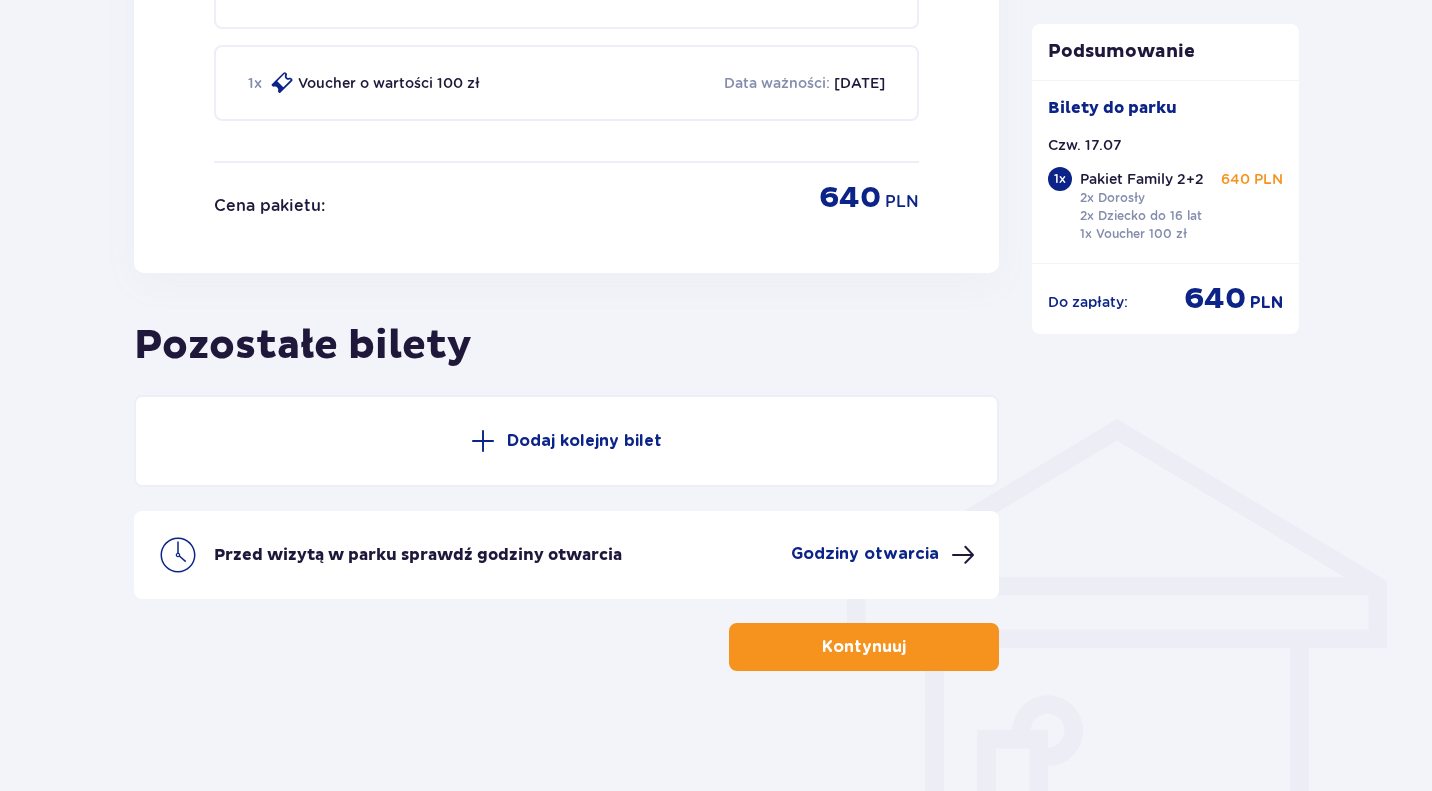 click on "Kontynuuj" at bounding box center [864, 647] 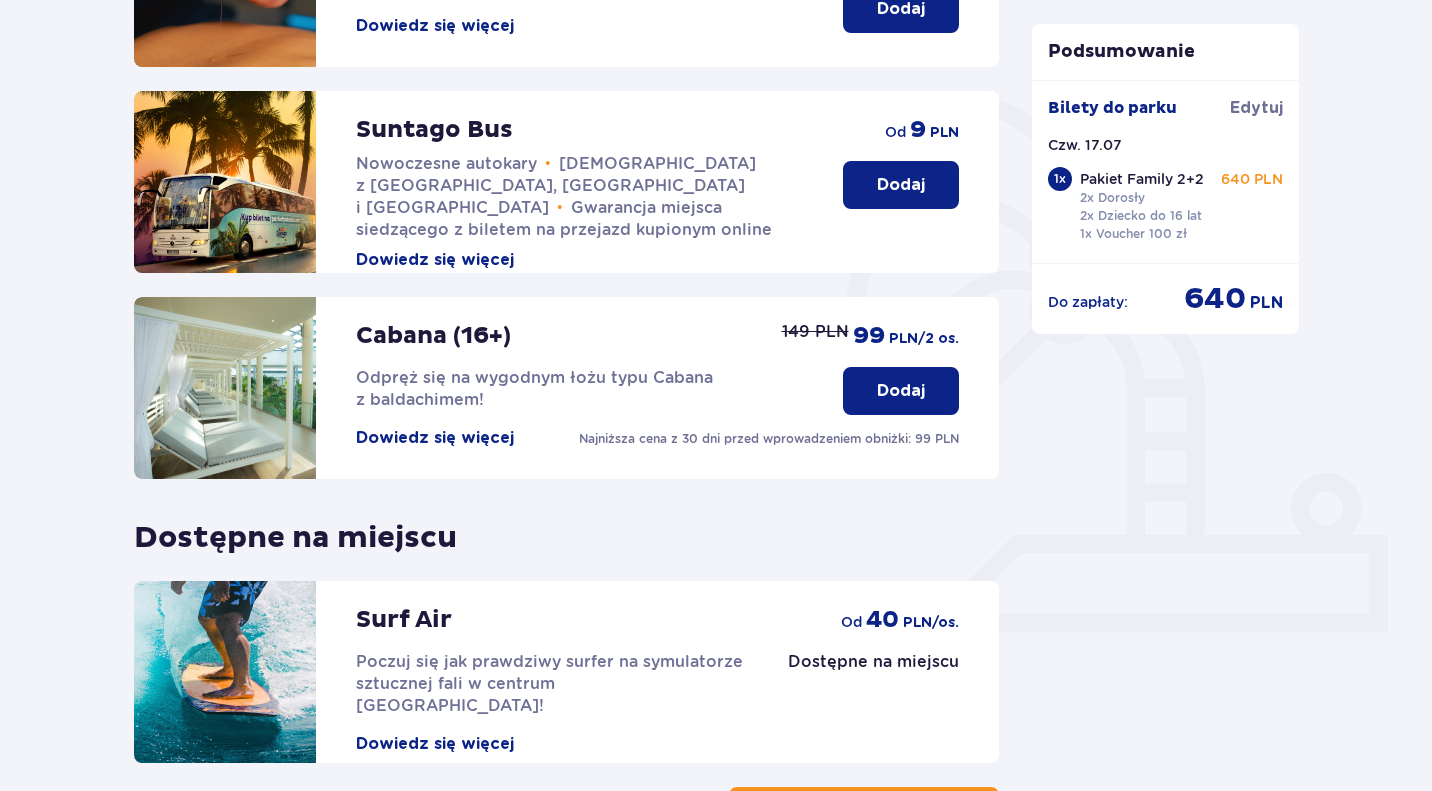 scroll, scrollTop: 565, scrollLeft: 0, axis: vertical 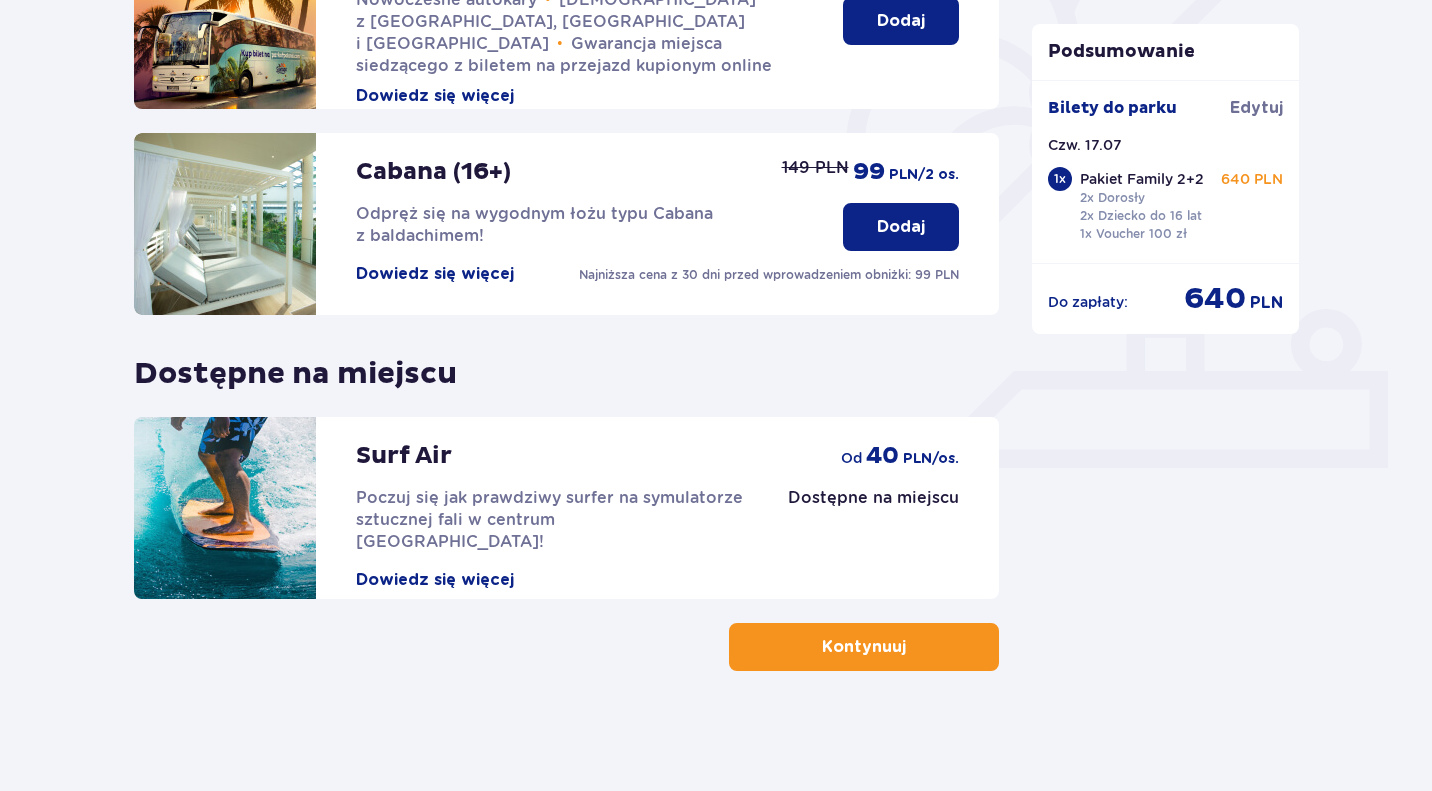 click on "Kontynuuj" at bounding box center [864, 647] 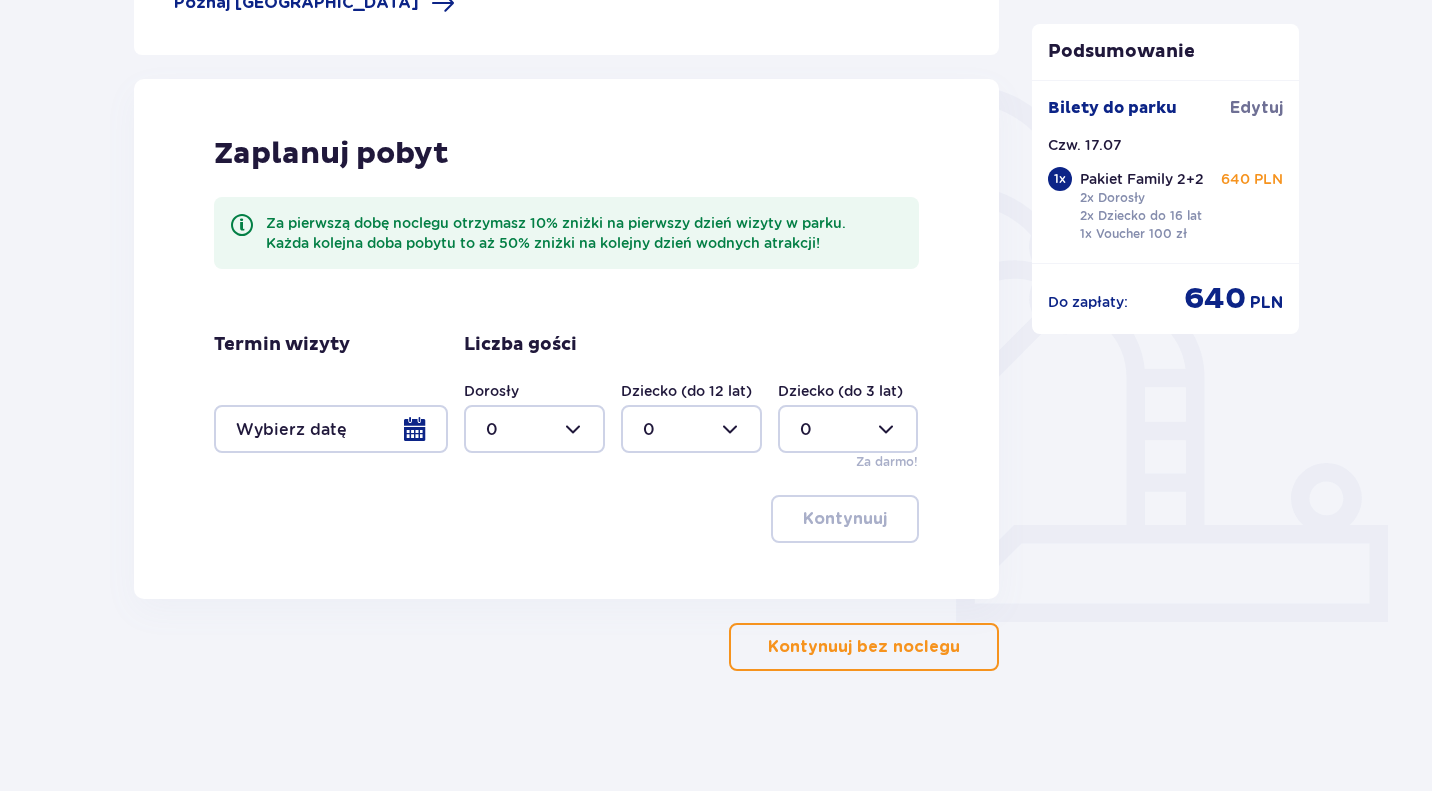 scroll, scrollTop: 410, scrollLeft: 0, axis: vertical 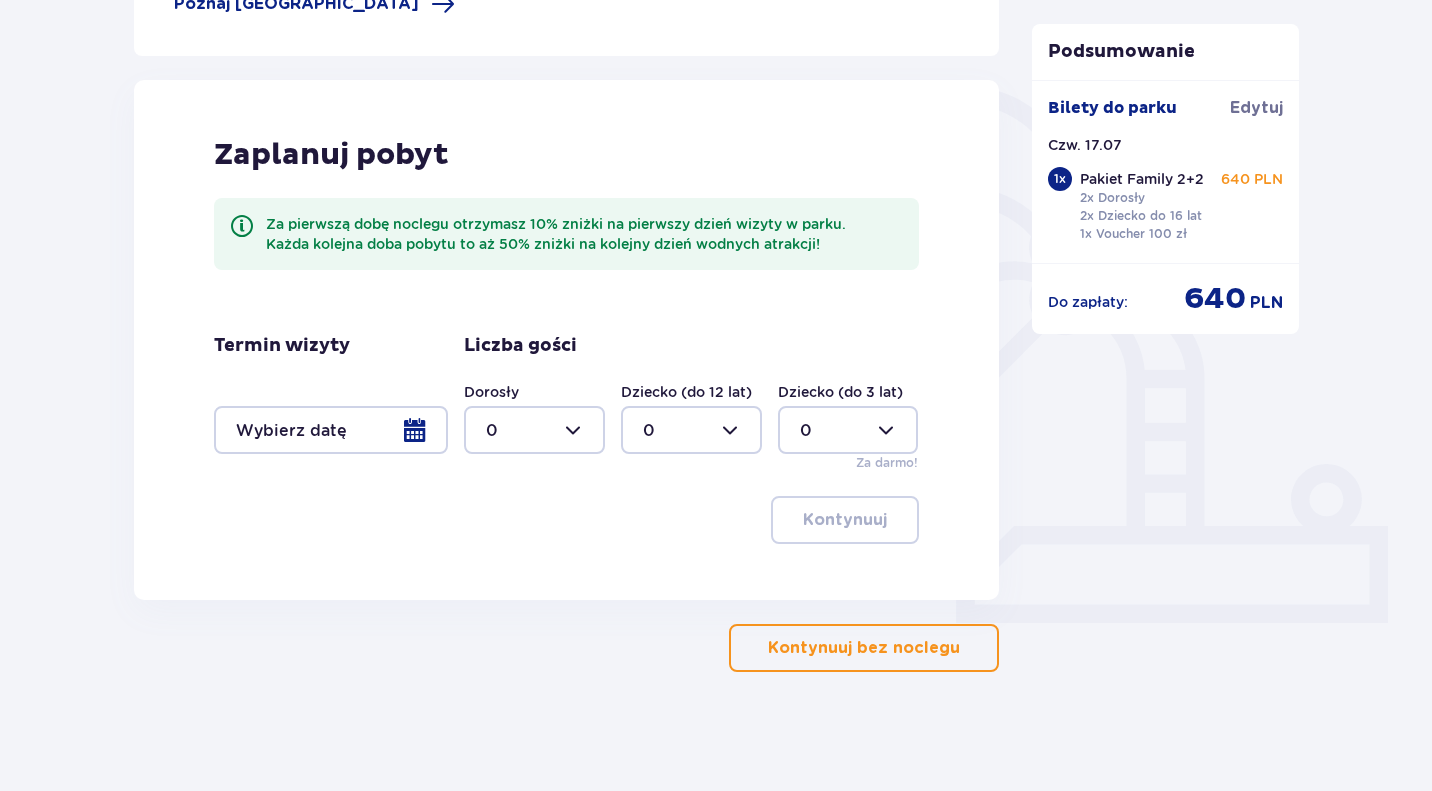 click at bounding box center [331, 430] 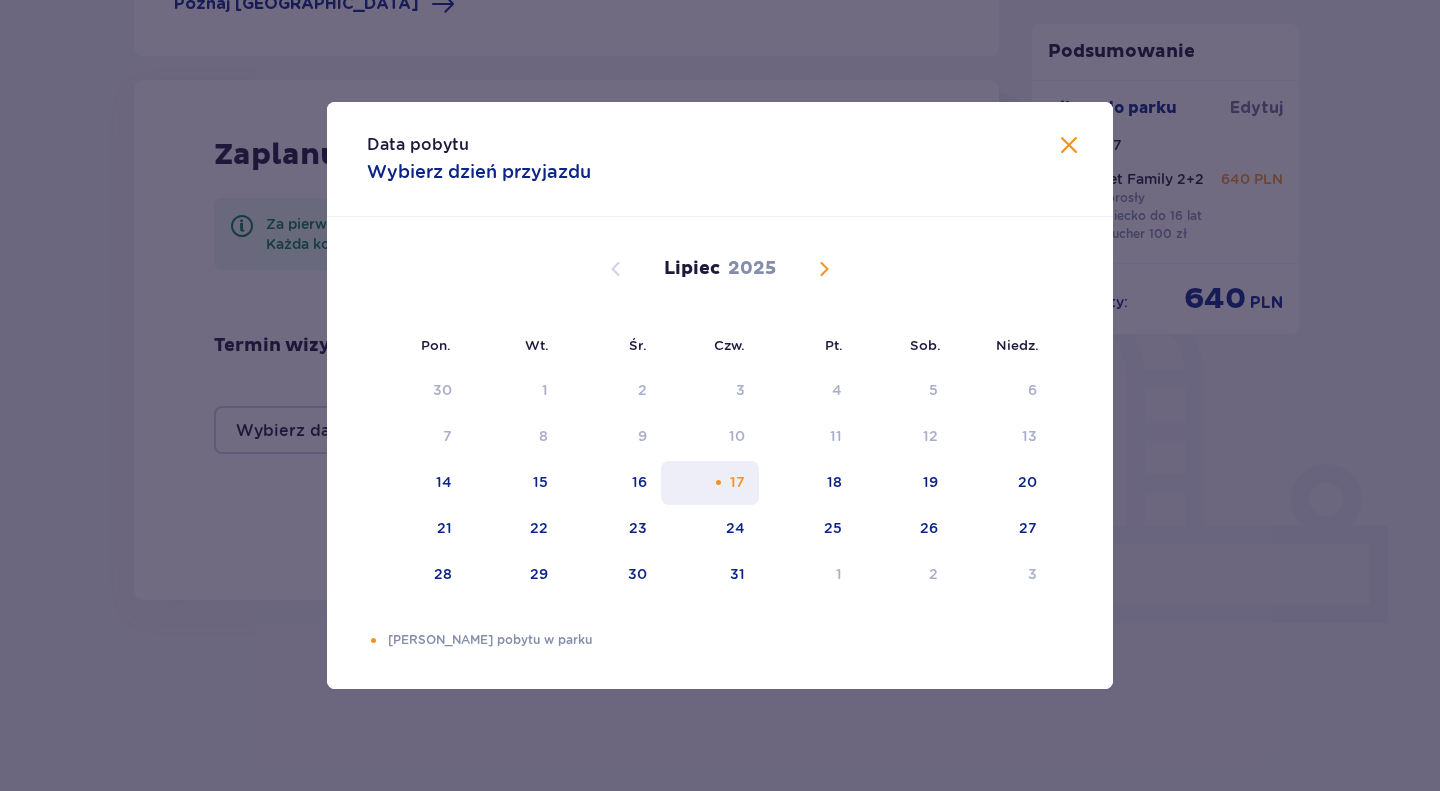 click on "17" at bounding box center (737, 482) 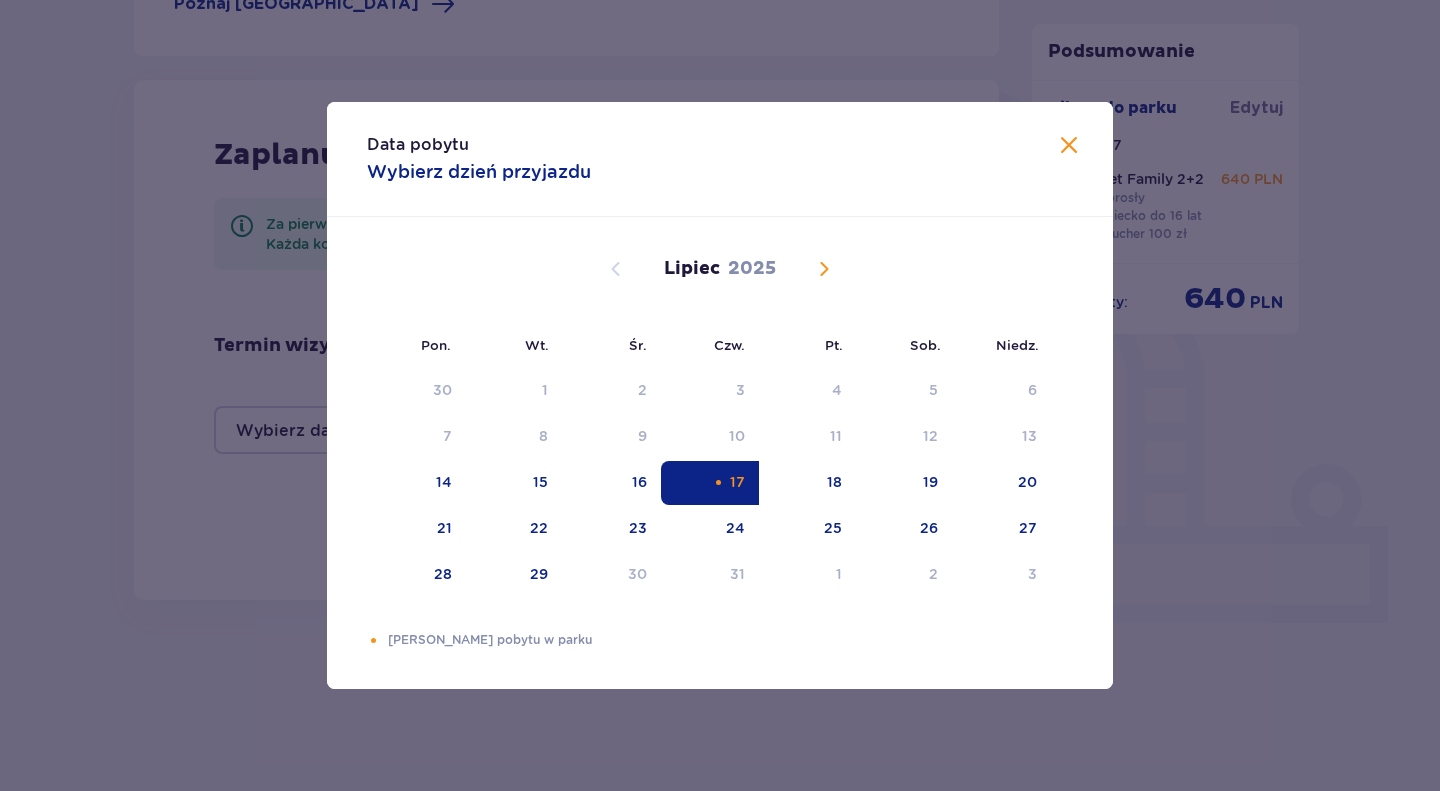 click on "Data pobytu Wybierz dzień przyjazdu Pon. Wt. Śr. Czw. Pt. Sob. Niedz. Czerwiec 2025 26 27 28 29 30 31 1 2 3 4 5 6 7 8 9 10 11 12 13 14 15 16 17 18 19 20 21 22 23 24 25 26 27 28 29 30 1 2 3 4 5 6 Lipiec 2025 30 1 2 3 4 5 6 7 8 9 10 11 12 13 14 15 16 17 18 19 20 21 22 23 24 25 26 27 28 29 30 31 1 2 3 Sierpień 2025 28 29 30 31 1 2 3 4 5 6 7 8 9 10 11 12 13 14 15 16 17 18 19 20 21 22 23 24 25 26 27 28 29 30 31 Dni Twojego pobytu w parku" at bounding box center [720, 395] 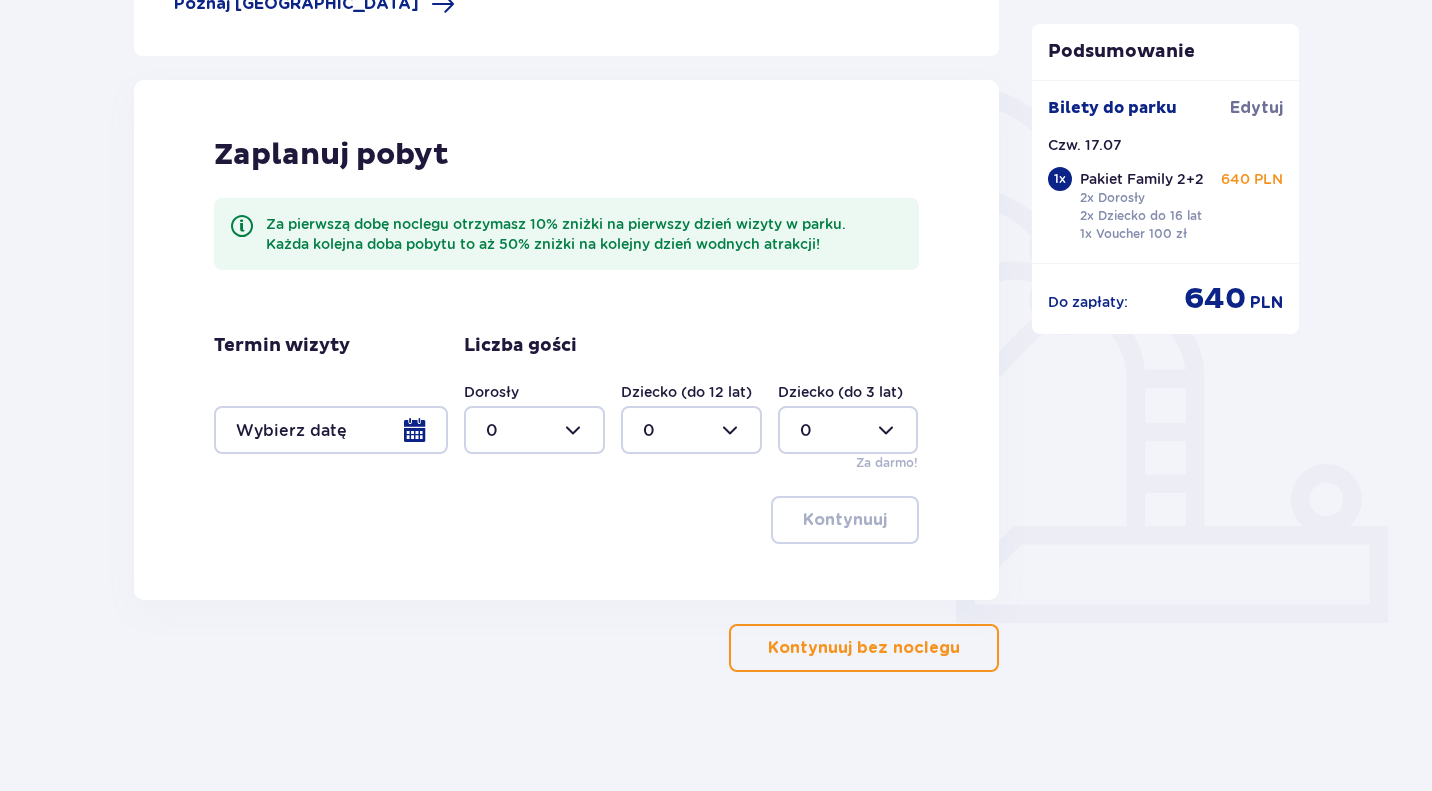 click at bounding box center (534, 430) 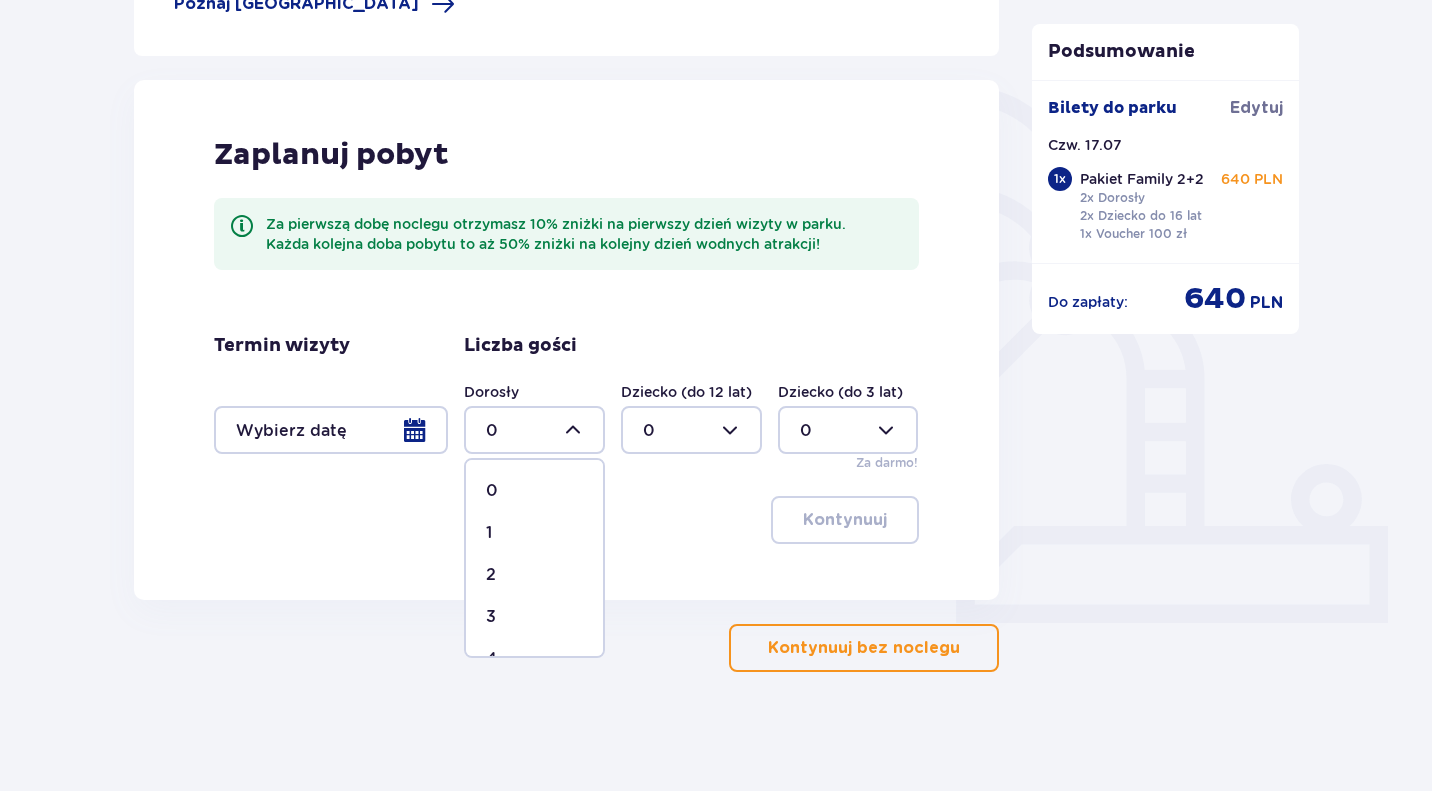 click on "2" at bounding box center [534, 575] 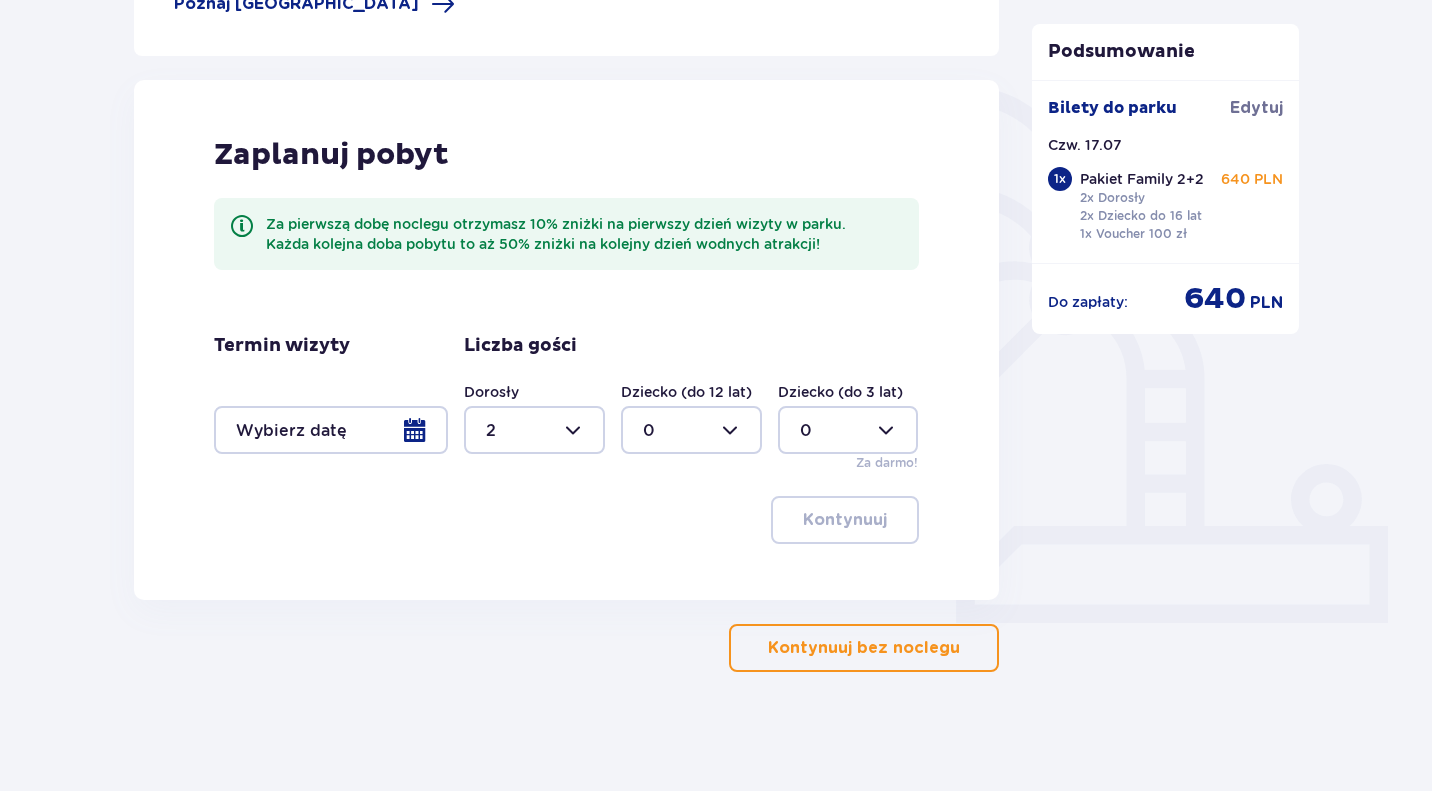 click at bounding box center (691, 430) 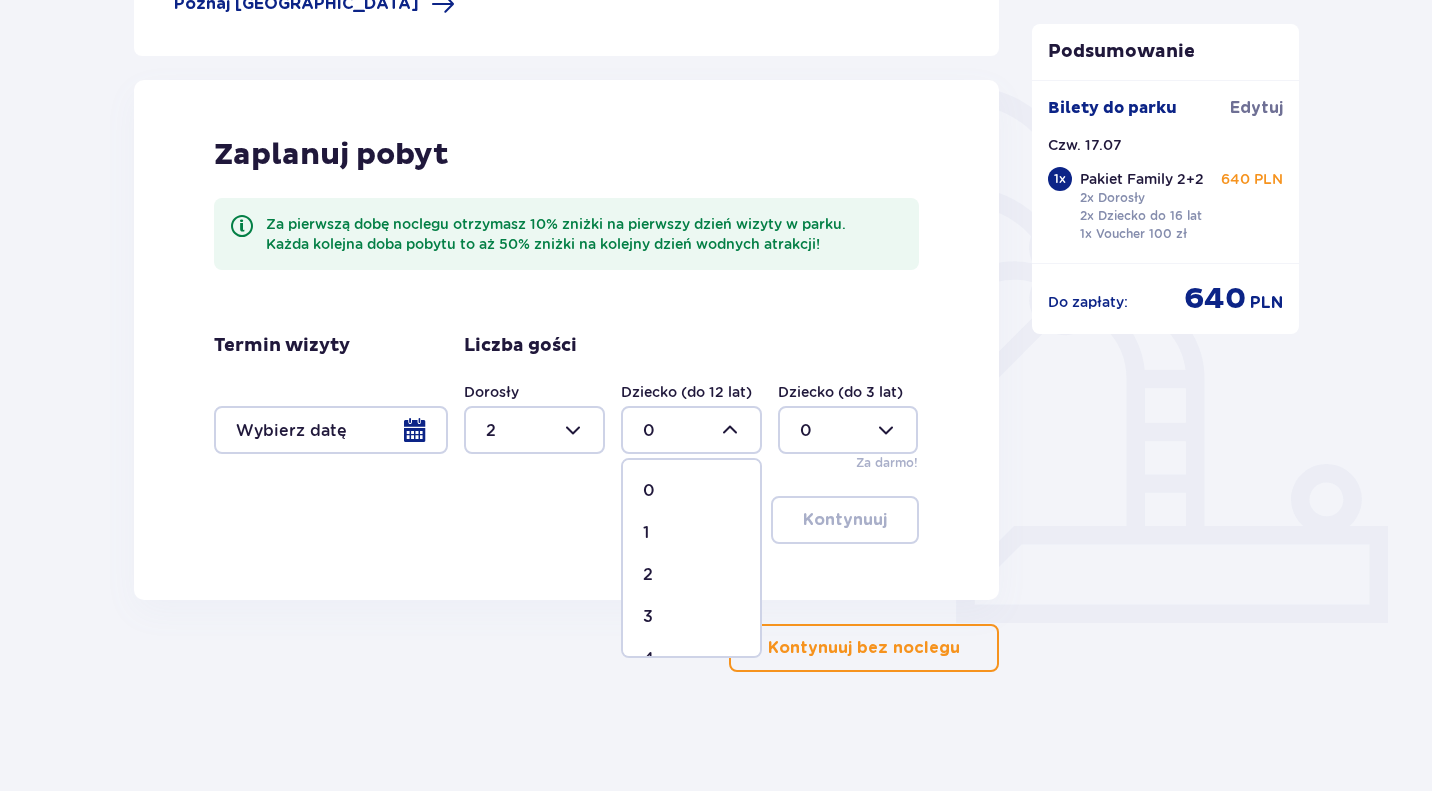 click on "1" at bounding box center (691, 533) 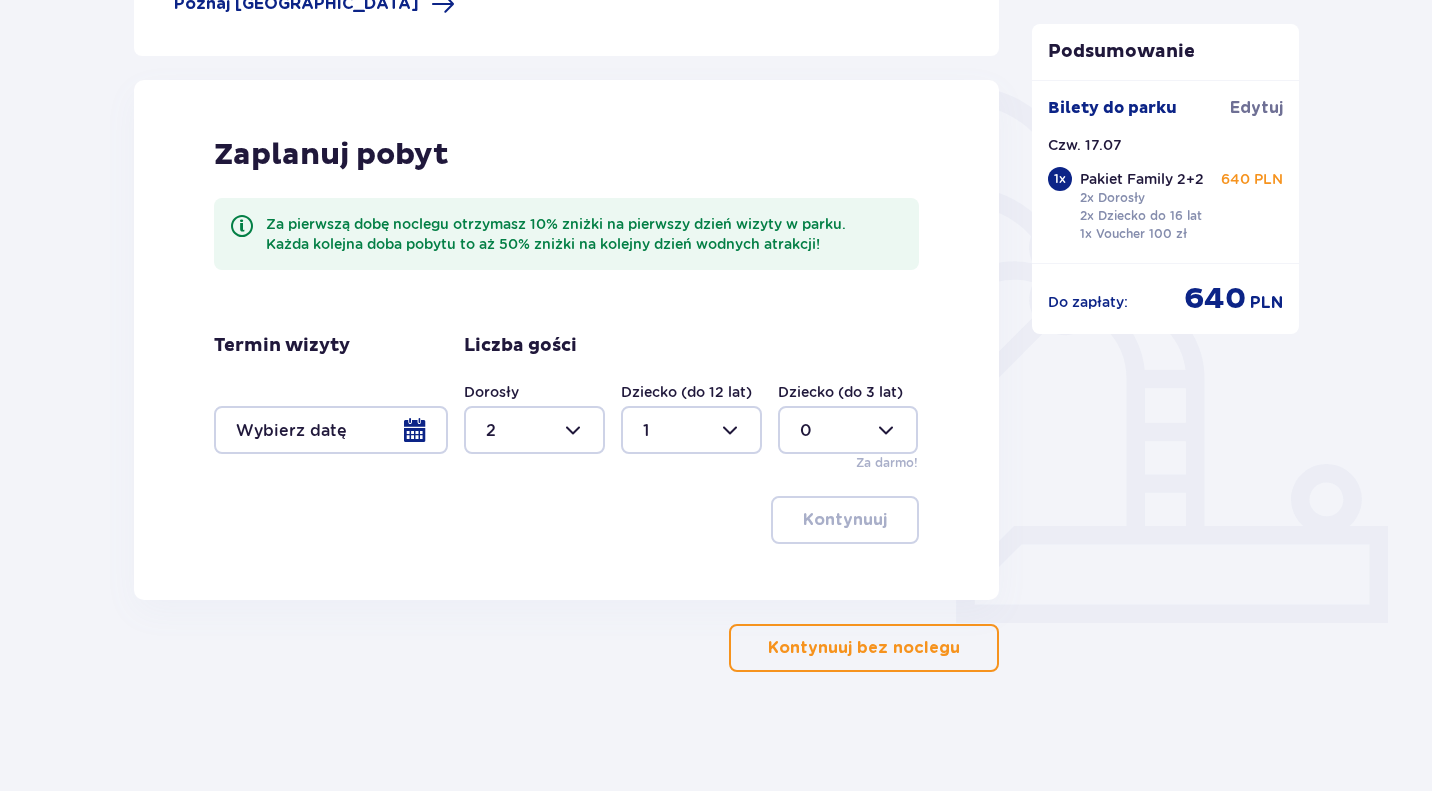 click on "Zaplanuj pobyt Za pierwszą dobę noclegu otrzymasz 10% zniżki na pierwszy dzień wizyty w parku. Każda kolejna doba pobytu to aż 50% zniżki na kolejny dzień wodnych atrakcji! Termin wizyty Liczba gości Dorosły   2 Dziecko (do 12 lat)   1 Dziecko (do 3 lat)   0 Za darmo! Kontynuuj" at bounding box center [566, 340] 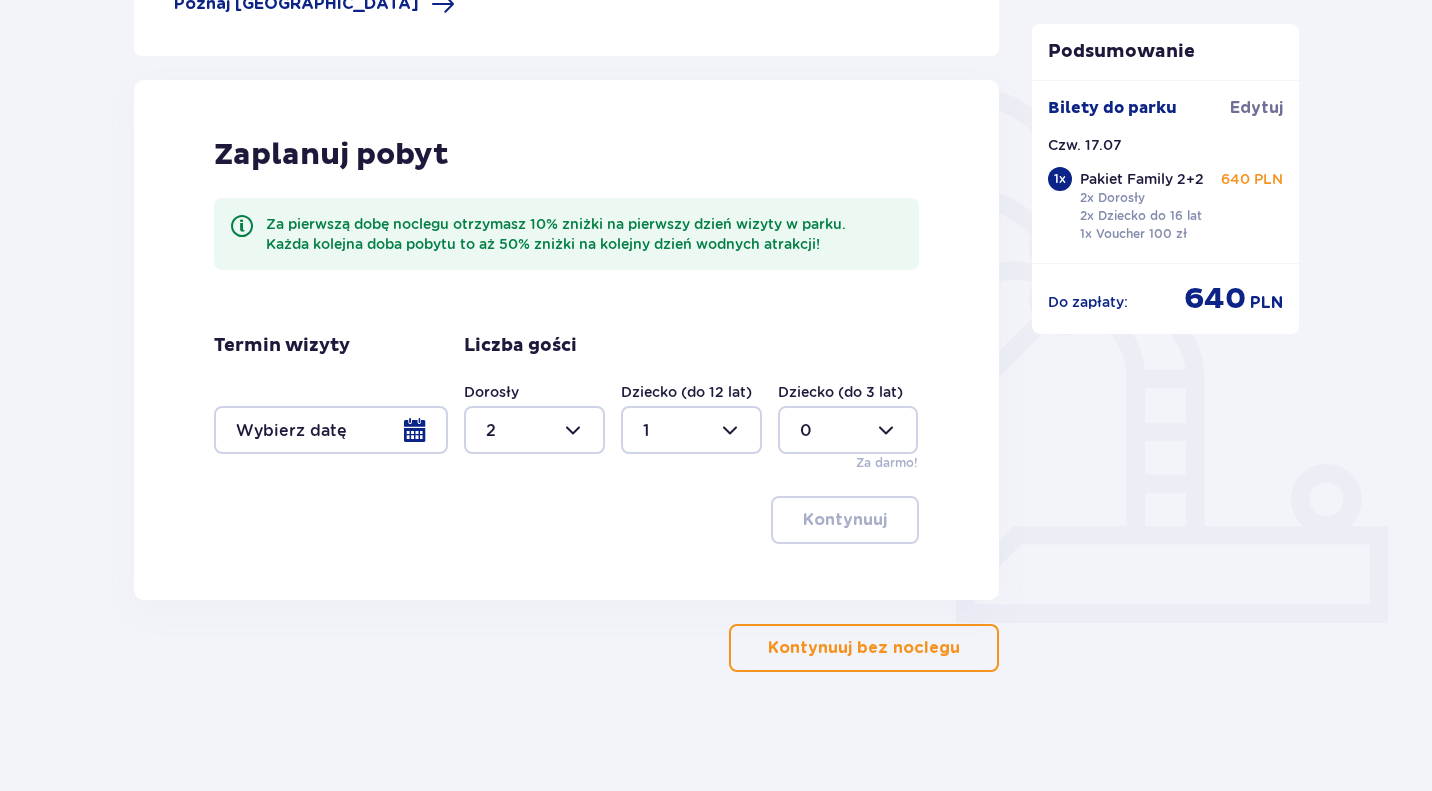 click on "Zaplanuj pobyt Za pierwszą dobę noclegu otrzymasz 10% zniżki na pierwszy dzień wizyty w parku. Każda kolejna doba pobytu to aż 50% zniżki na kolejny dzień wodnych atrakcji! Termin wizyty Liczba gości Dorosły   2 Dziecko (do 12 lat)   1 Dziecko (do 3 lat)   0 Za darmo! Kontynuuj" at bounding box center [566, 340] 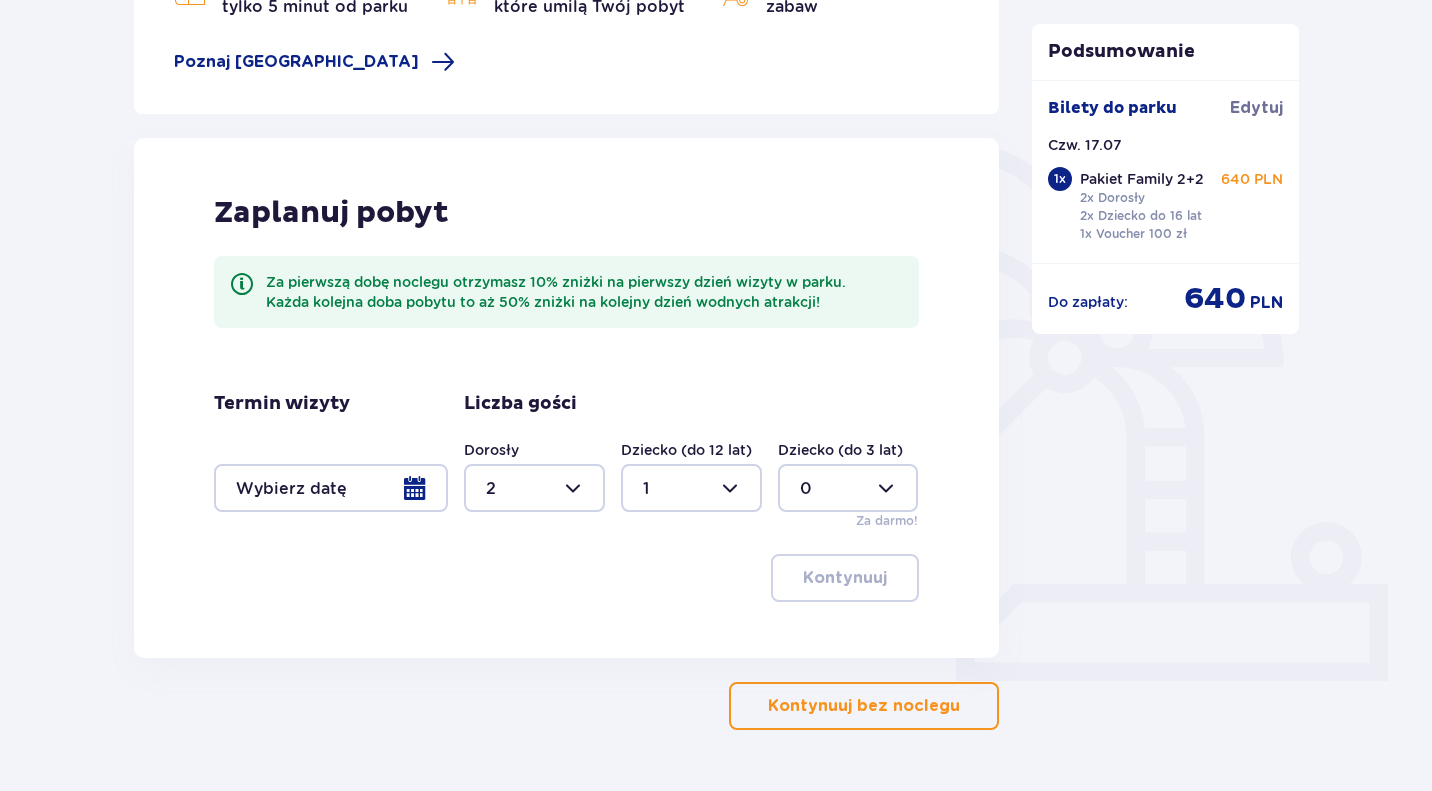 scroll, scrollTop: 400, scrollLeft: 0, axis: vertical 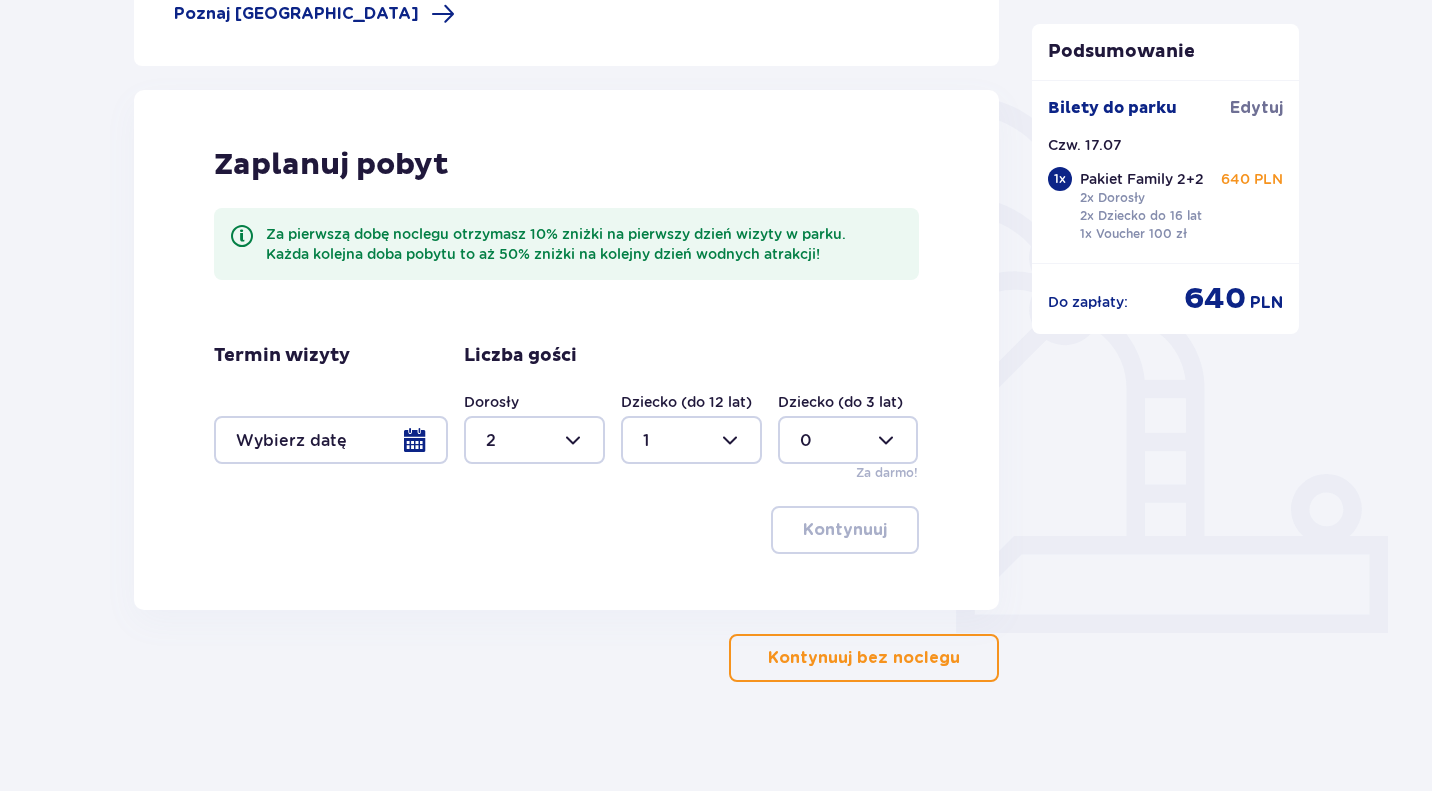 click on "Nocleg Pomiń ten krok Dogodna lokalizacja tylko 5 minut od parku   Dodatkowe usługi, które umilą Twój pobyt   Otwarte strefy i place zabaw   Poznaj Suntago Village Zaplanuj pobyt Za pierwszą dobę noclegu otrzymasz 10% zniżki na pierwszy dzień wizyty w parku. Każda kolejna doba pobytu to aż 50% zniżki na kolejny dzień wodnych atrakcji! Termin wizyty Liczba gości Dorosły   2 Dziecko (do 12 lat)   1 Dziecko (do 3 lat)   0 Za darmo! Kontynuuj Kontynuuj bez noclegu" at bounding box center [566, 247] 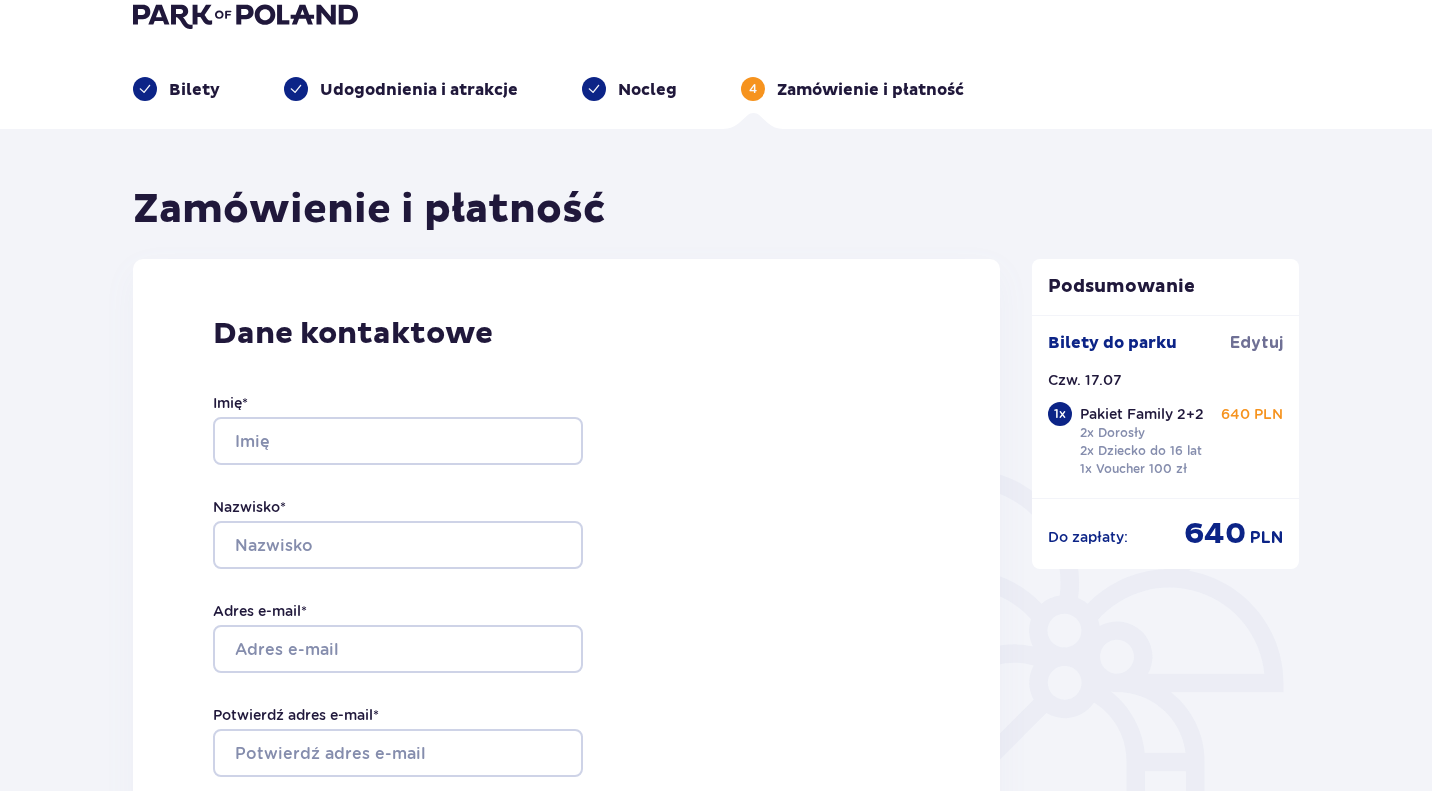 scroll, scrollTop: 0, scrollLeft: 0, axis: both 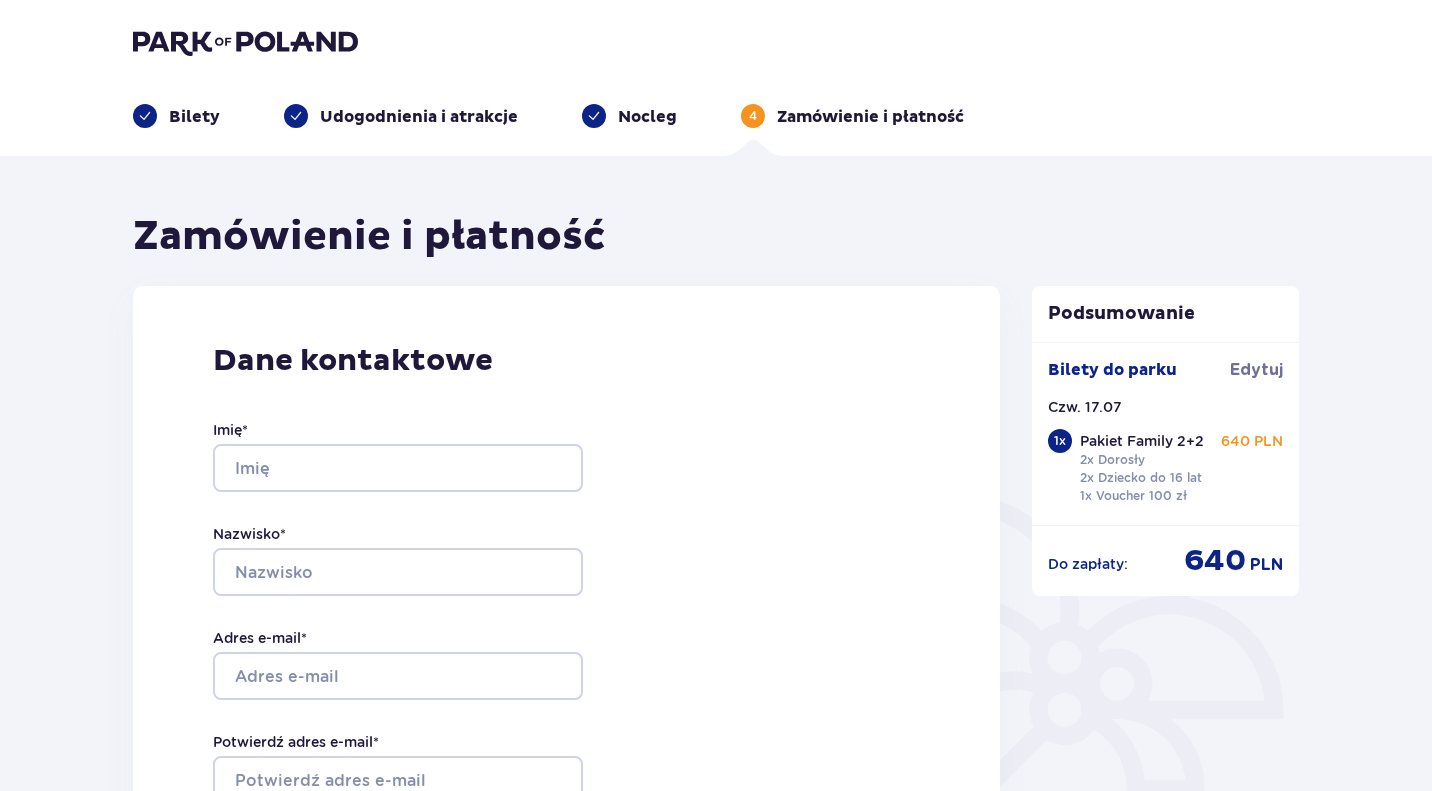 click at bounding box center (245, 42) 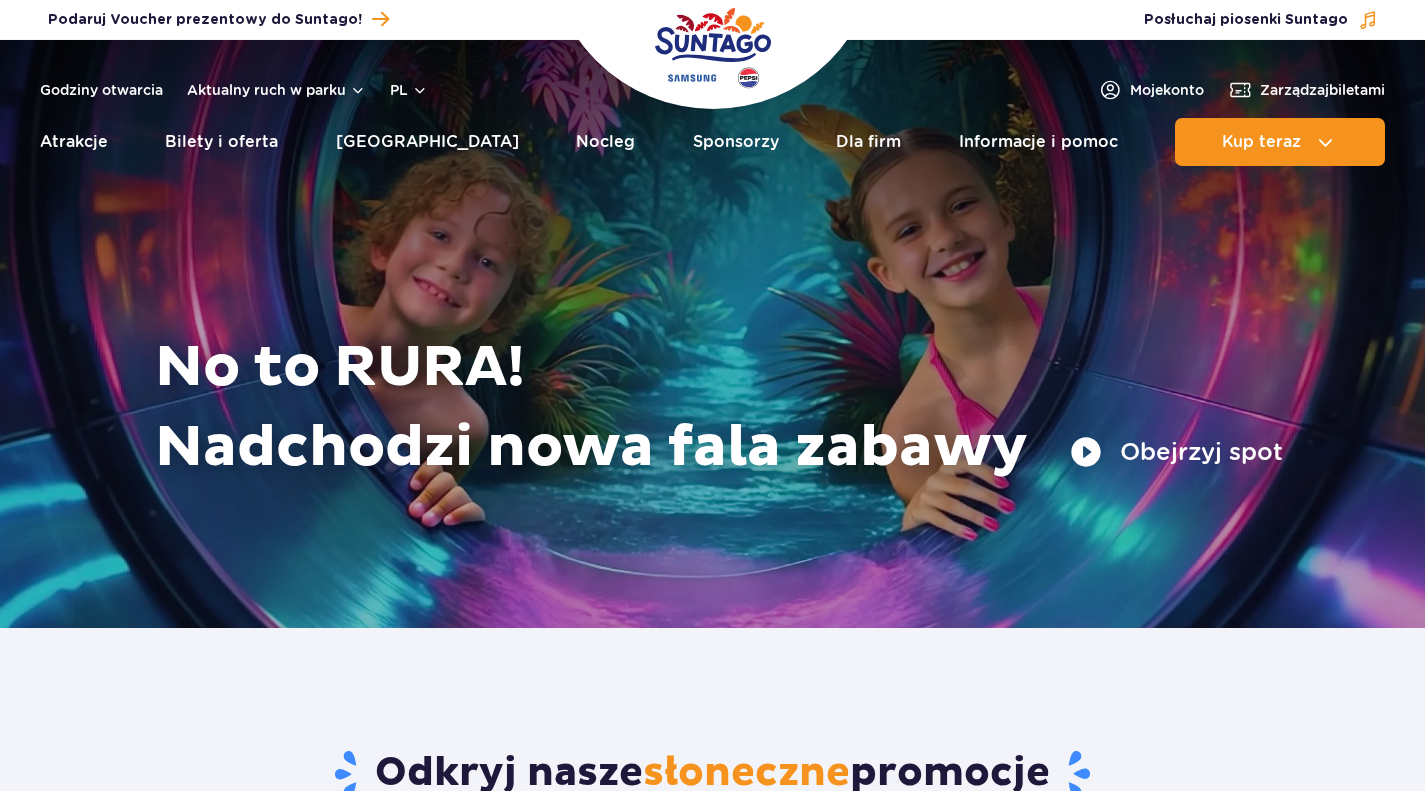 scroll, scrollTop: 0, scrollLeft: 0, axis: both 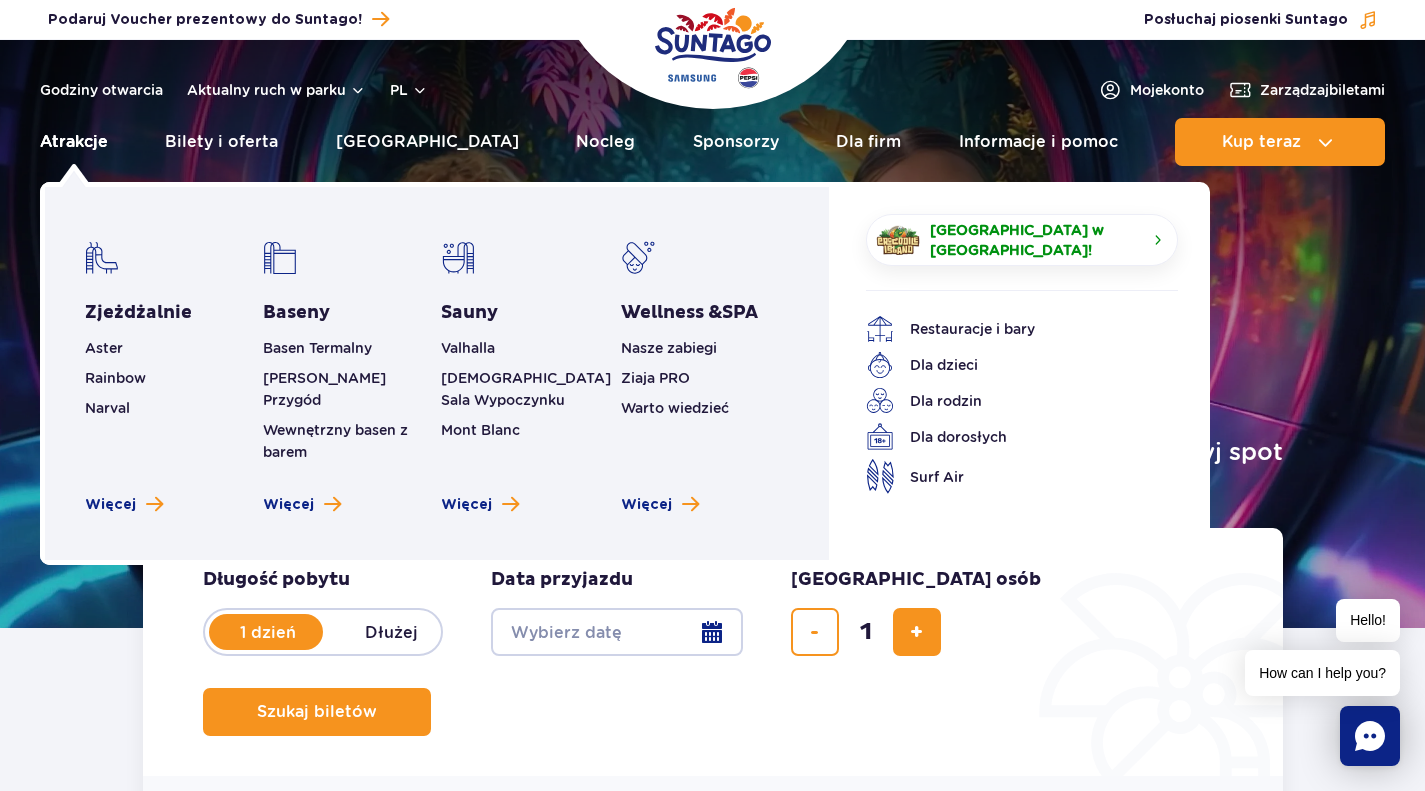 click on "Atrakcje" at bounding box center [74, 142] 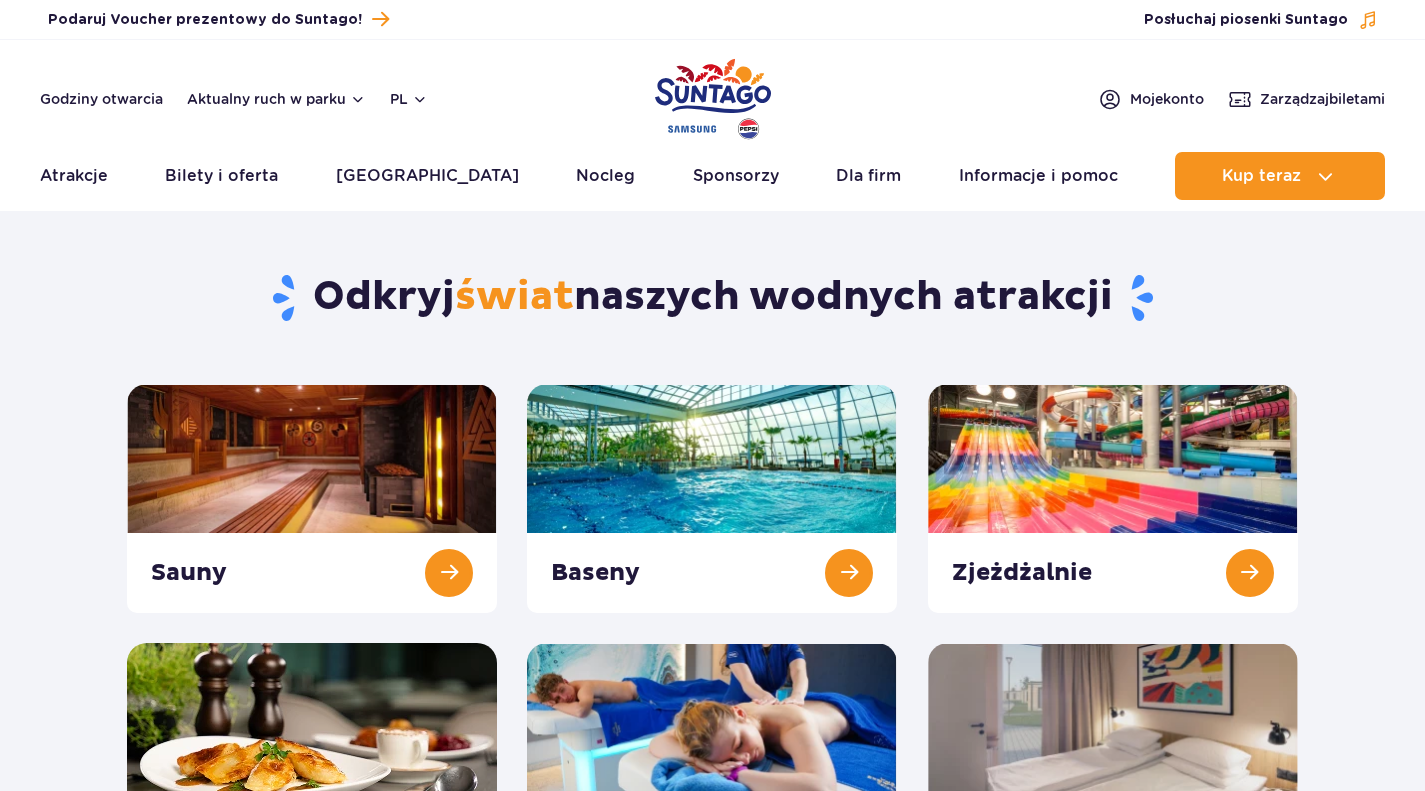 scroll, scrollTop: 0, scrollLeft: 0, axis: both 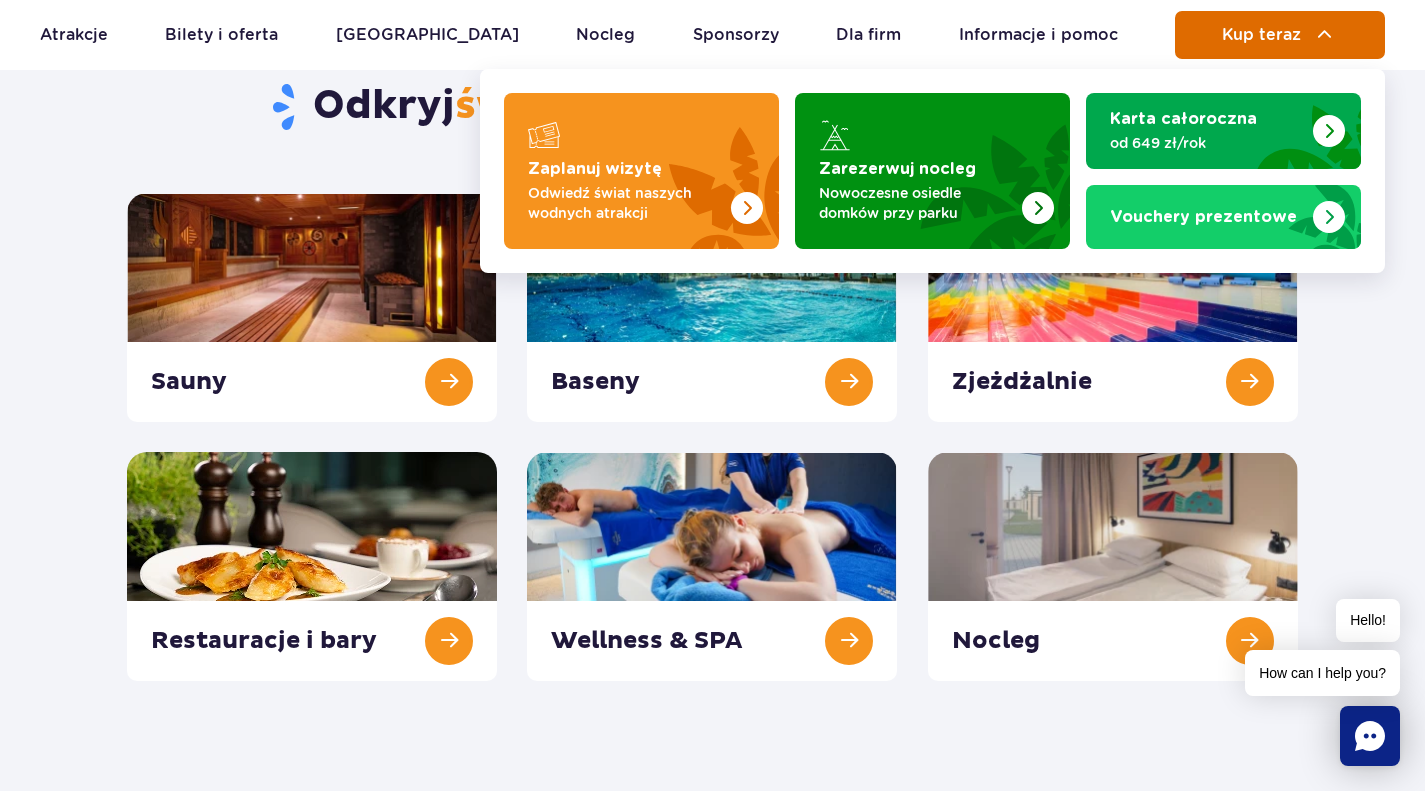 click on "Kup teraz" at bounding box center [1261, 35] 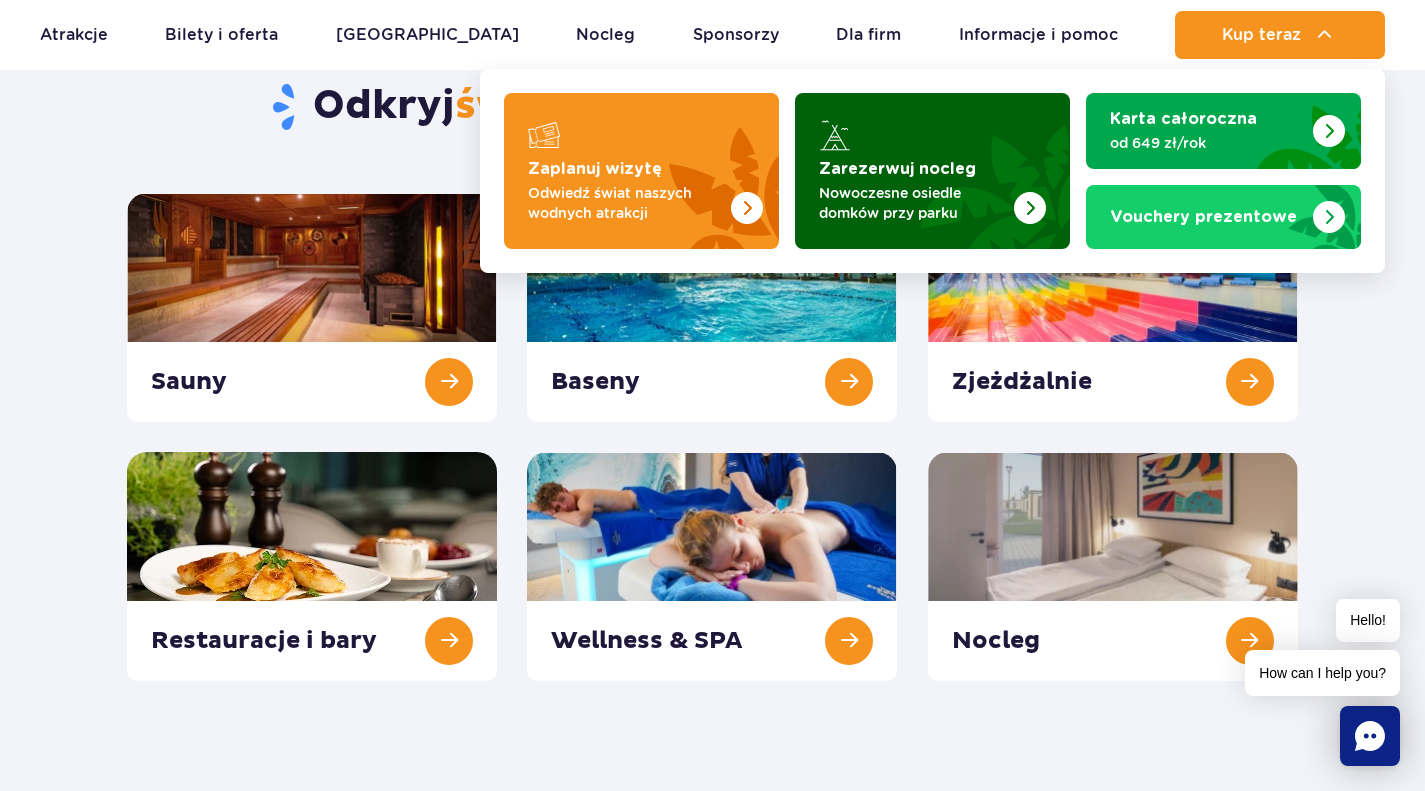 click at bounding box center [932, 171] 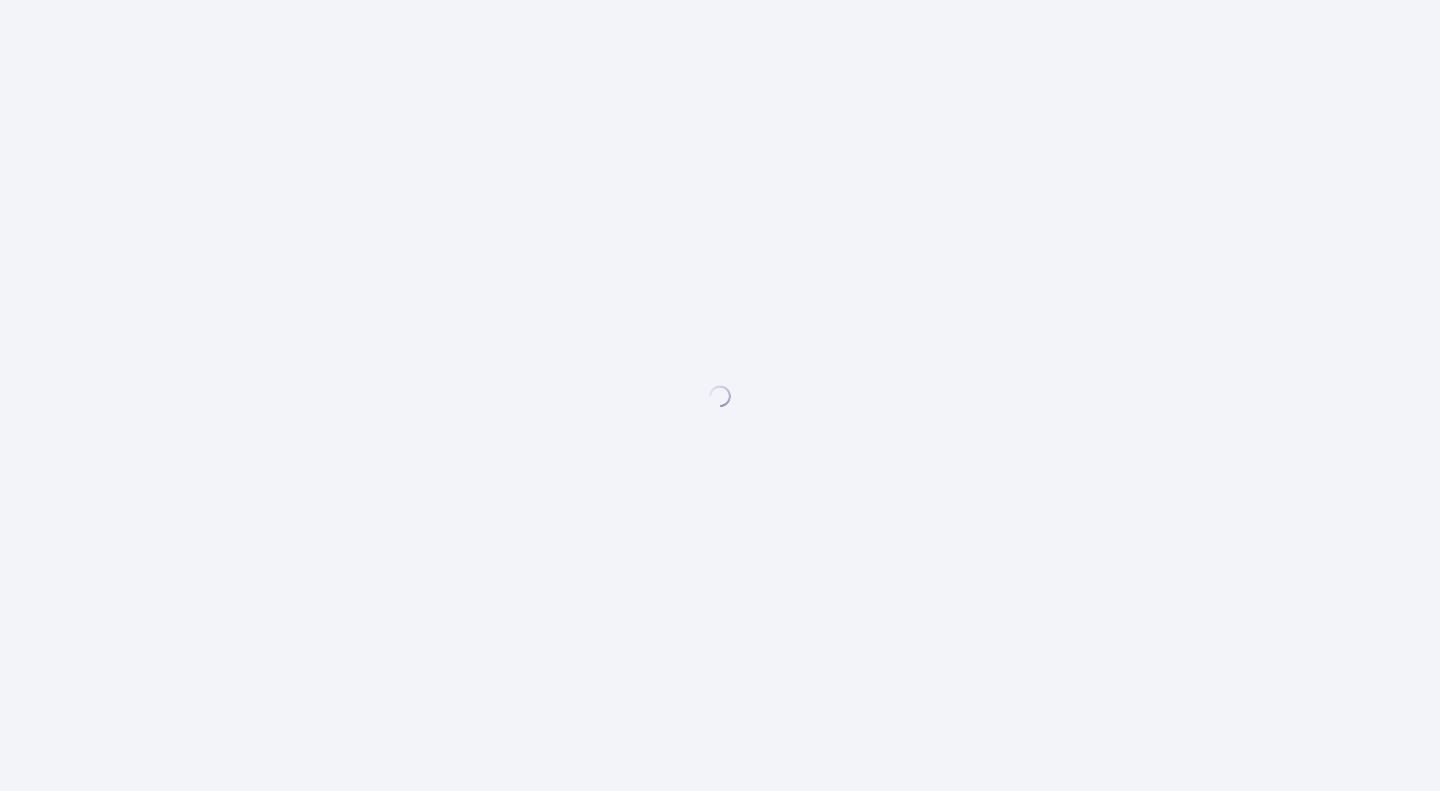 scroll, scrollTop: 0, scrollLeft: 0, axis: both 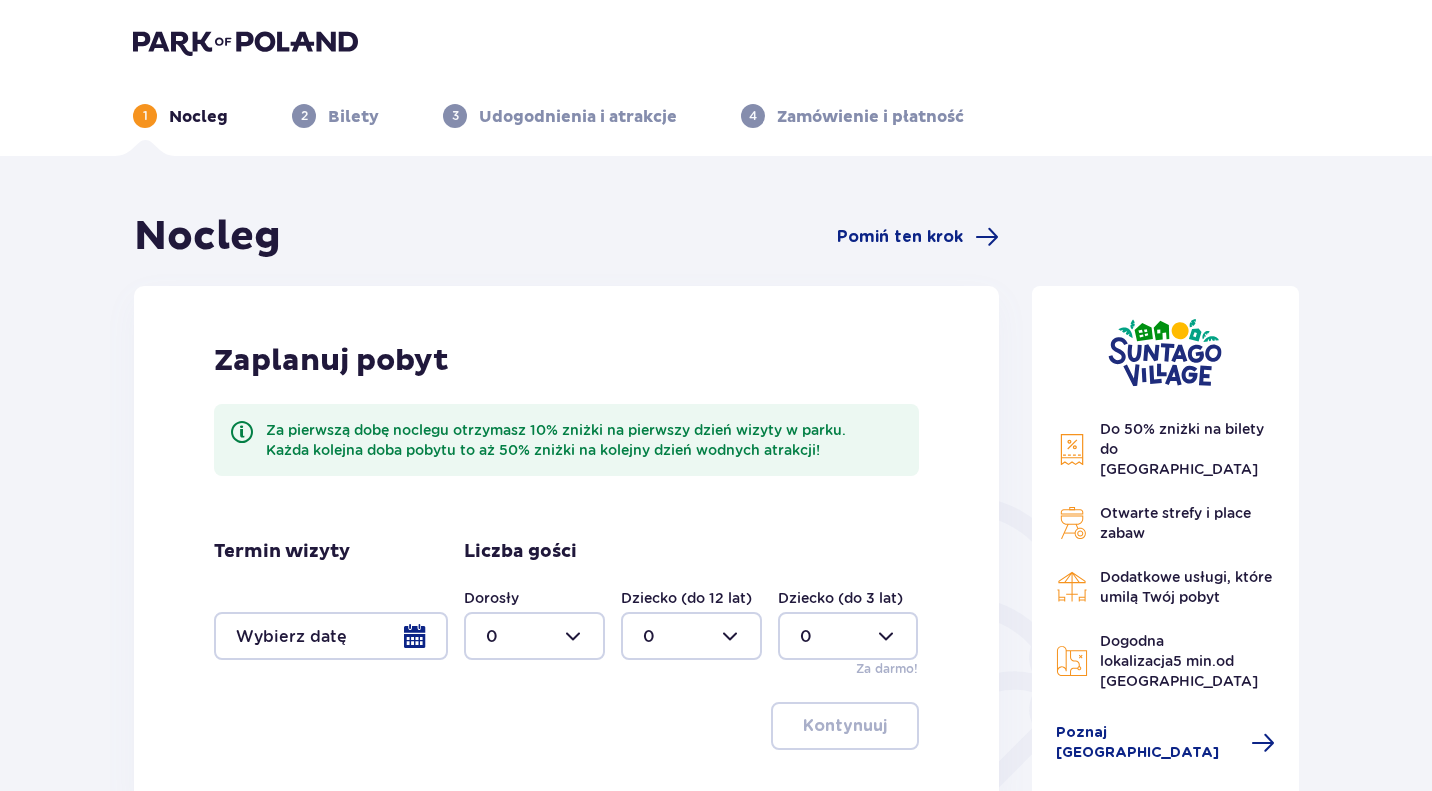 click at bounding box center (331, 636) 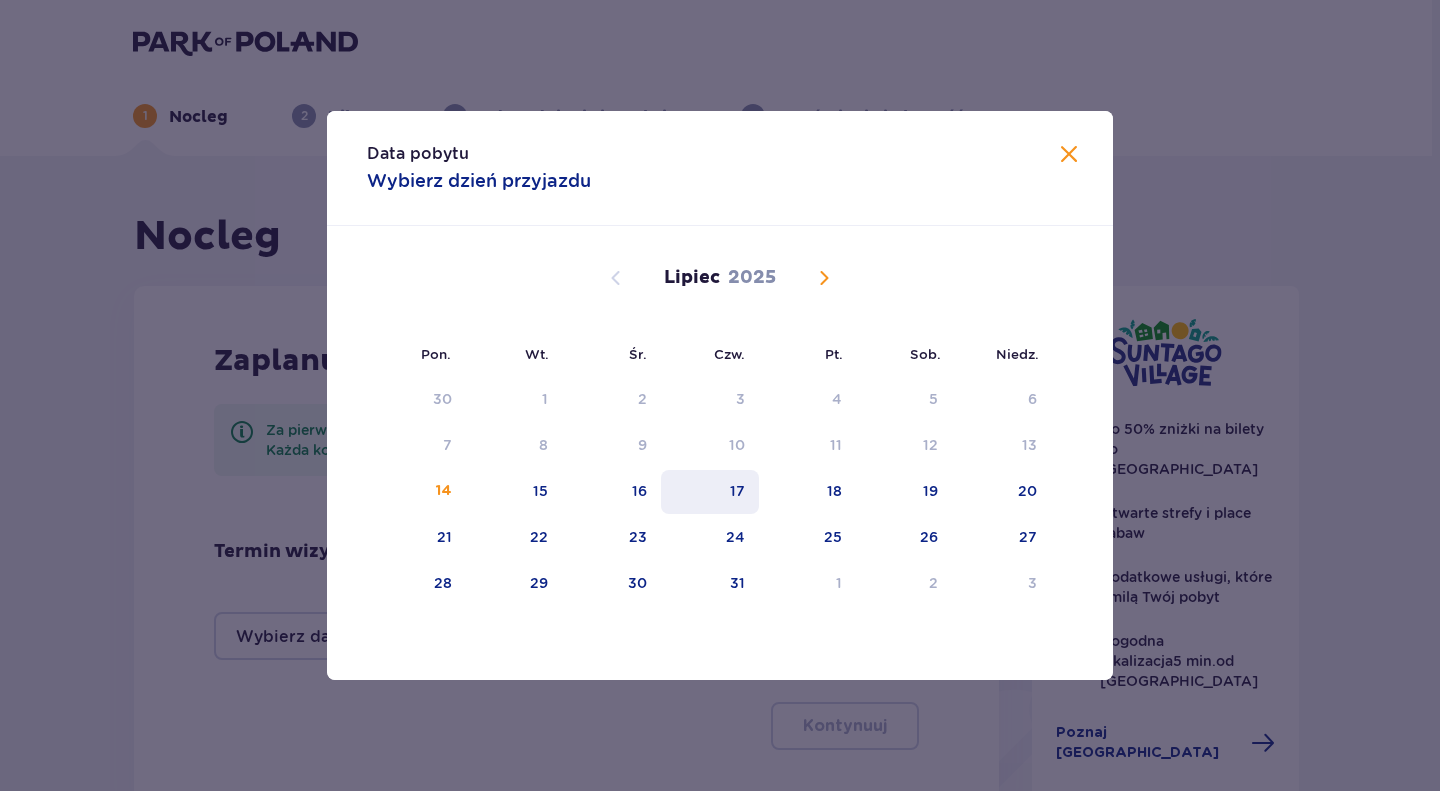 click on "17" at bounding box center [710, 492] 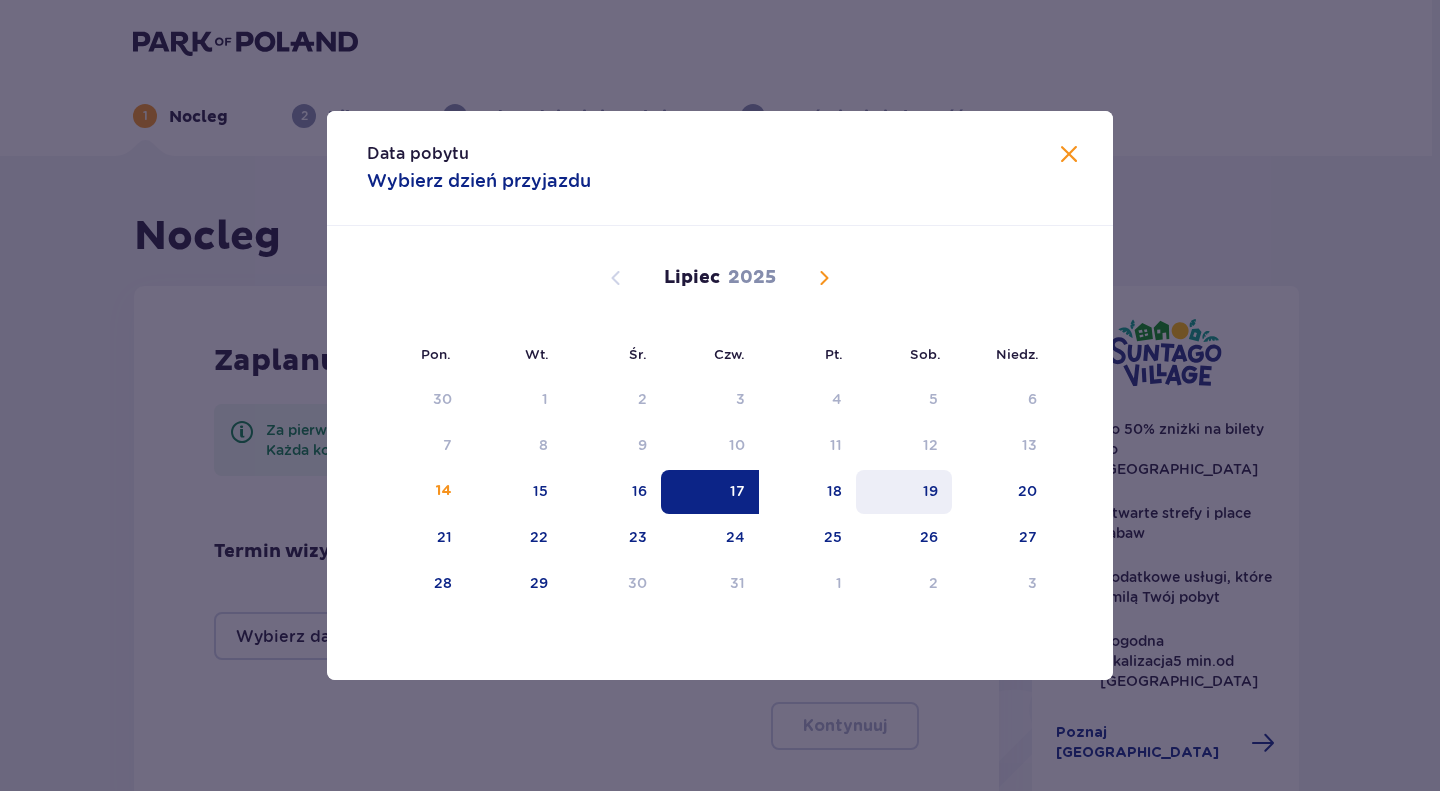 click on "19" at bounding box center [904, 492] 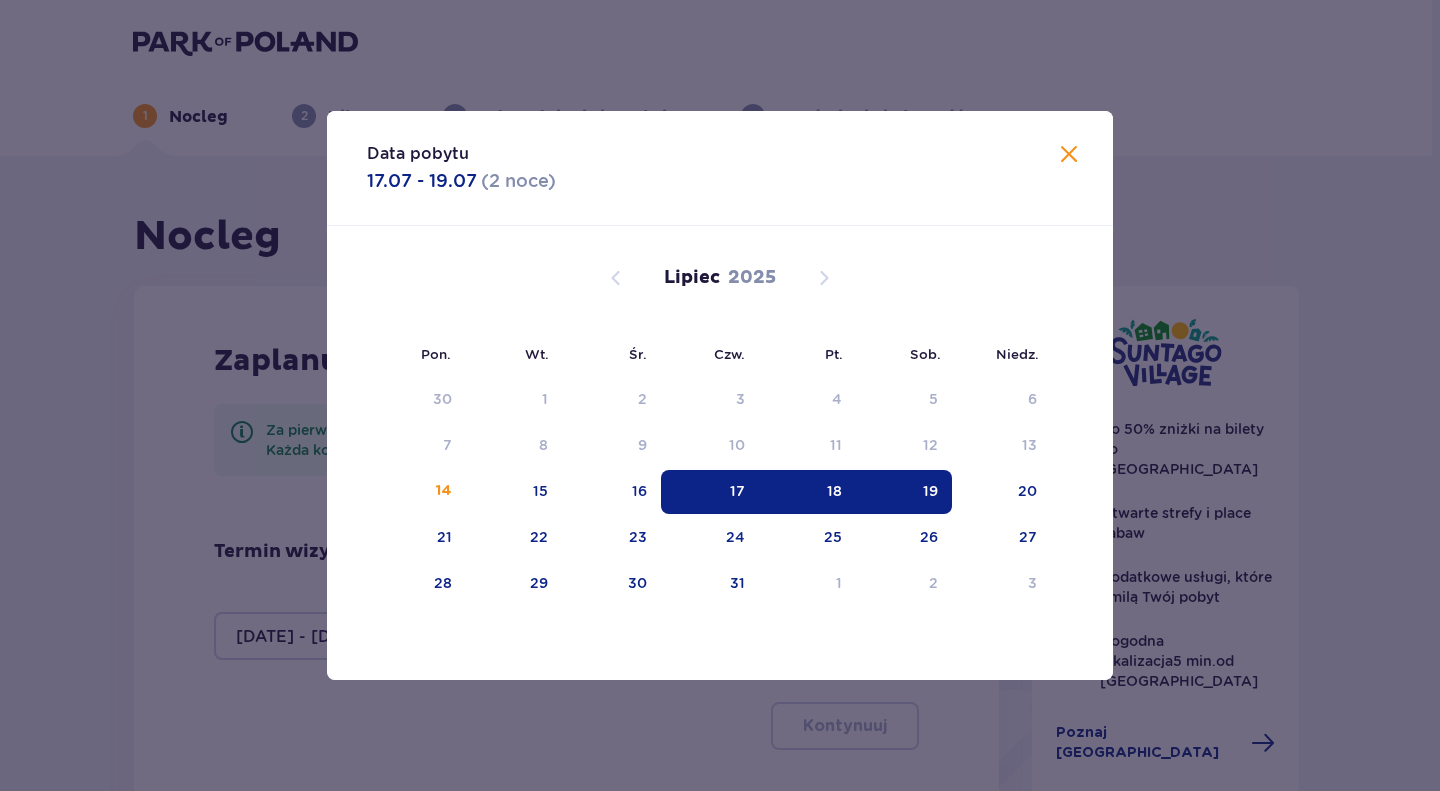 type on "17.07.25 - 19.07.25" 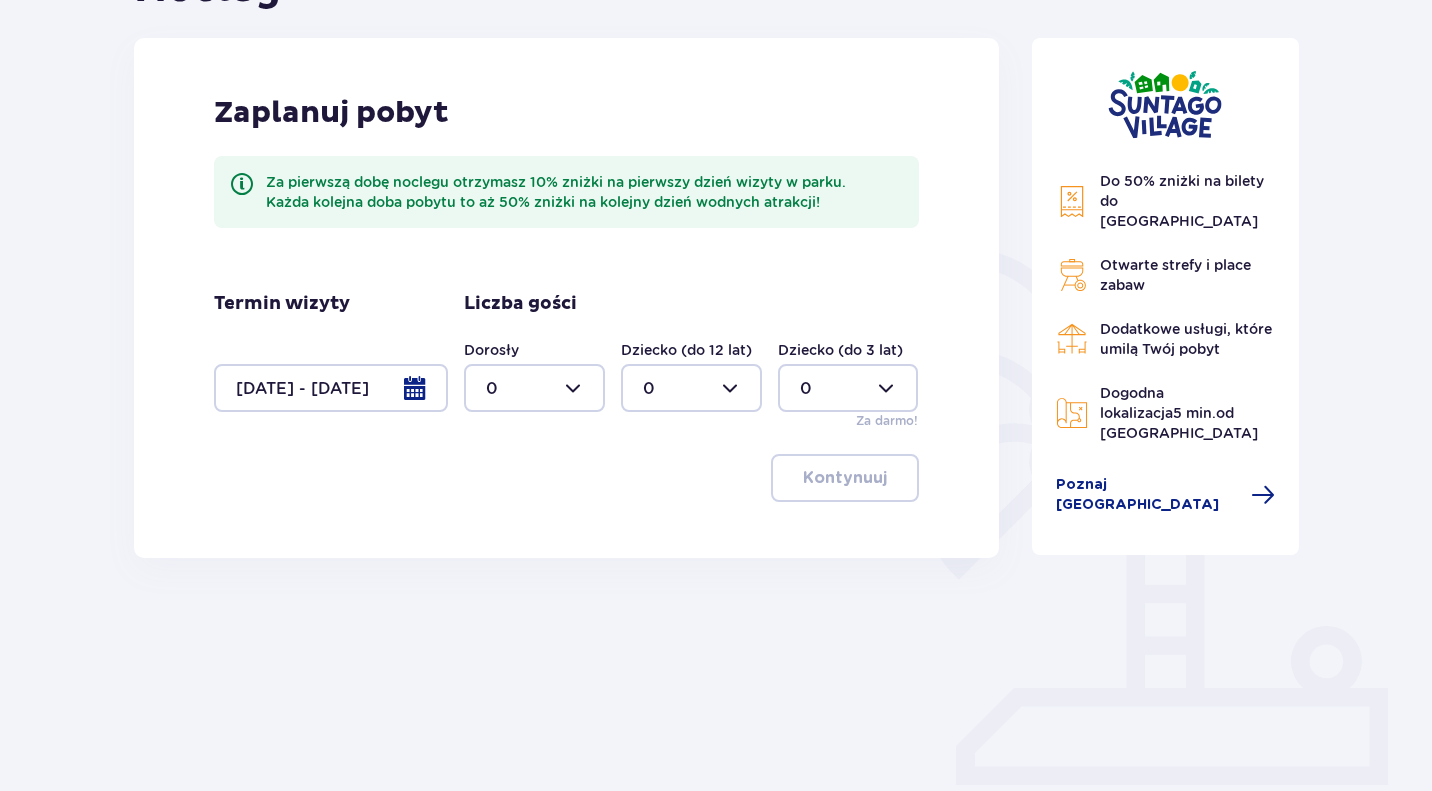 scroll, scrollTop: 265, scrollLeft: 0, axis: vertical 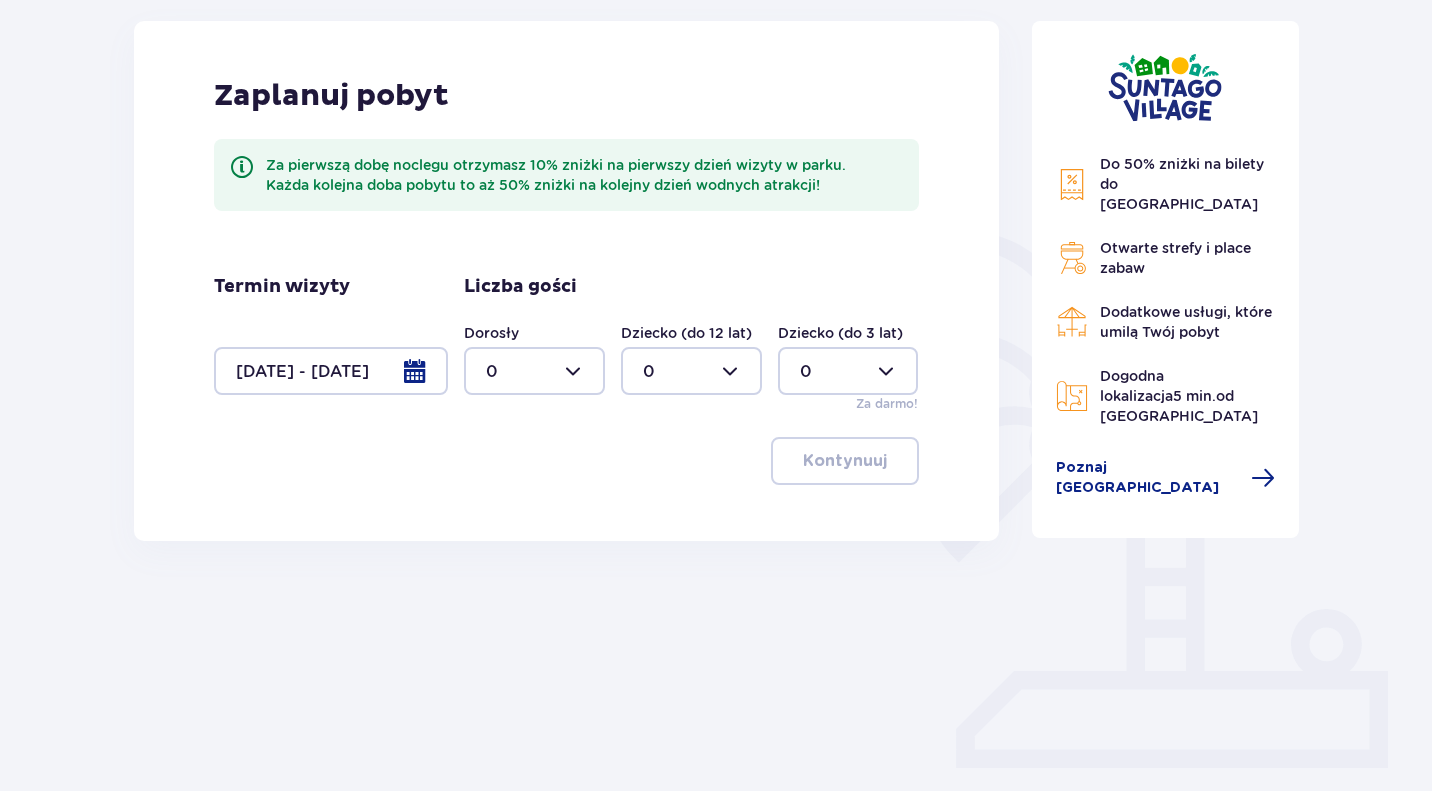click at bounding box center [534, 371] 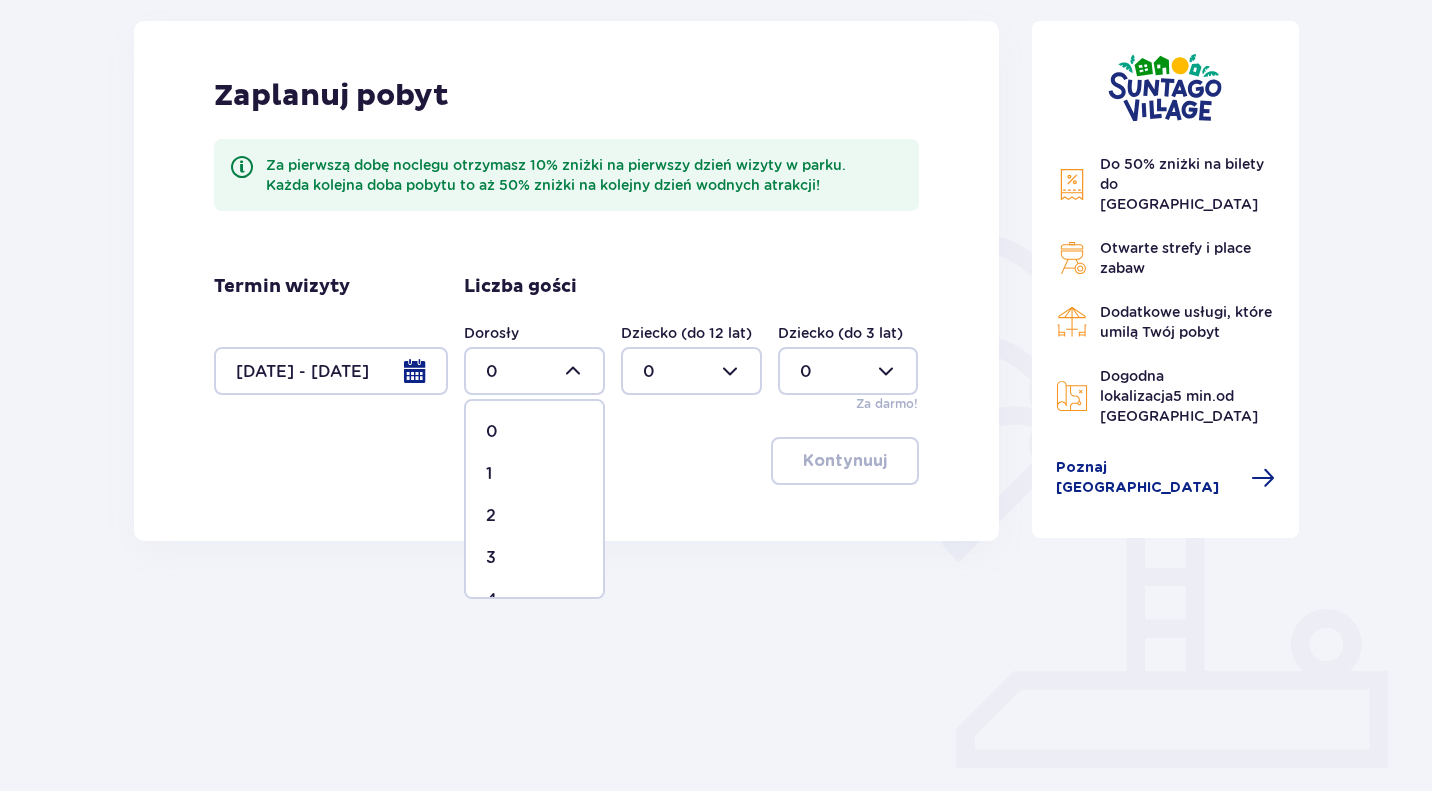 click on "2" at bounding box center [534, 516] 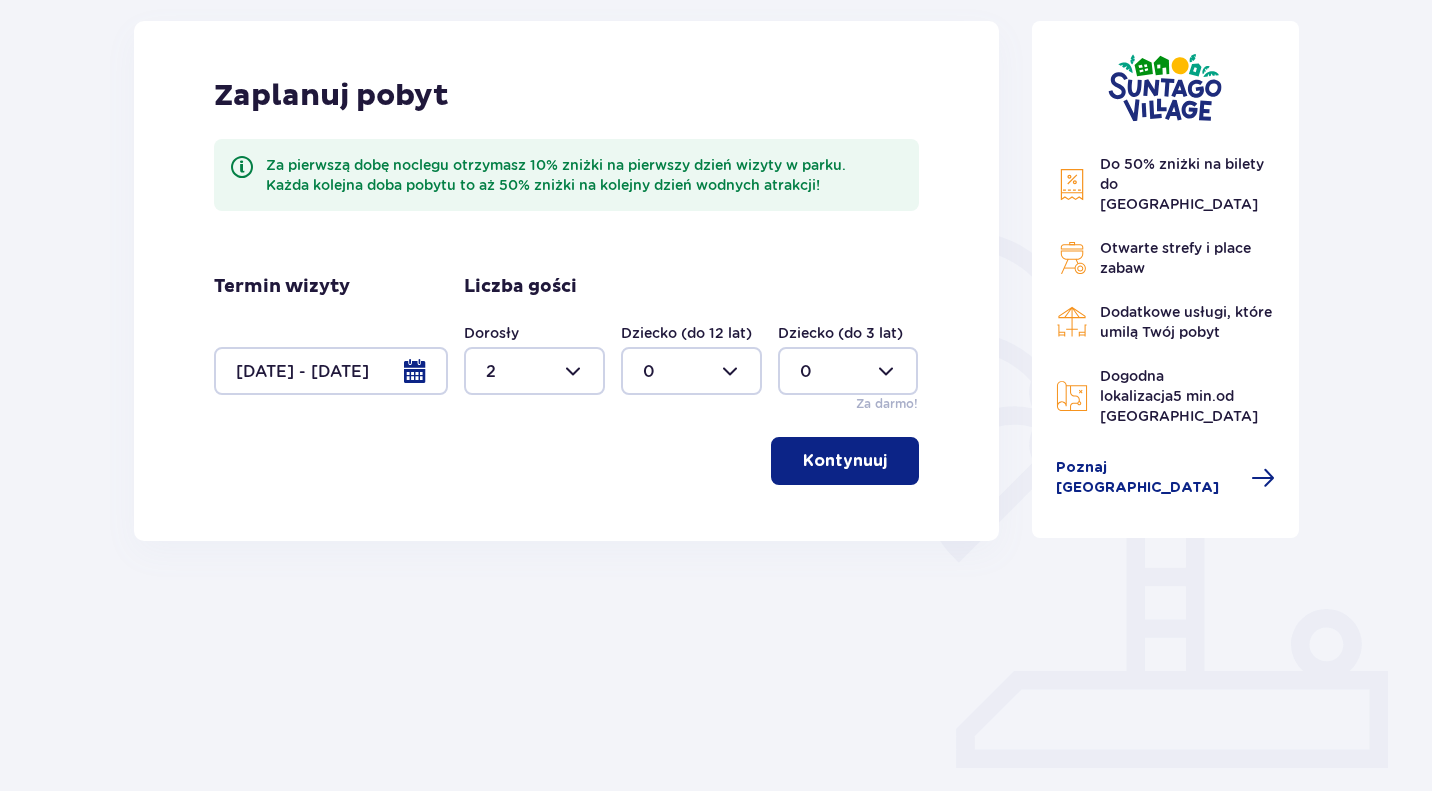click at bounding box center (691, 371) 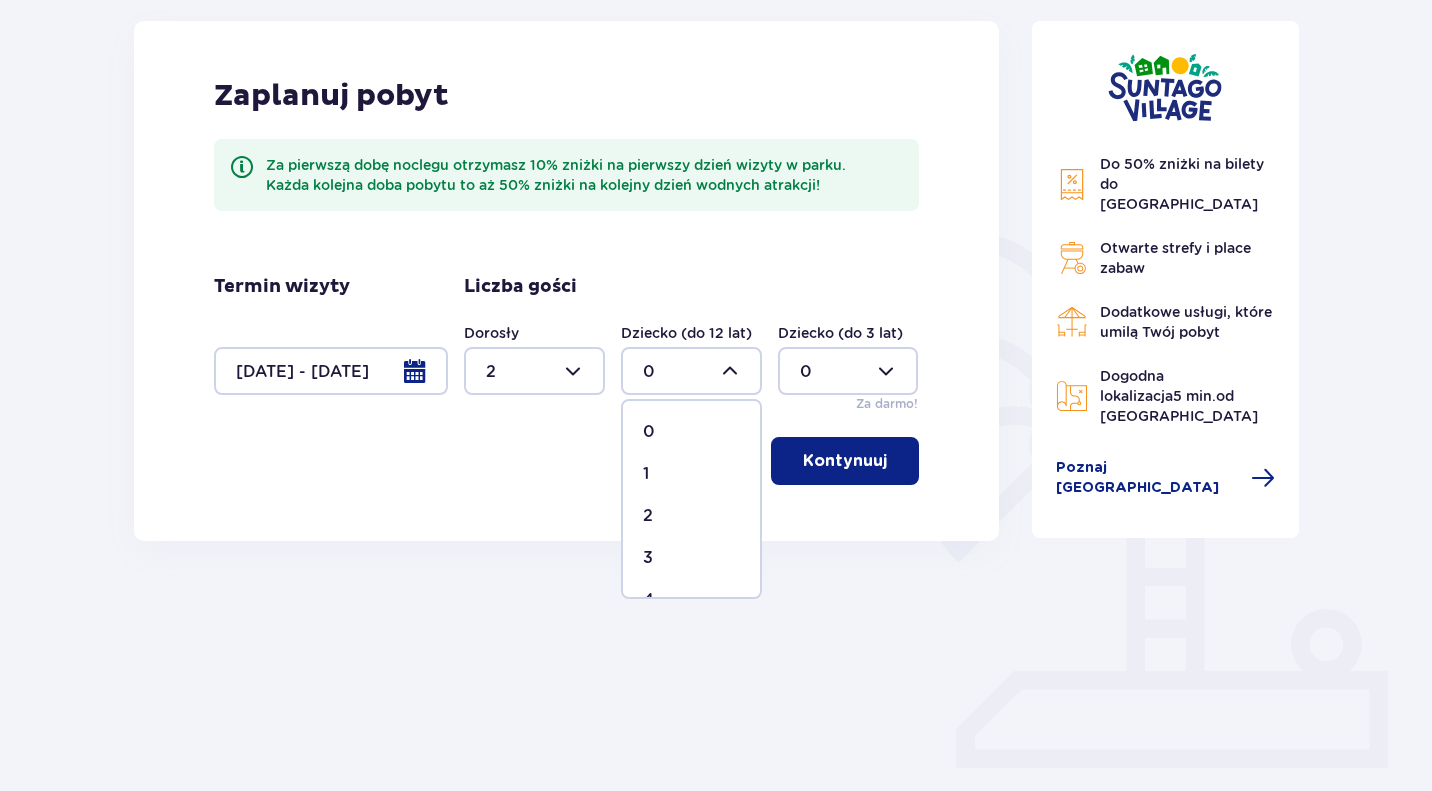 click on "1" at bounding box center (691, 474) 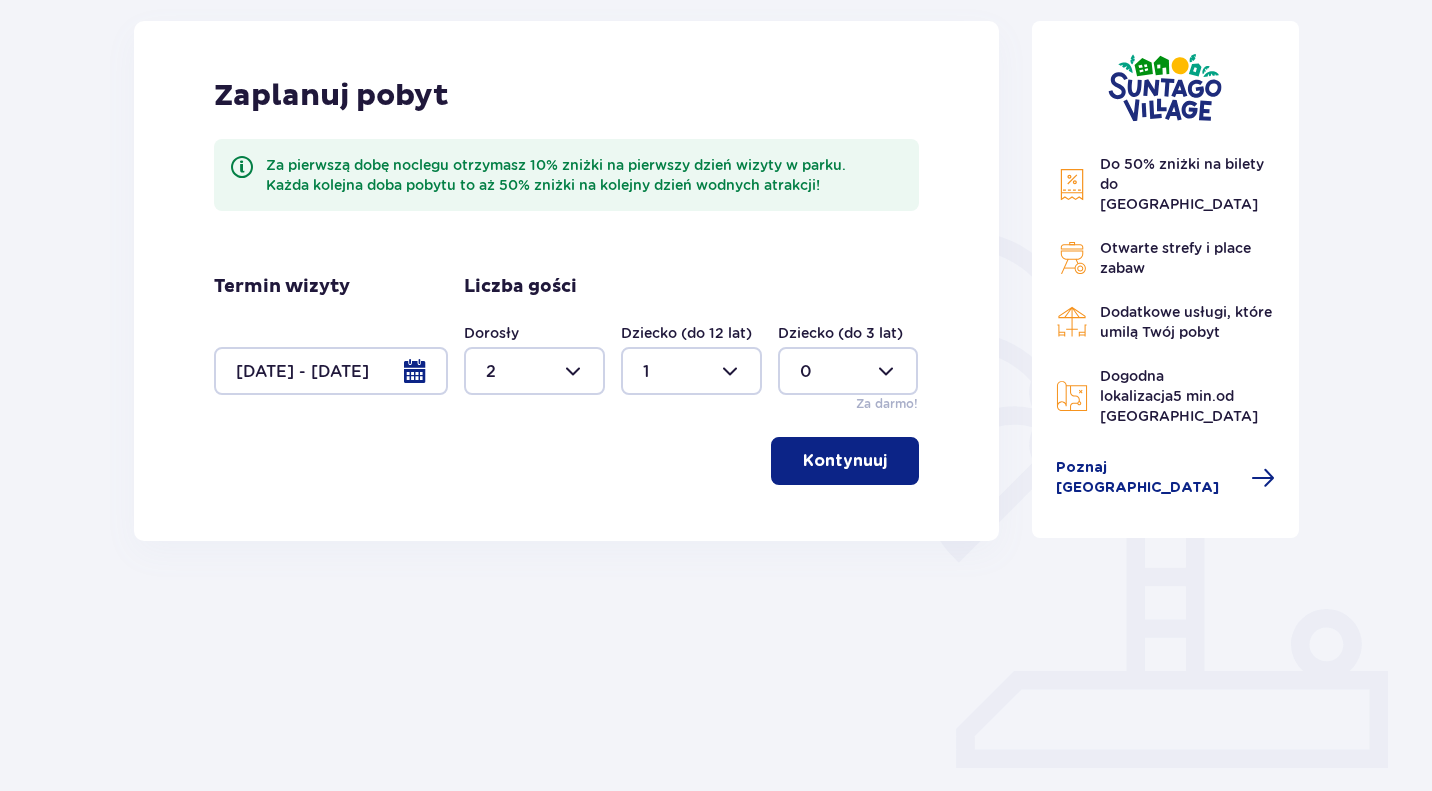 click on "Kontynuuj" at bounding box center [845, 461] 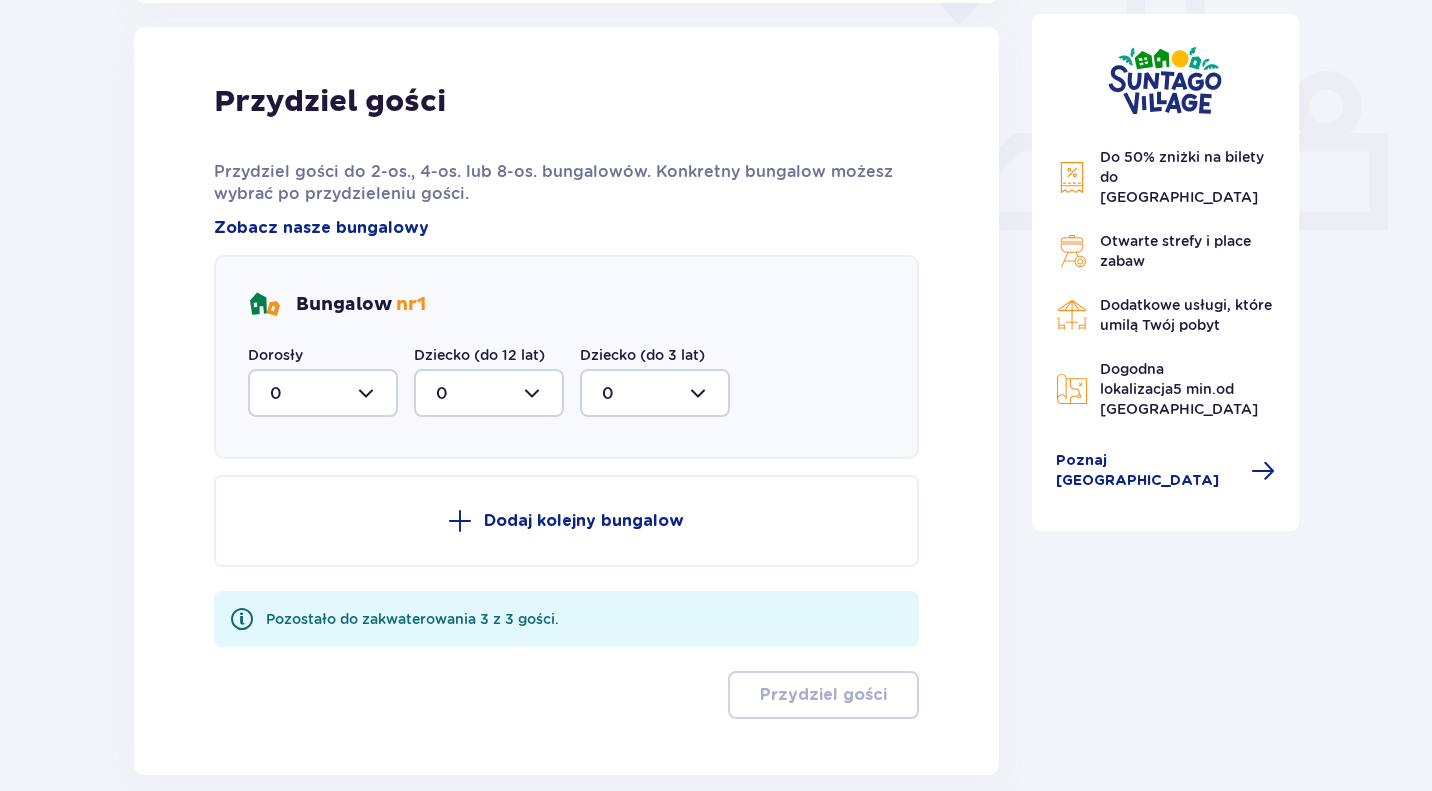 scroll, scrollTop: 806, scrollLeft: 0, axis: vertical 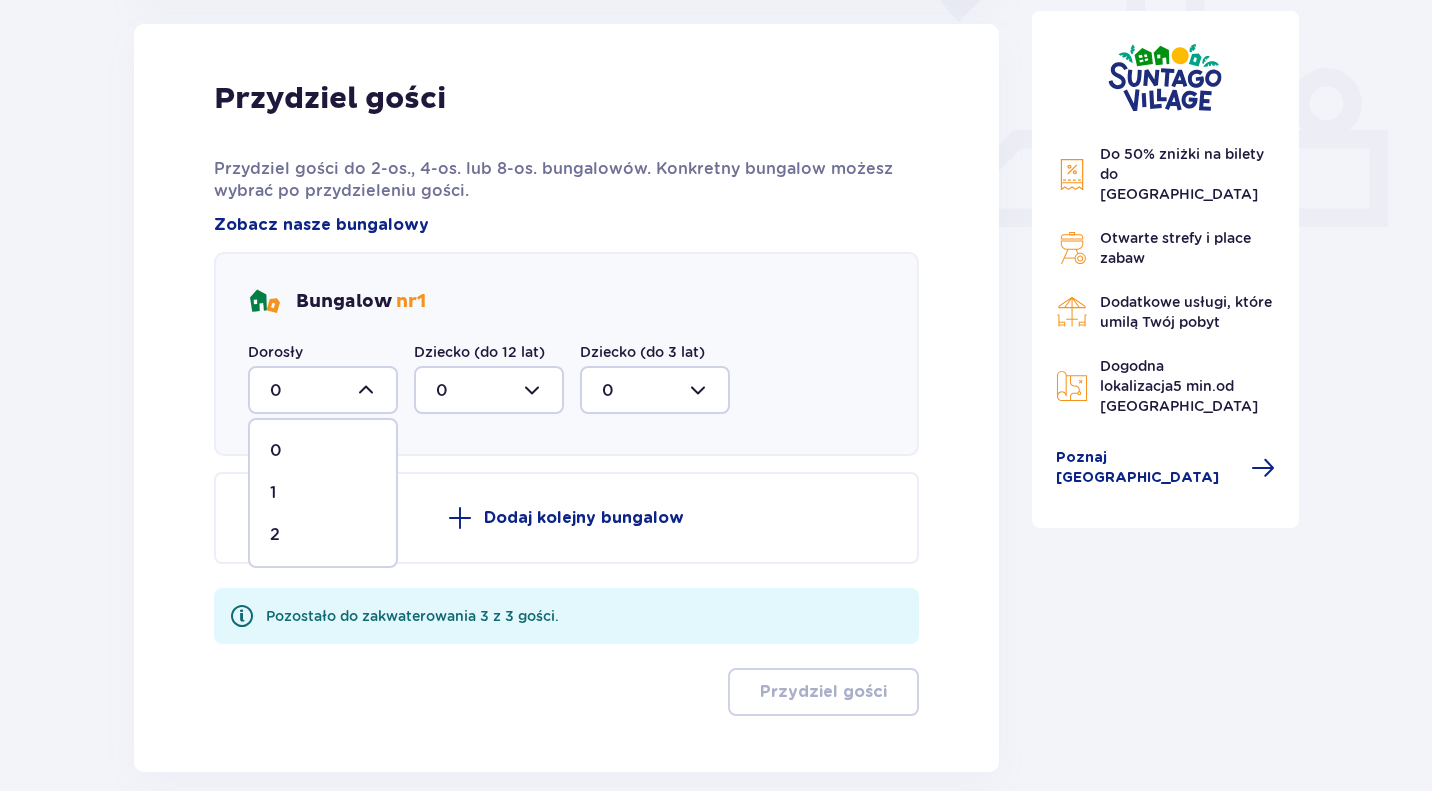 click on "2" at bounding box center (323, 535) 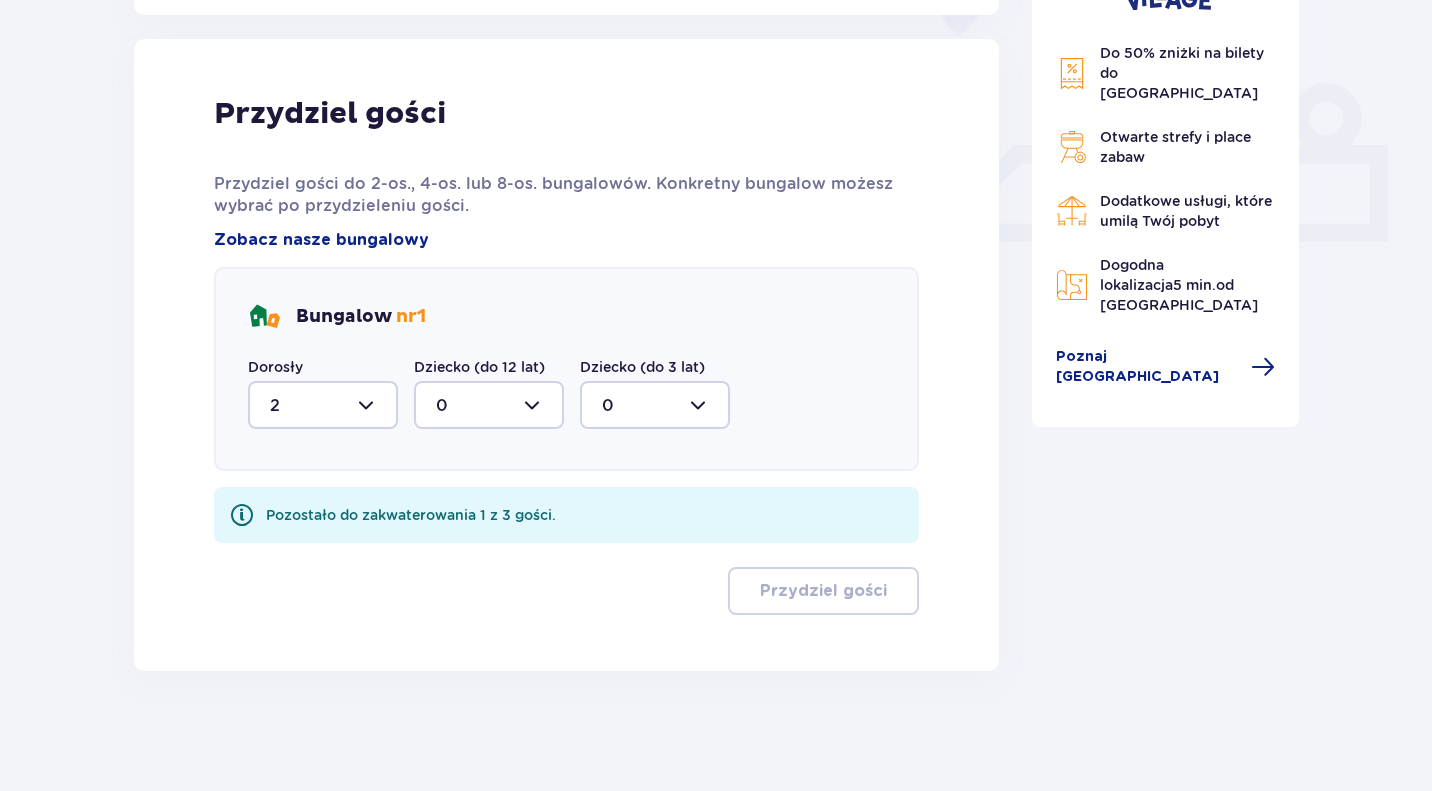 scroll, scrollTop: 791, scrollLeft: 0, axis: vertical 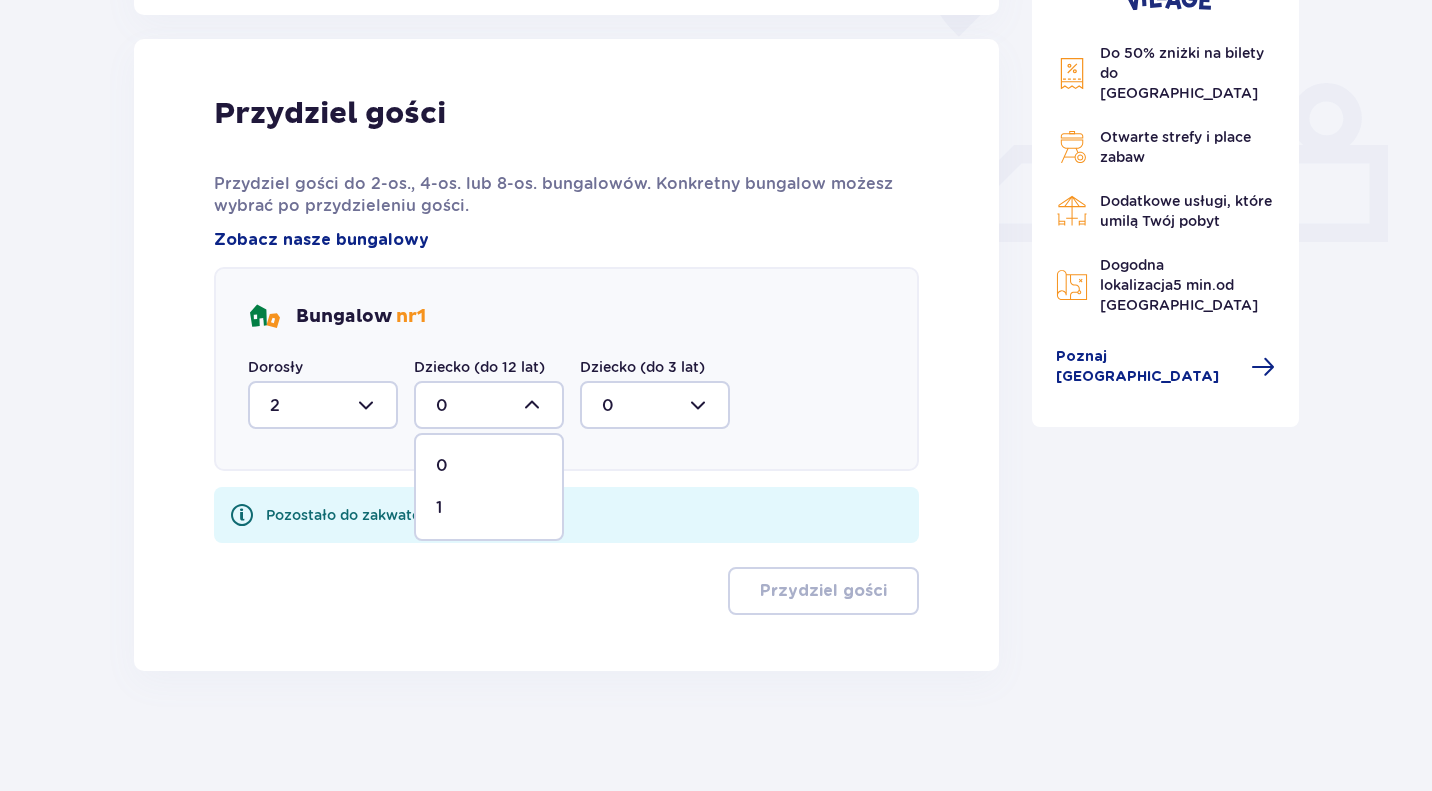 click on "1" at bounding box center [489, 508] 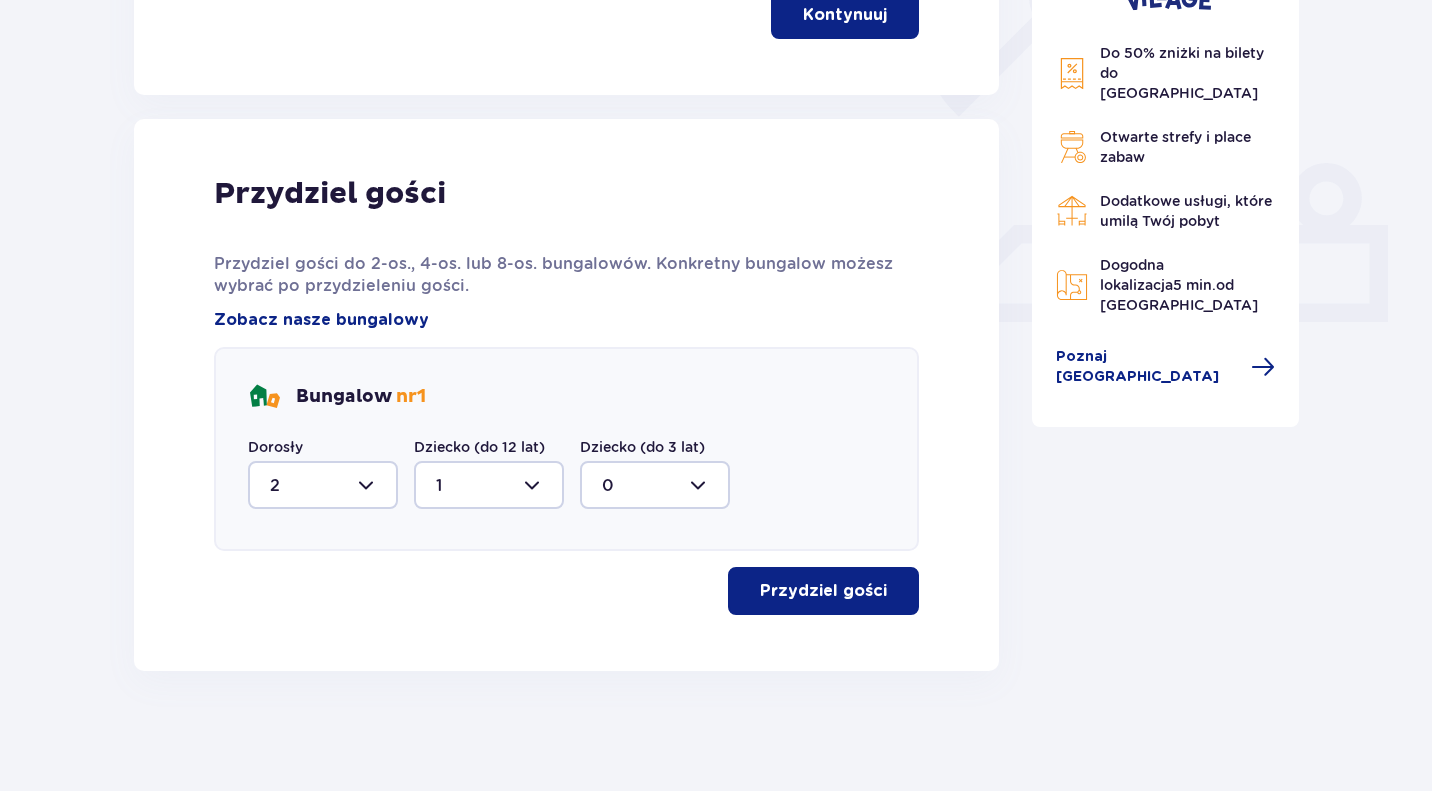 scroll, scrollTop: 711, scrollLeft: 0, axis: vertical 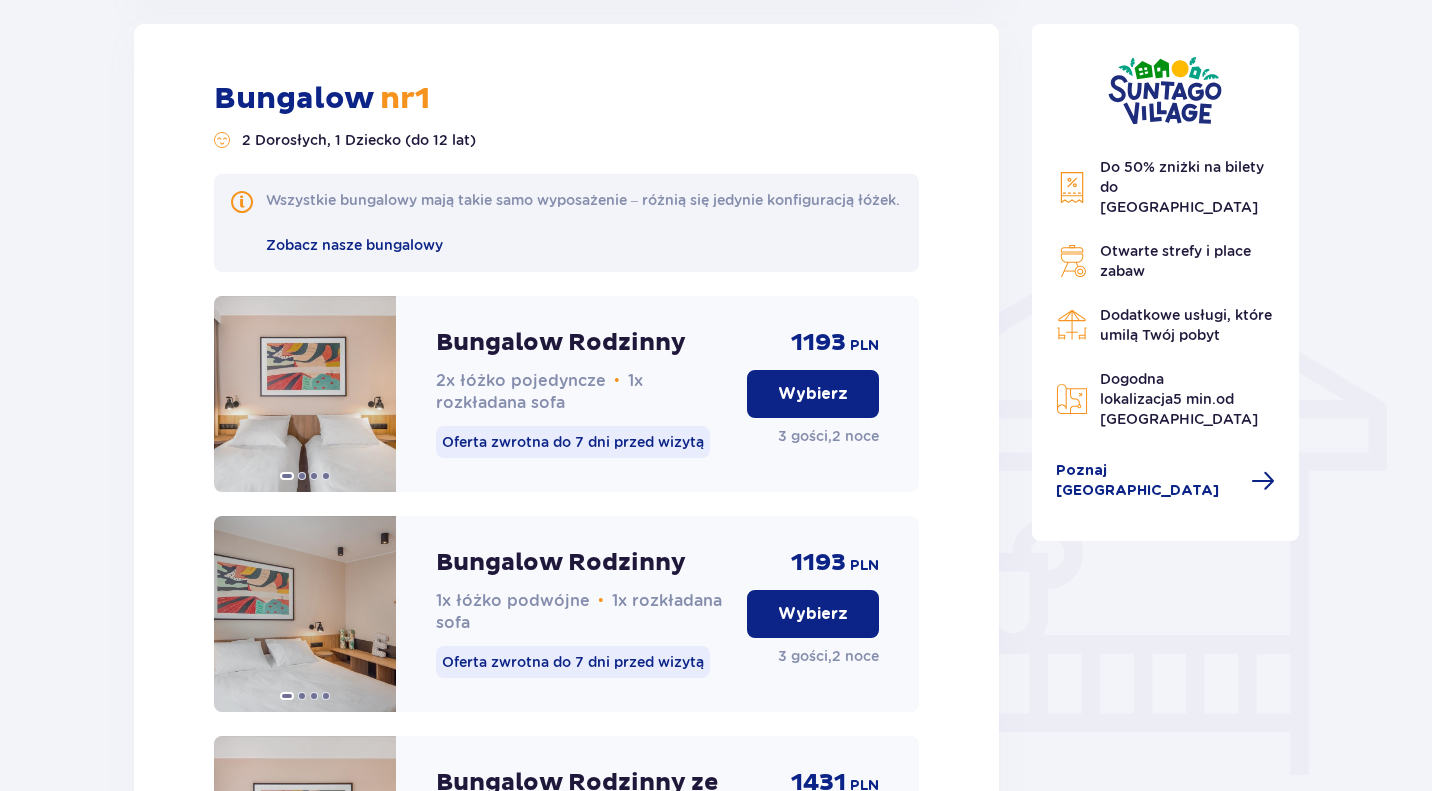 click on "Bungalow   nr  1   2 Dorosłych, 1 Dziecko (do 12 lat) Wszystkie bungalowy mają takie samo wyposażenie – różnią się jedynie konfiguracją łóżek. Zobacz nasze bungalowy Bungalow Rodzinny 2x łóżko pojedyncze • 1x rozkładana sofa Oferta zwrotna do 7 dni przed wizytą 1193 PLN Wybierz 3 gości ,  2 noce Bungalow Rodzinny 1x łóżko podwójne • 1x rozkładana sofa Oferta zwrotna do 7 dni przed wizytą 1193 PLN Wybierz 3 gości ,  2 noce Bungalow Rodzinny ze śniadaniem 2x łóżko pojedyncze • 1x rozkładana sofa Oferta zwrotna do 7 dni przed wizytą 1431 PLN Wybierz 3 gości ,  2 noce Bungalow Rodzinny ze śniadaniem 1x łóżko podwójne • 1x rozkładana sofa Oferta zwrotna do 7 dni przed wizytą 1431 PLN Wybierz 3 gości ,  2 noce" at bounding box center (566, 666) 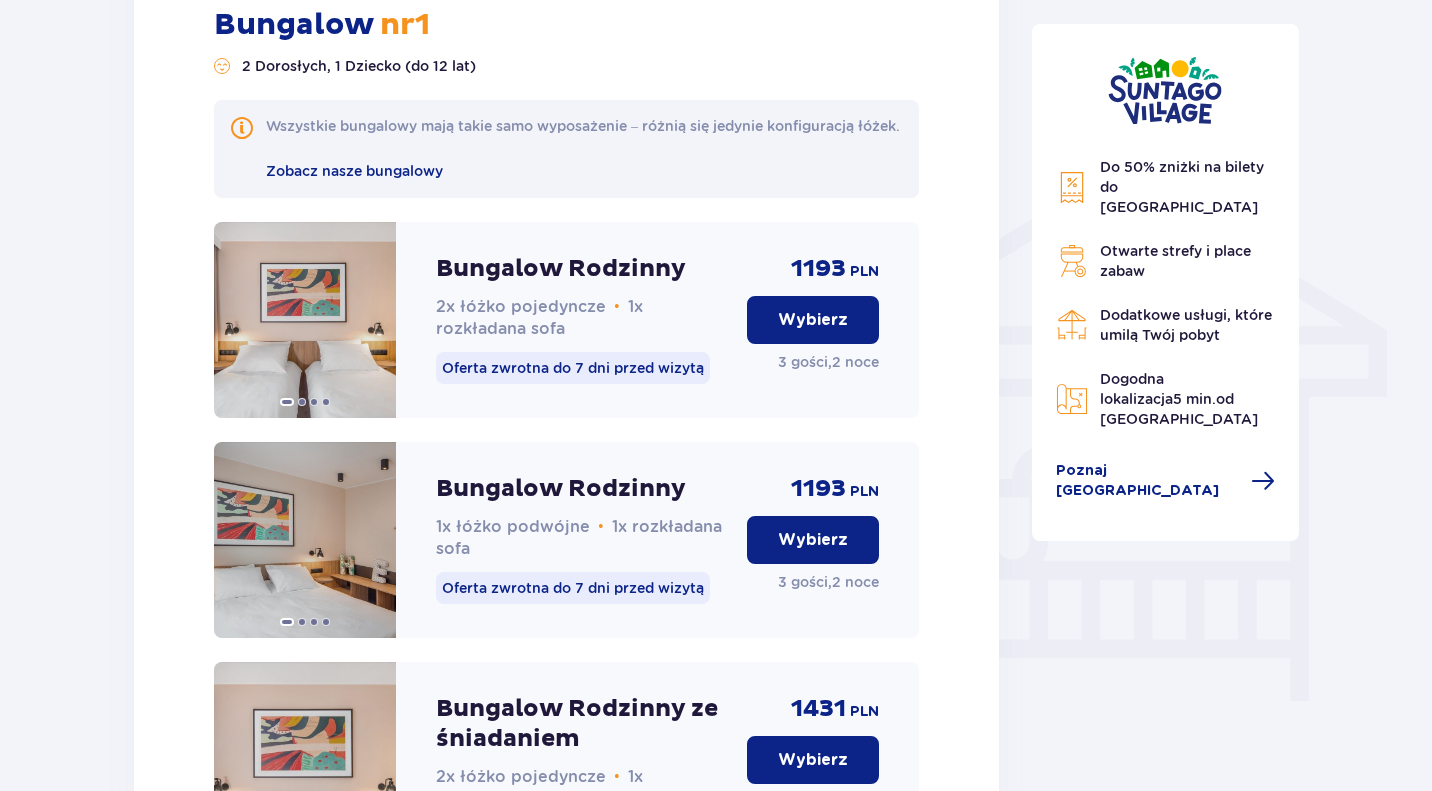 scroll, scrollTop: 1776, scrollLeft: 0, axis: vertical 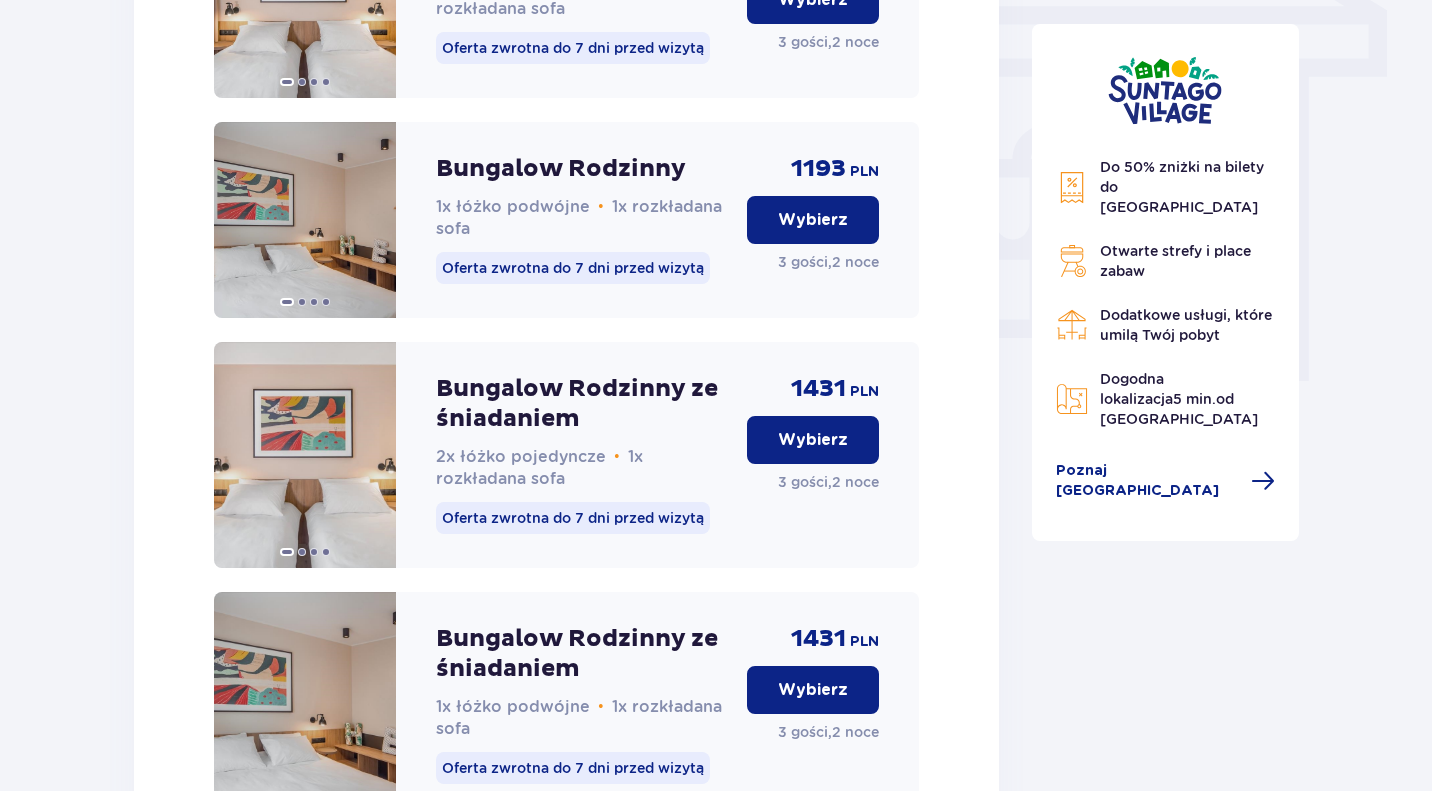 click on "Wybierz" at bounding box center (813, 220) 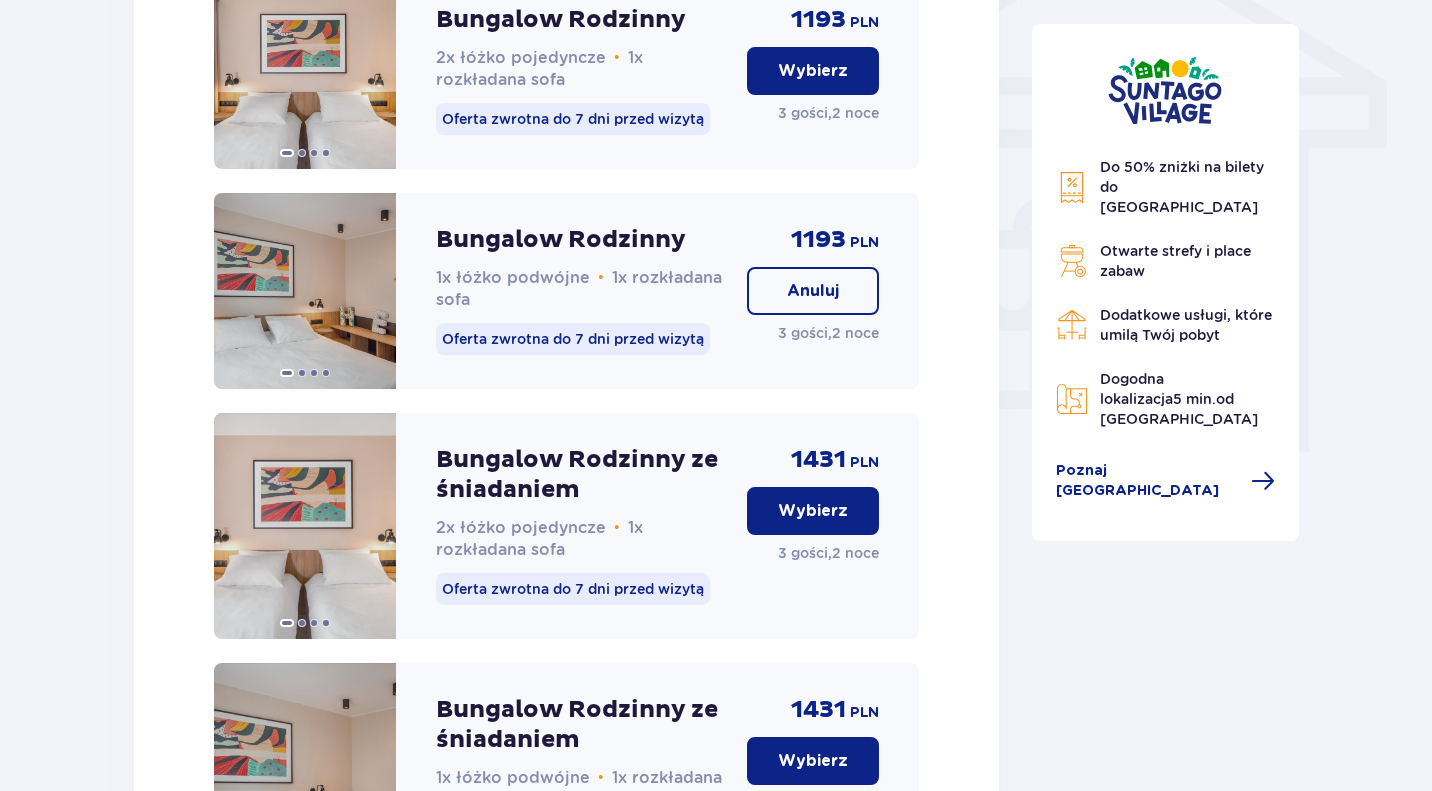 scroll, scrollTop: 1703, scrollLeft: 0, axis: vertical 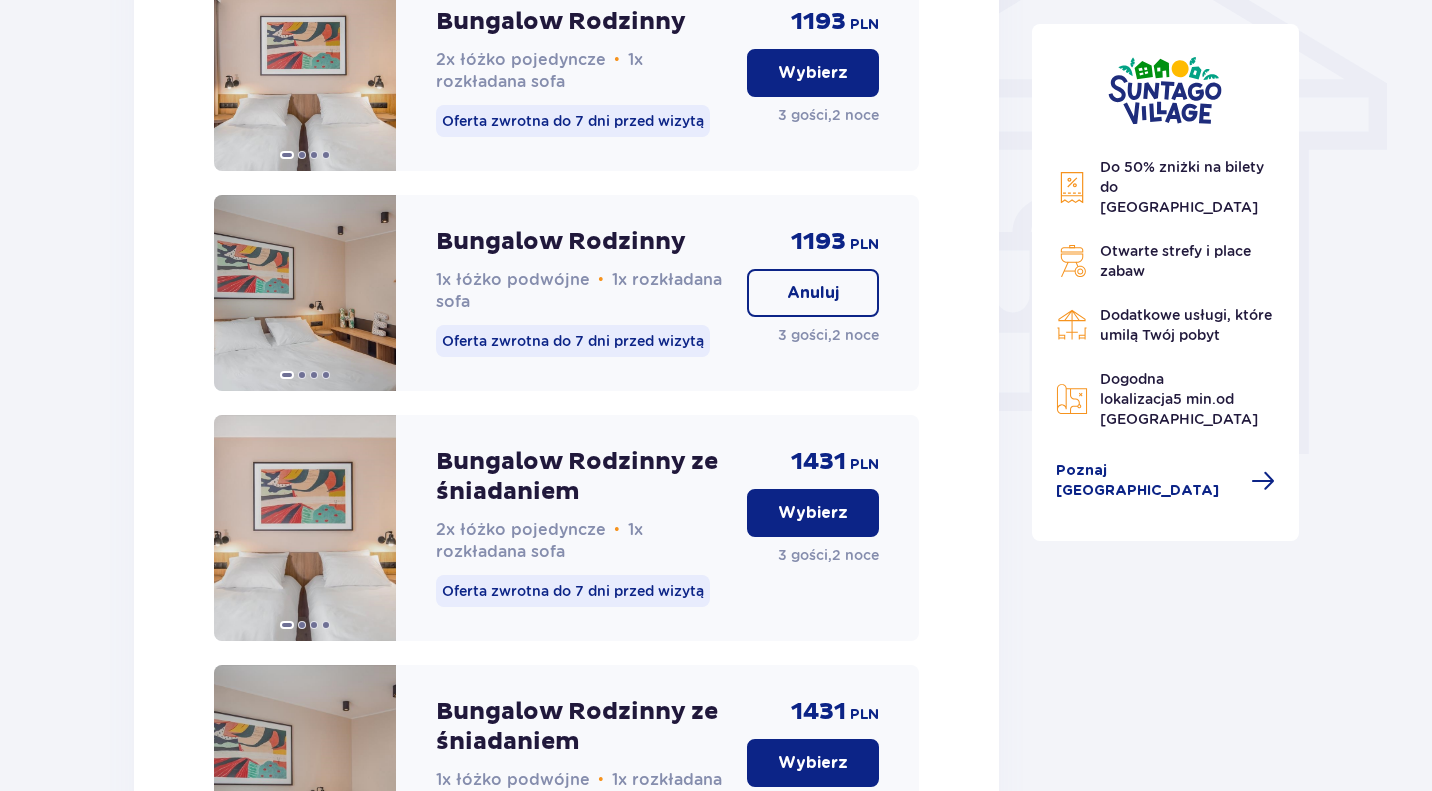 click on "Anuluj" at bounding box center [813, 293] 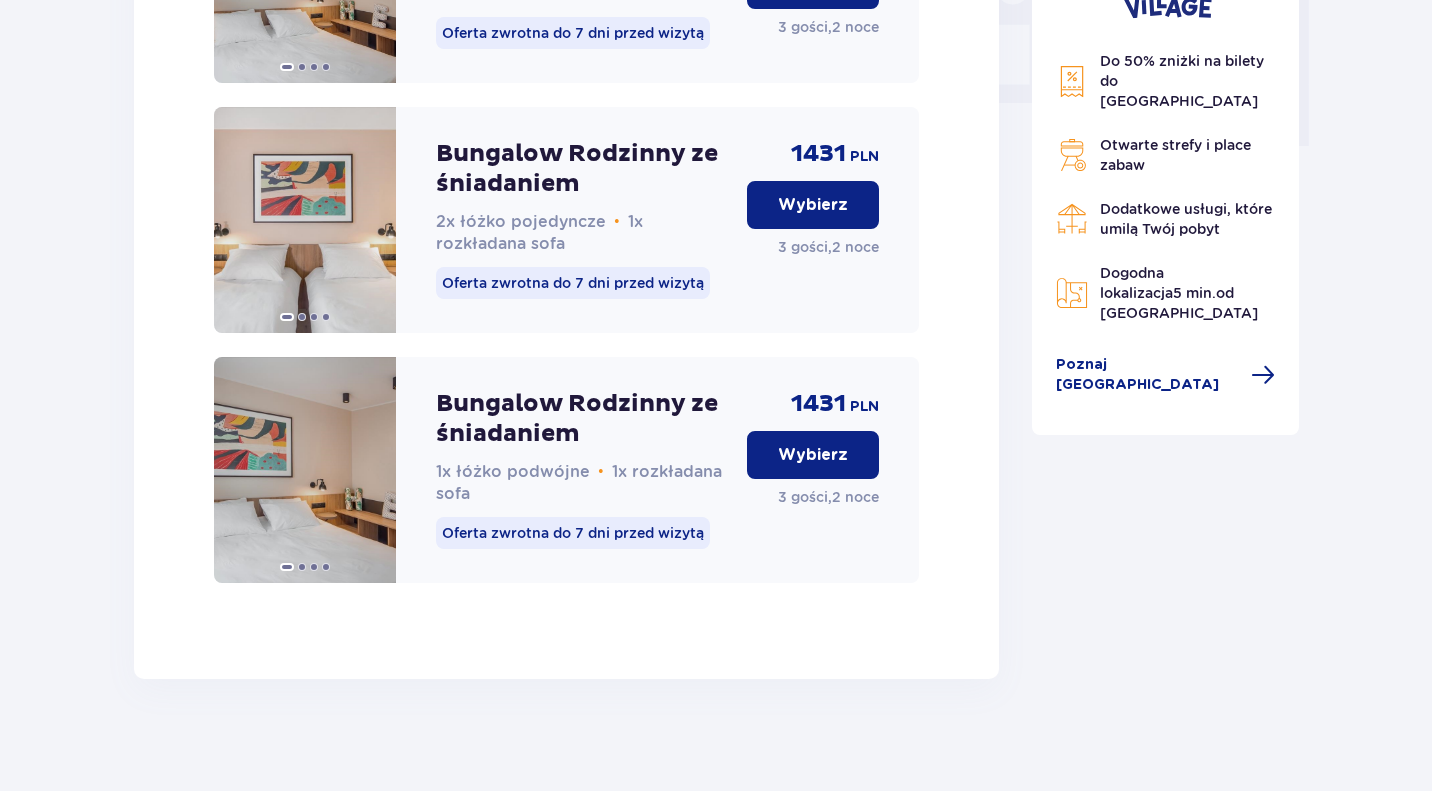 scroll, scrollTop: 2043, scrollLeft: 0, axis: vertical 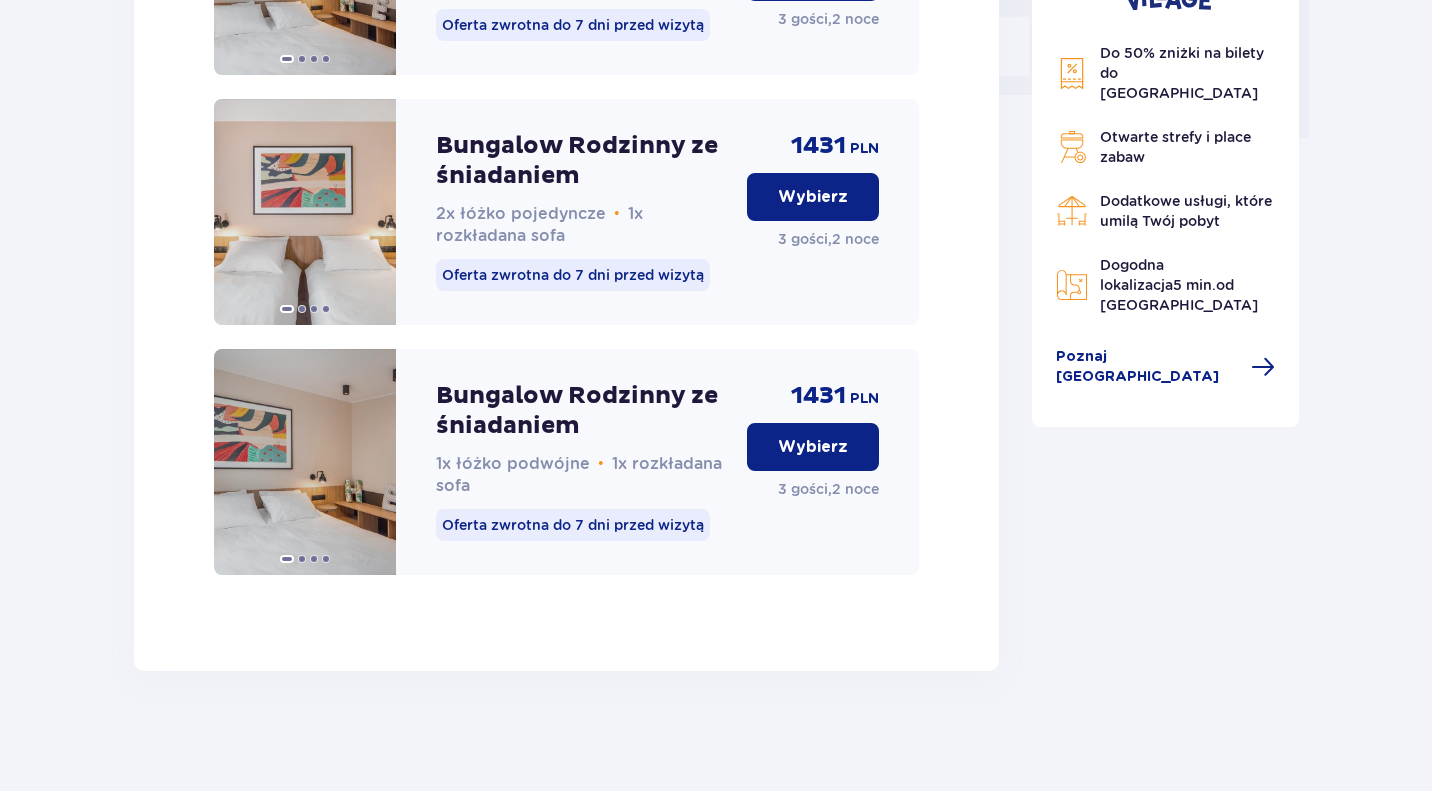 click on "Wybierz" at bounding box center [813, 447] 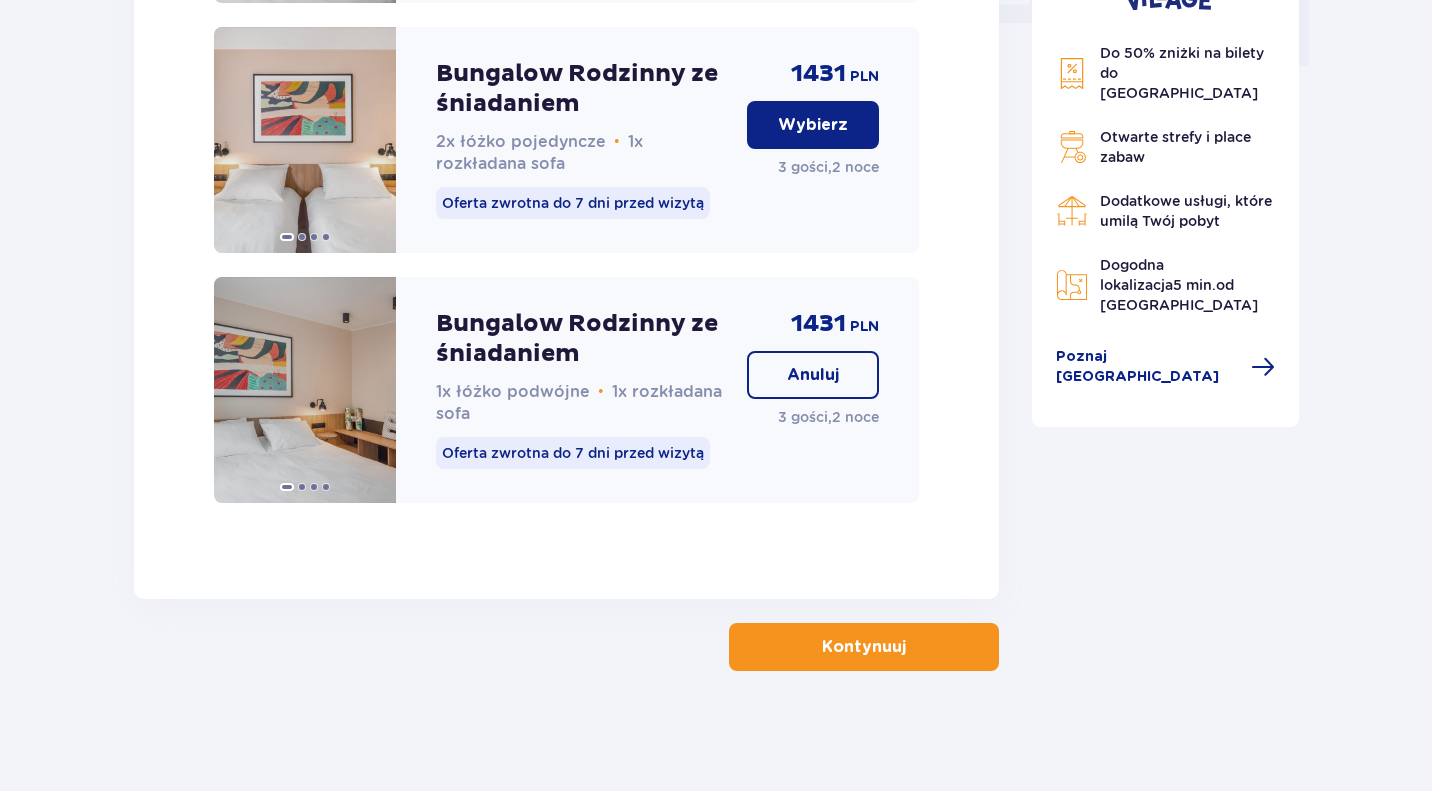 scroll, scrollTop: 2115, scrollLeft: 0, axis: vertical 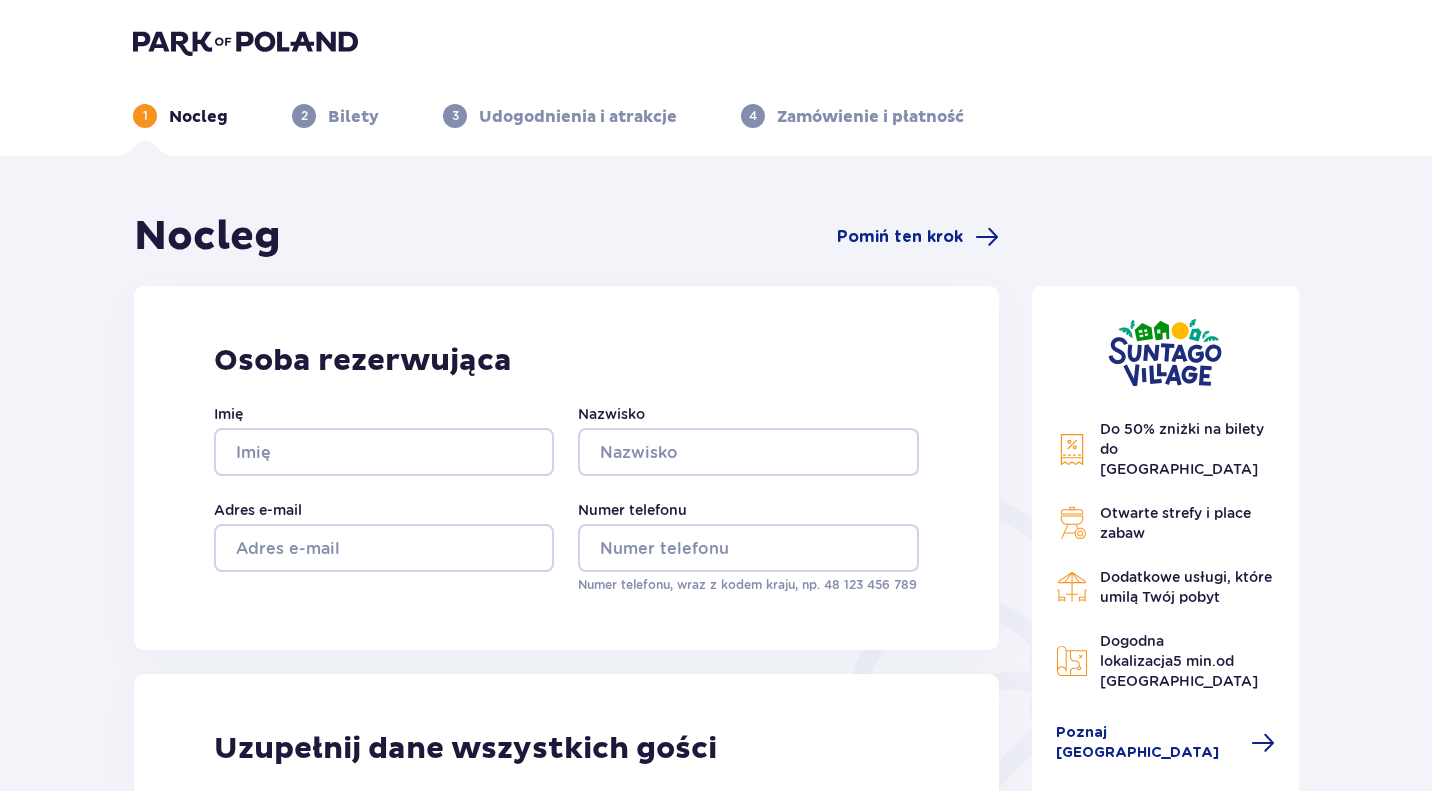 click at bounding box center [245, 42] 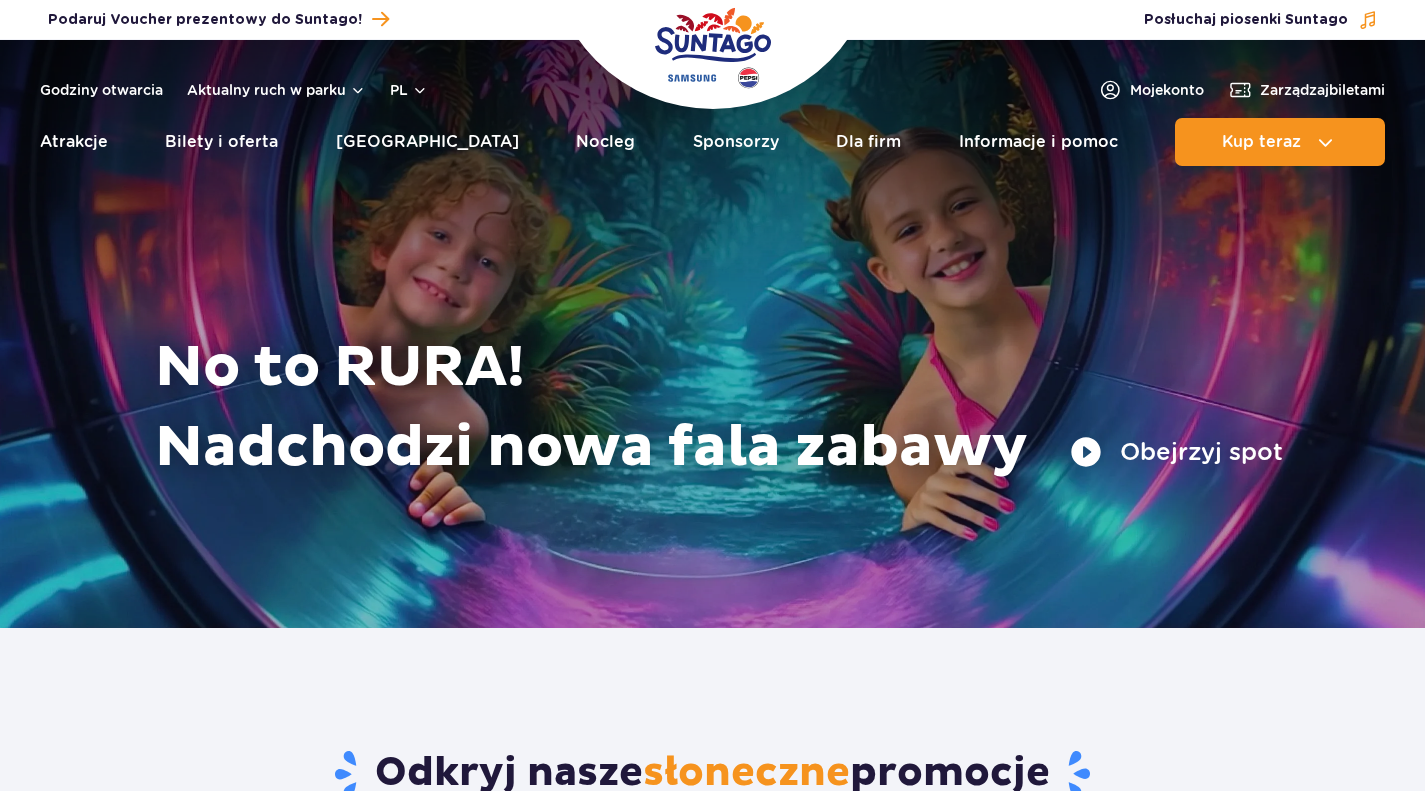 scroll, scrollTop: 0, scrollLeft: 0, axis: both 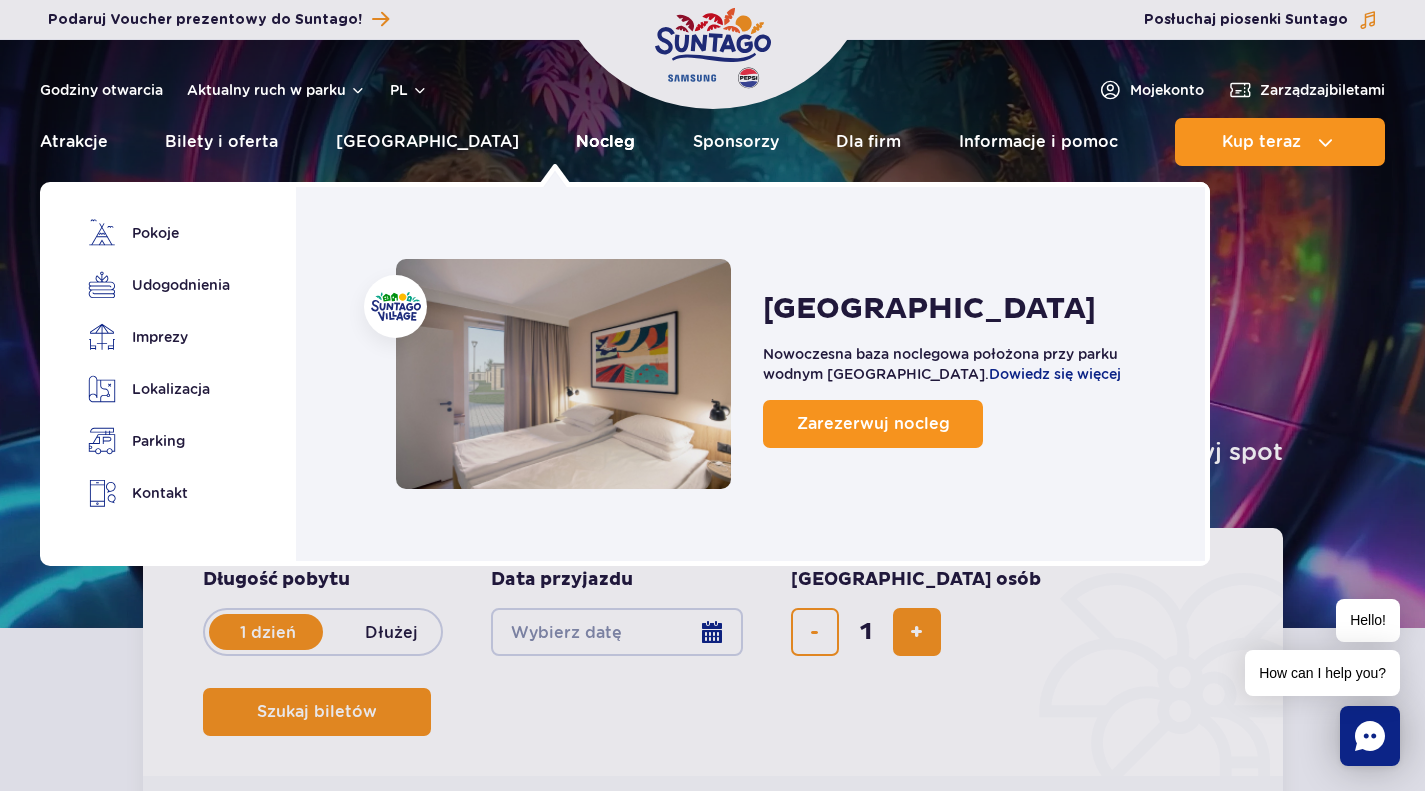 click on "Nocleg" at bounding box center (605, 142) 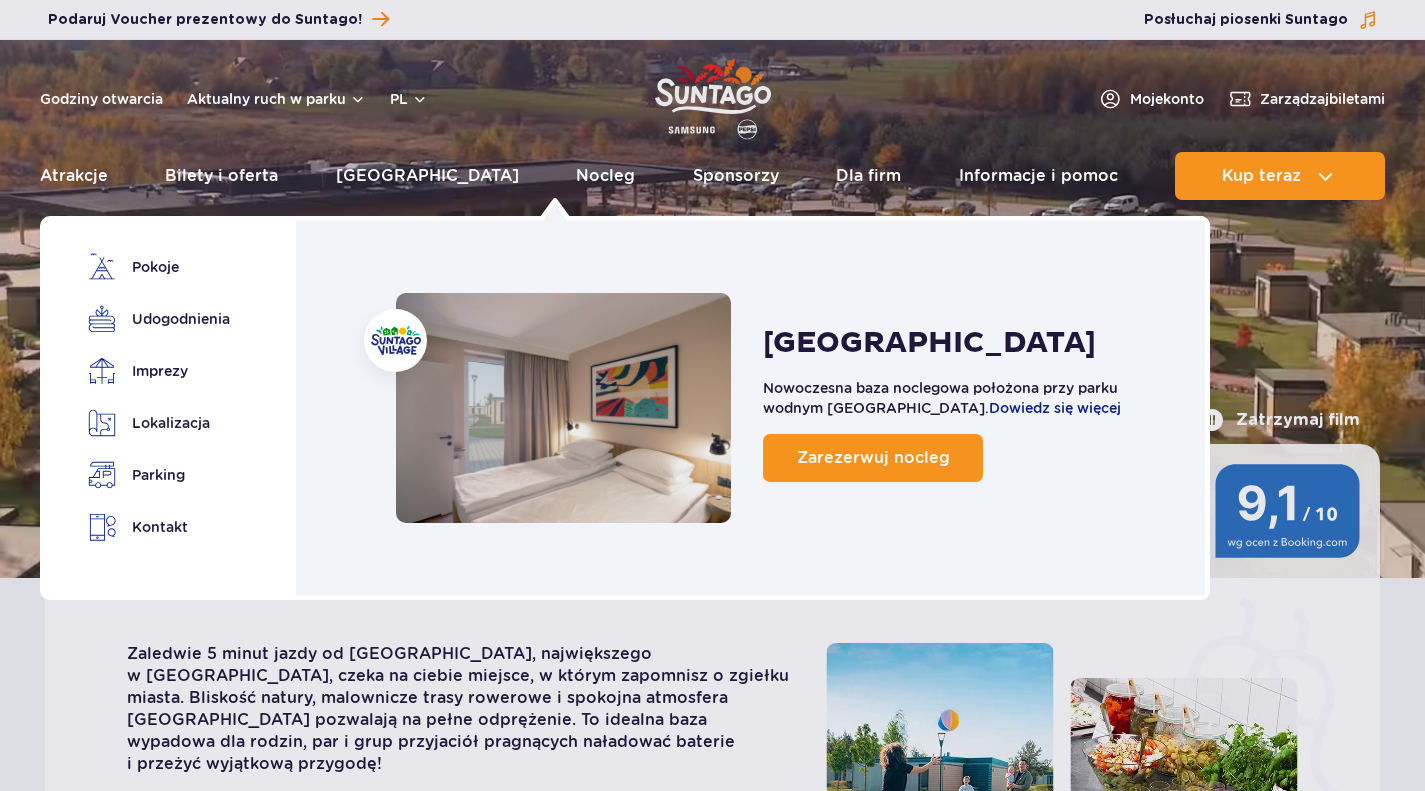 scroll, scrollTop: 0, scrollLeft: 0, axis: both 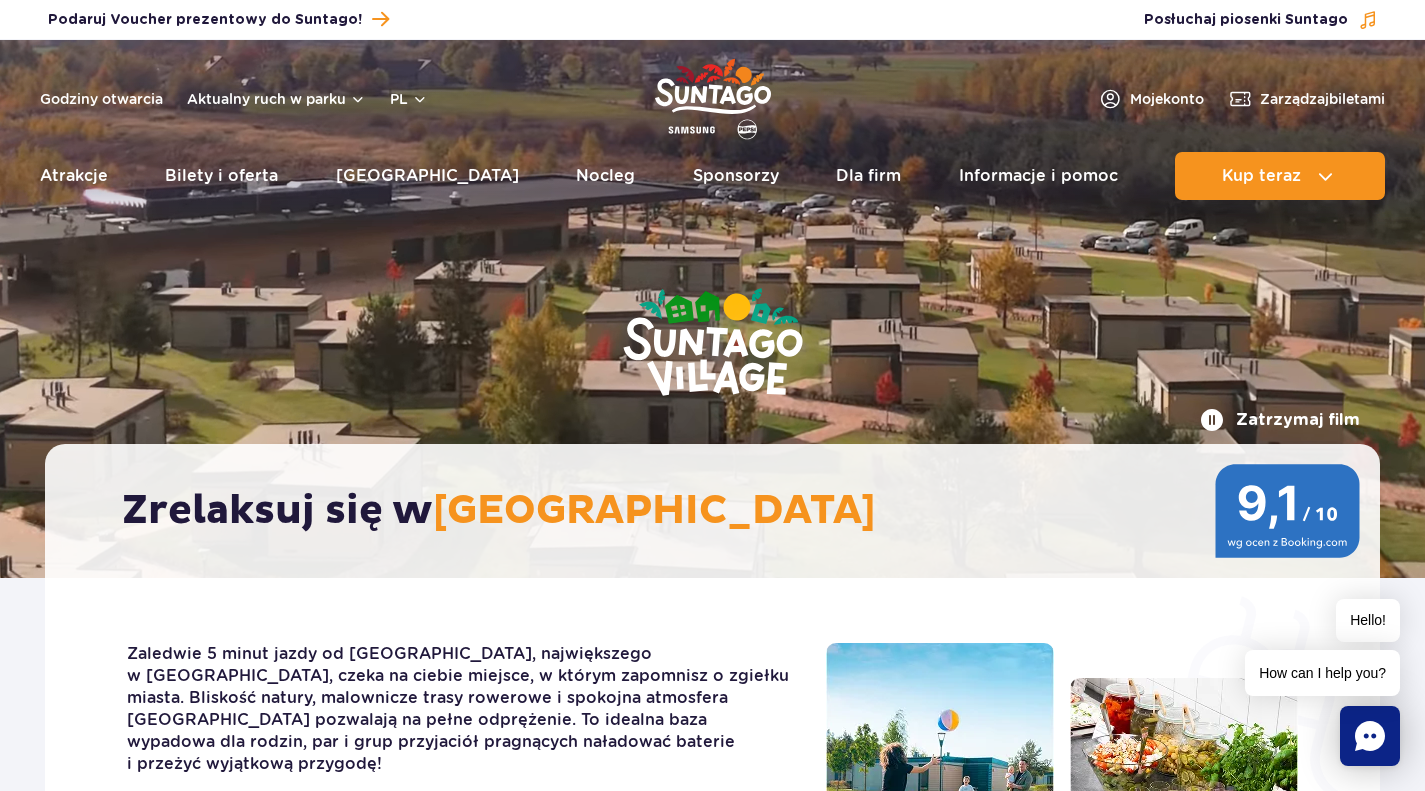 click on "Godziny otwarcia
Aktualny ruch w parku
PL PL UA EN PL
Moje  konto
Zarządzaj  biletami
Aktualny ruch w parku
Atrakcje
Zjeżdżalnie
Aster
Rainbow
[GEOGRAPHIC_DATA]
Więcej
Baseny" at bounding box center [712, 125] 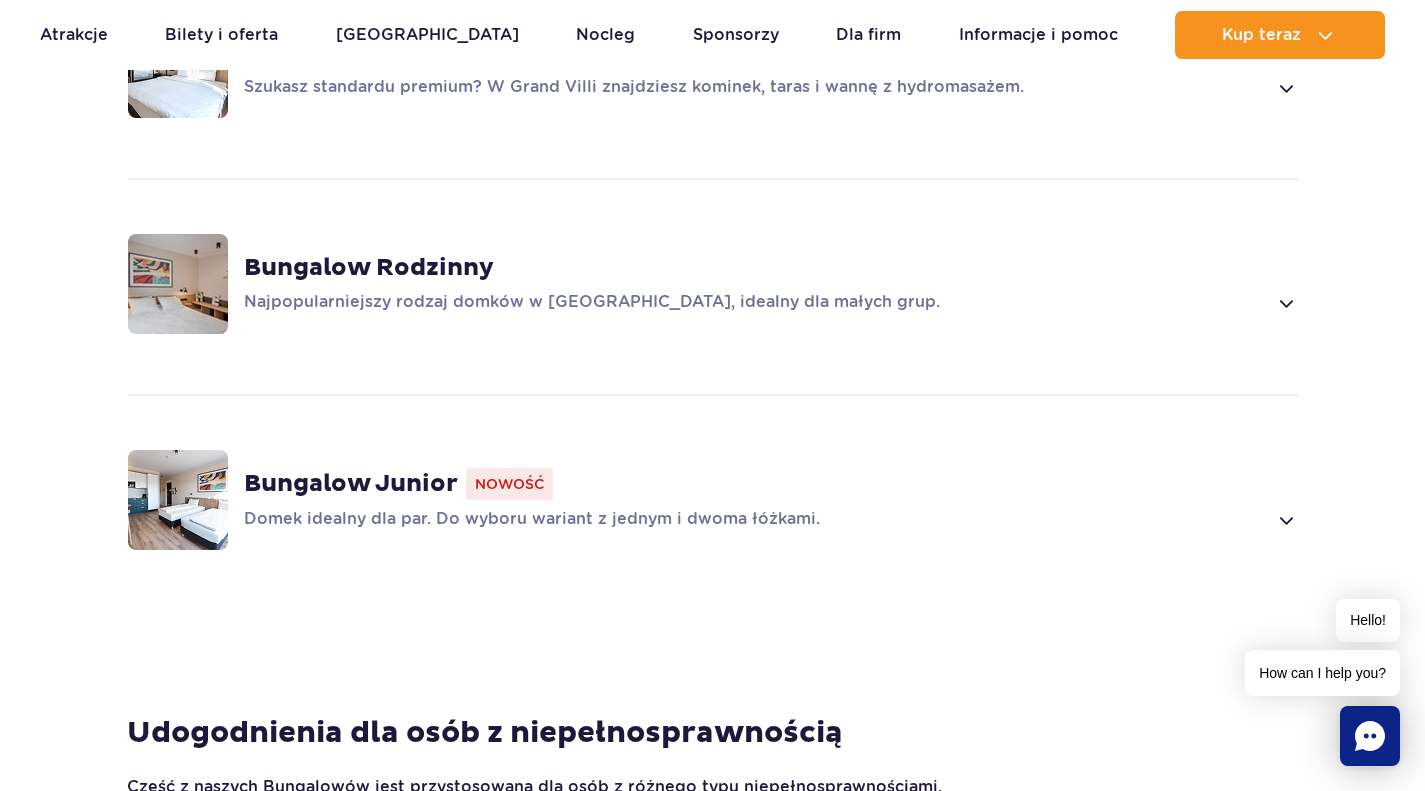 scroll, scrollTop: 1560, scrollLeft: 0, axis: vertical 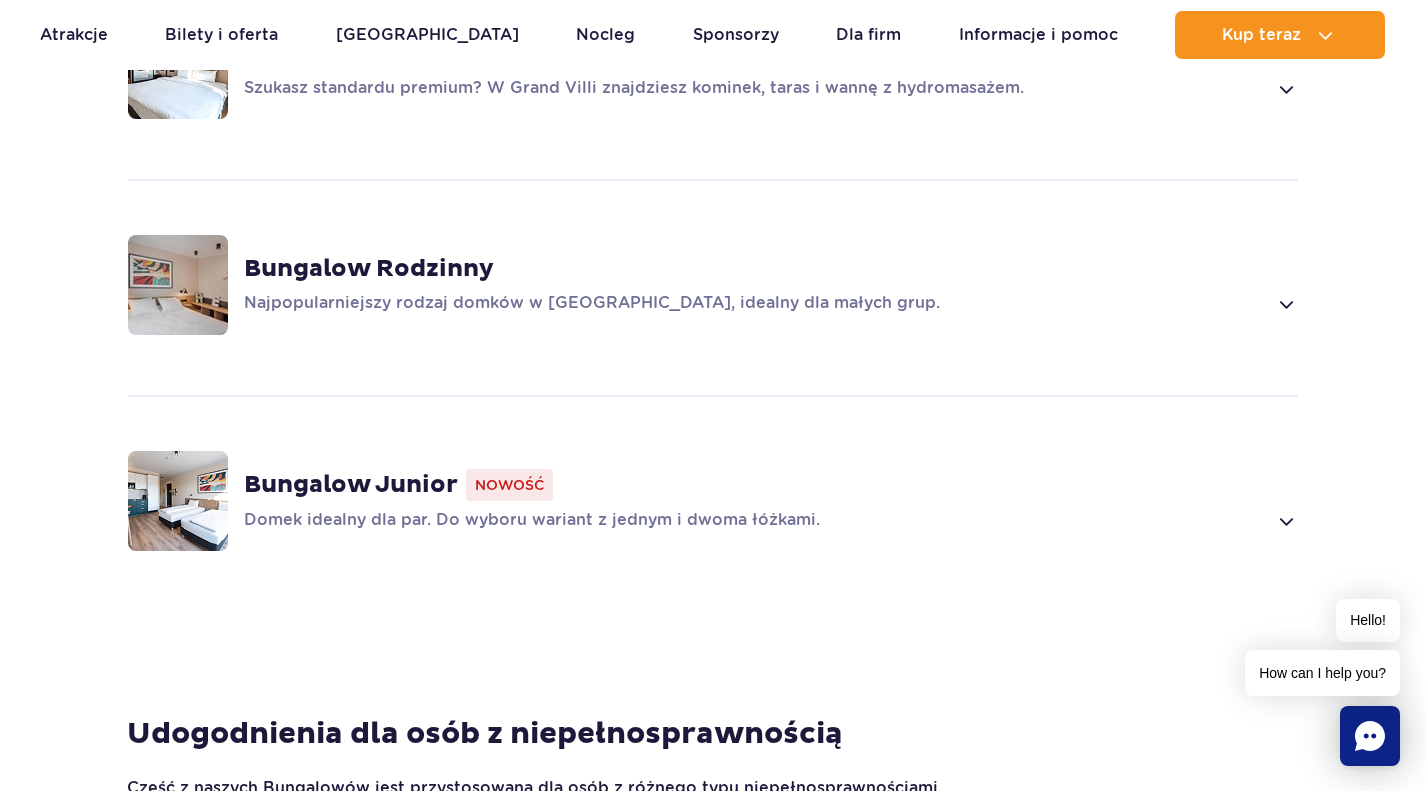 click at bounding box center (1285, 304) 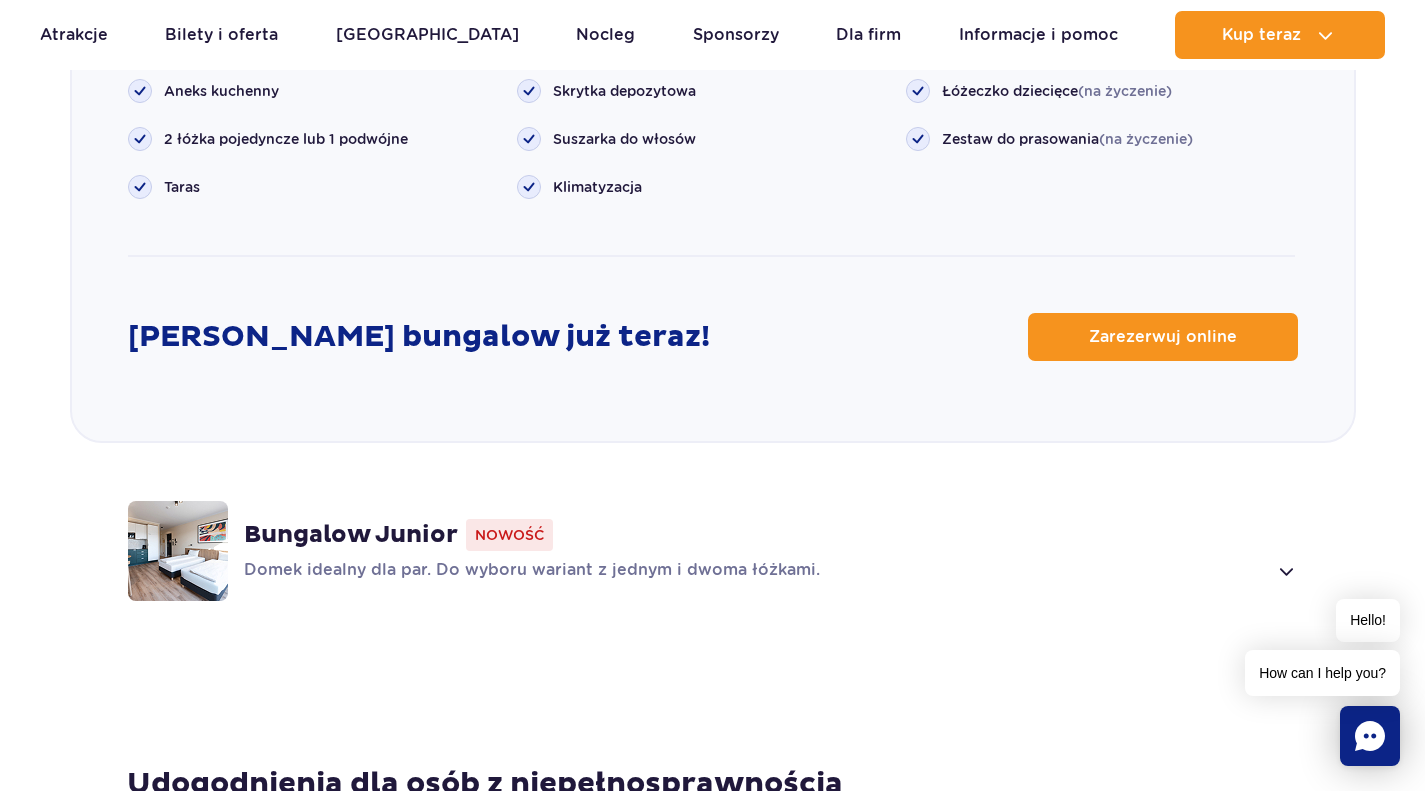 scroll, scrollTop: 2587, scrollLeft: 0, axis: vertical 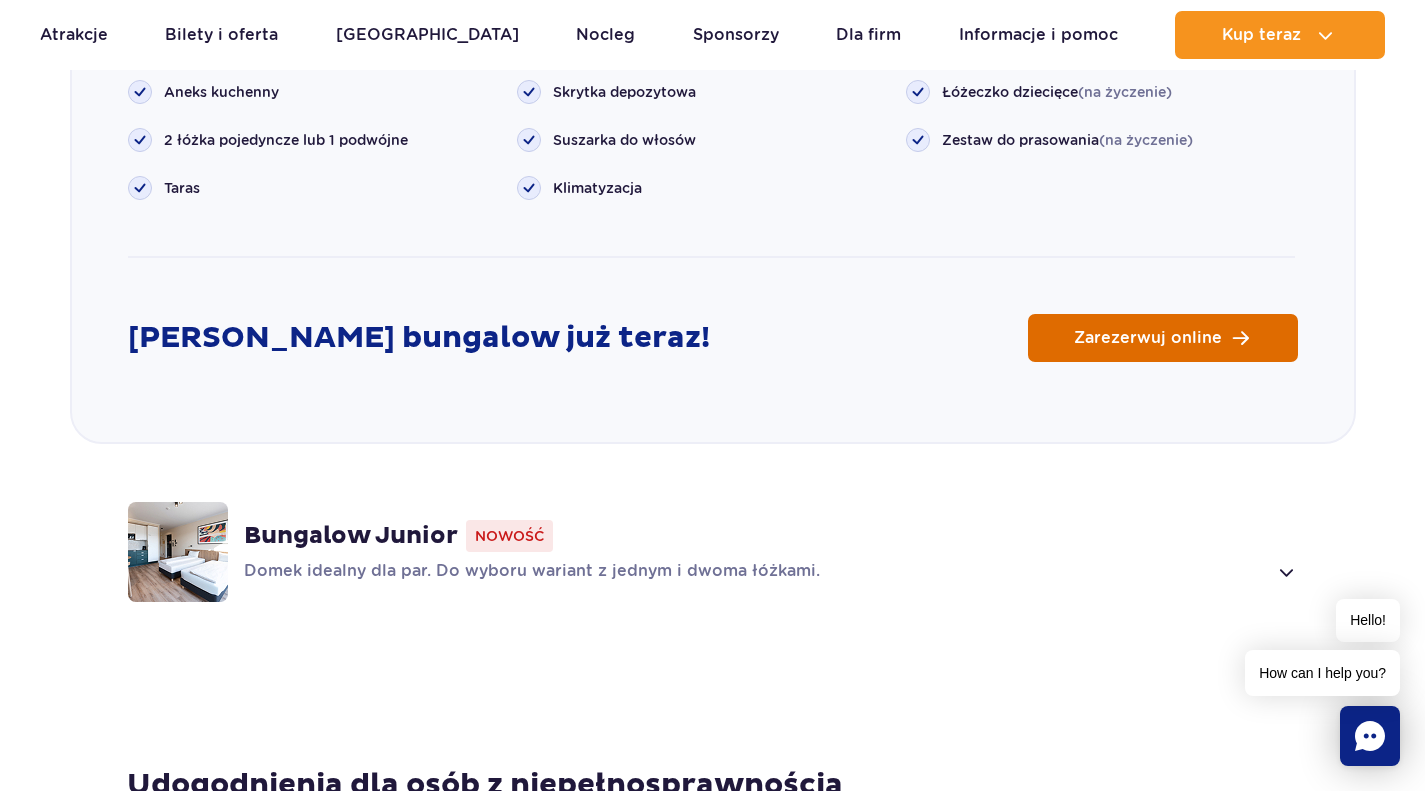 click on "Zarezerwuj online" at bounding box center (1163, 338) 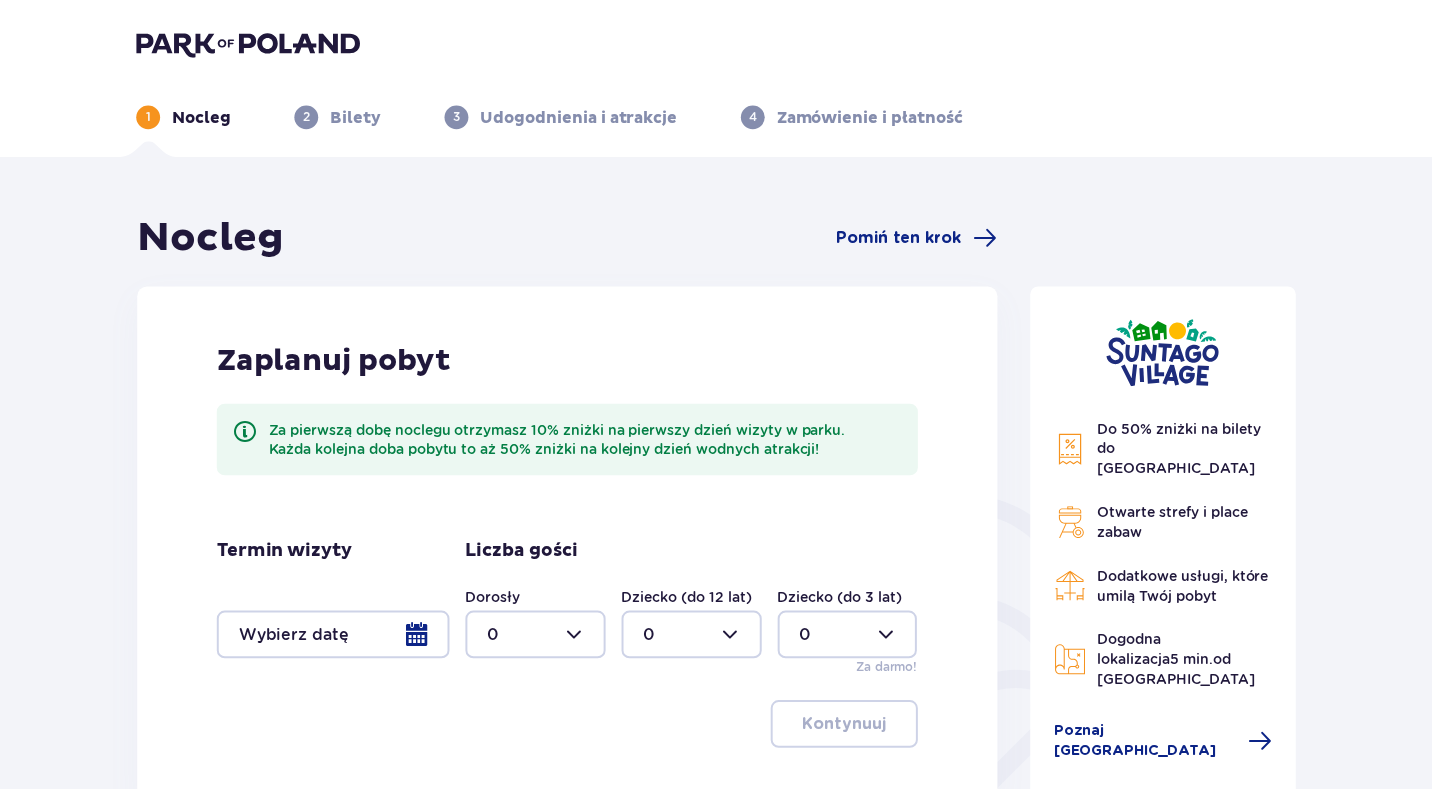 scroll, scrollTop: 0, scrollLeft: 0, axis: both 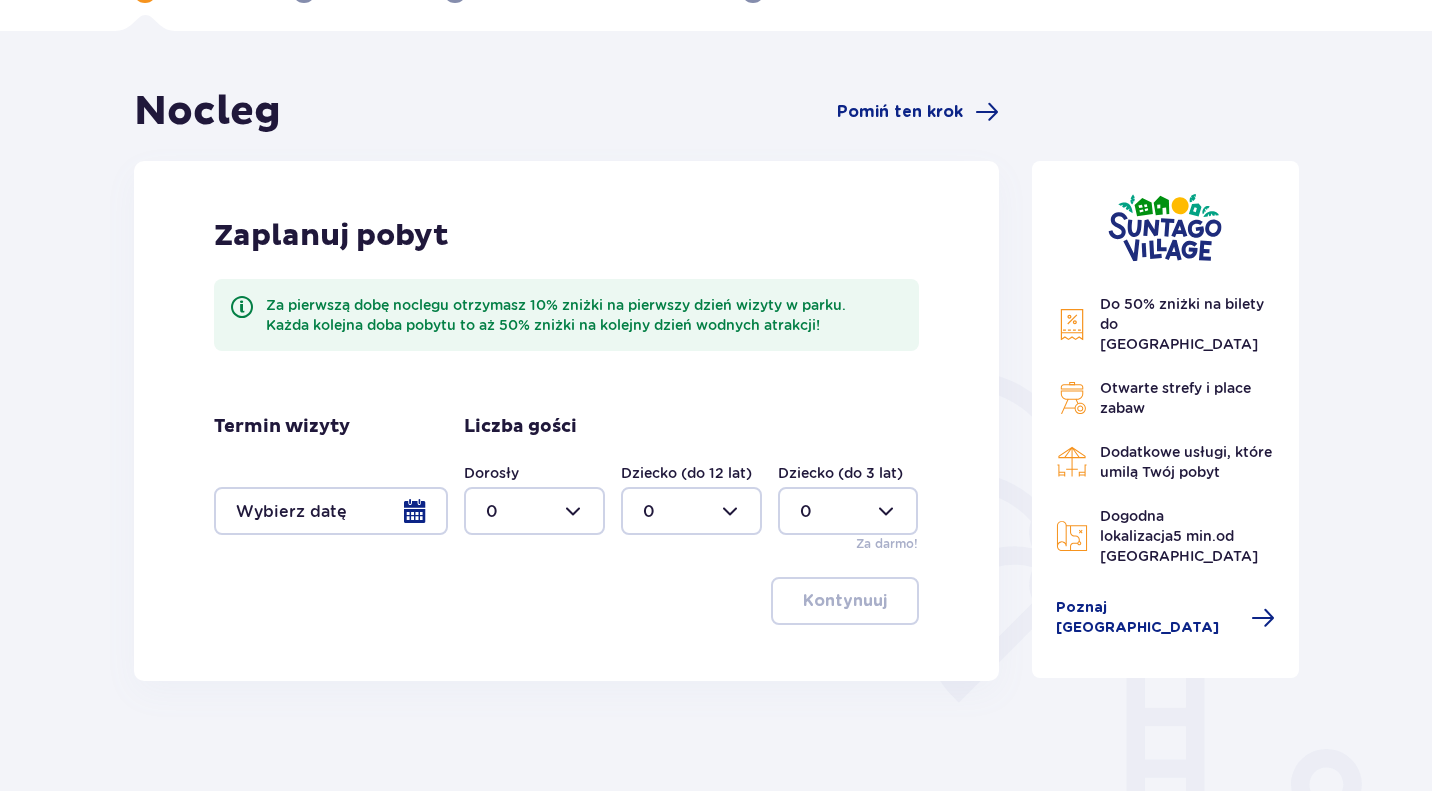 click at bounding box center [331, 511] 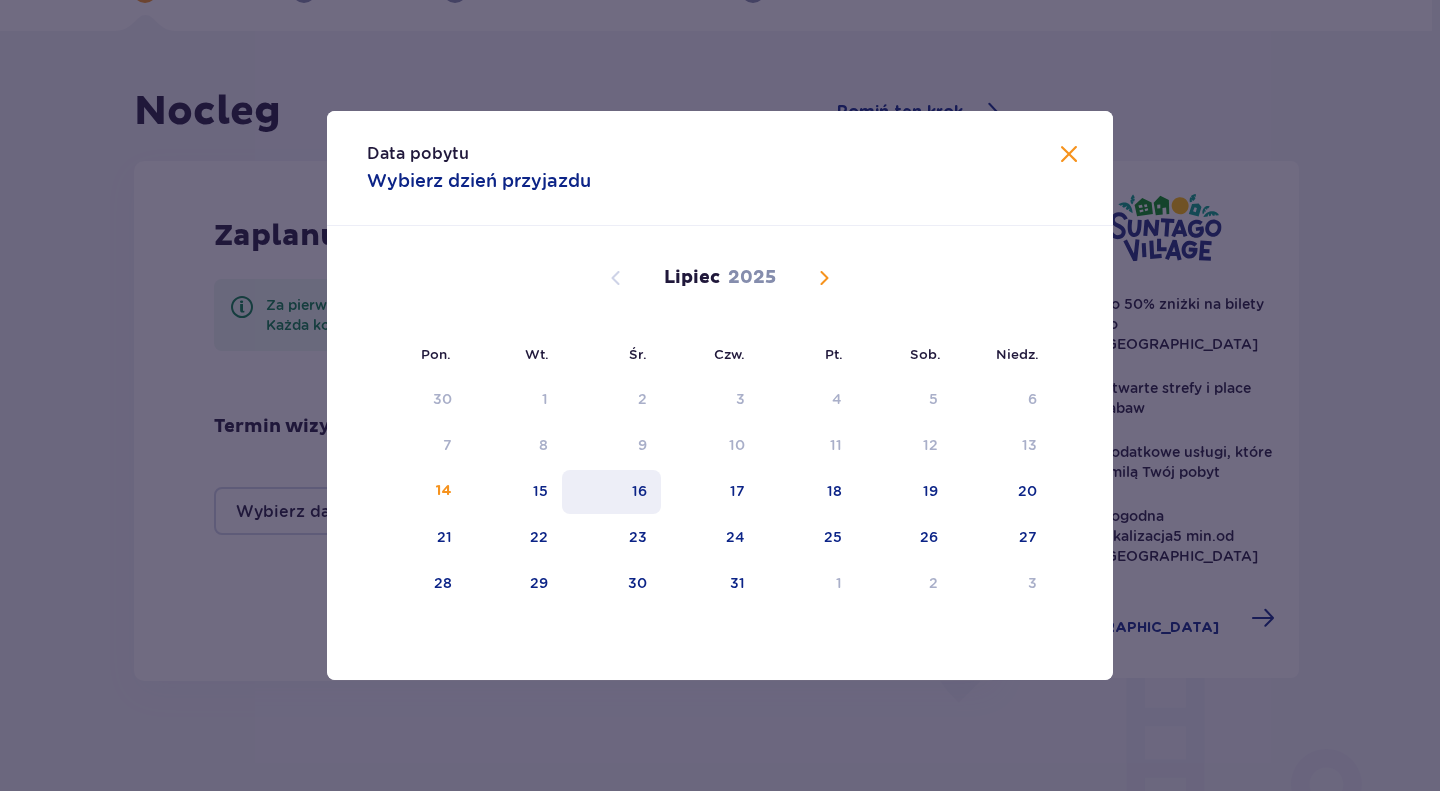 click on "16" at bounding box center [639, 491] 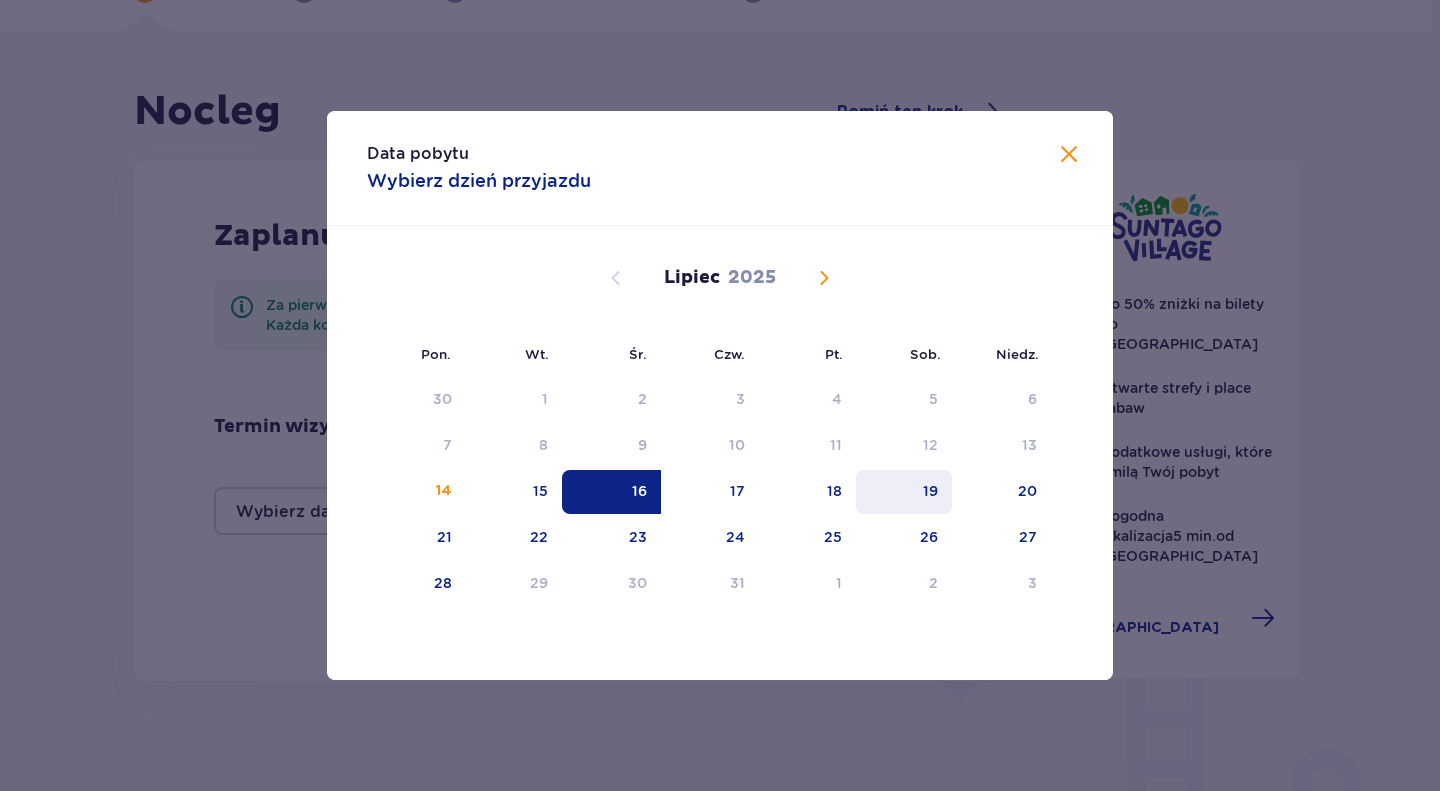 click on "19" at bounding box center (930, 491) 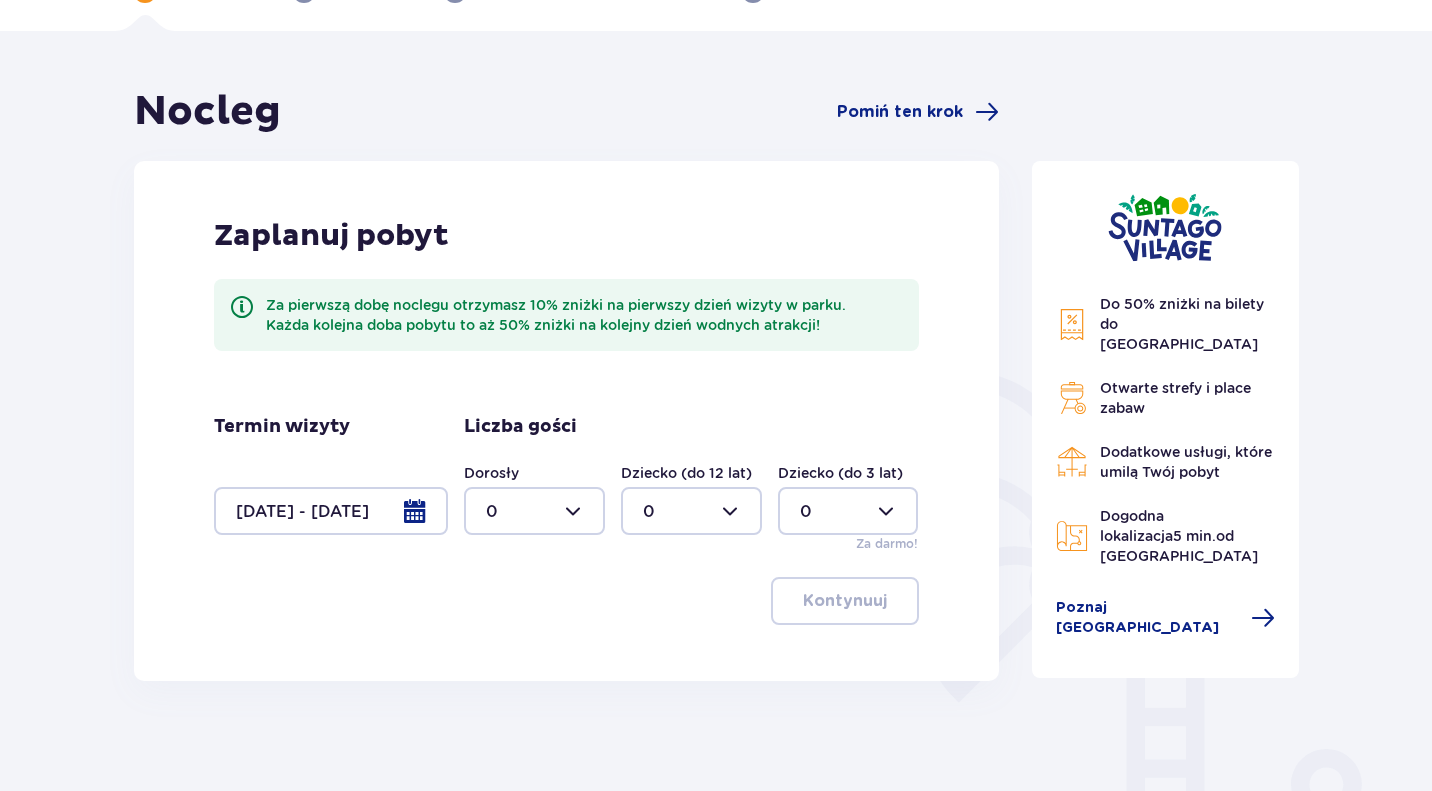 click at bounding box center [534, 511] 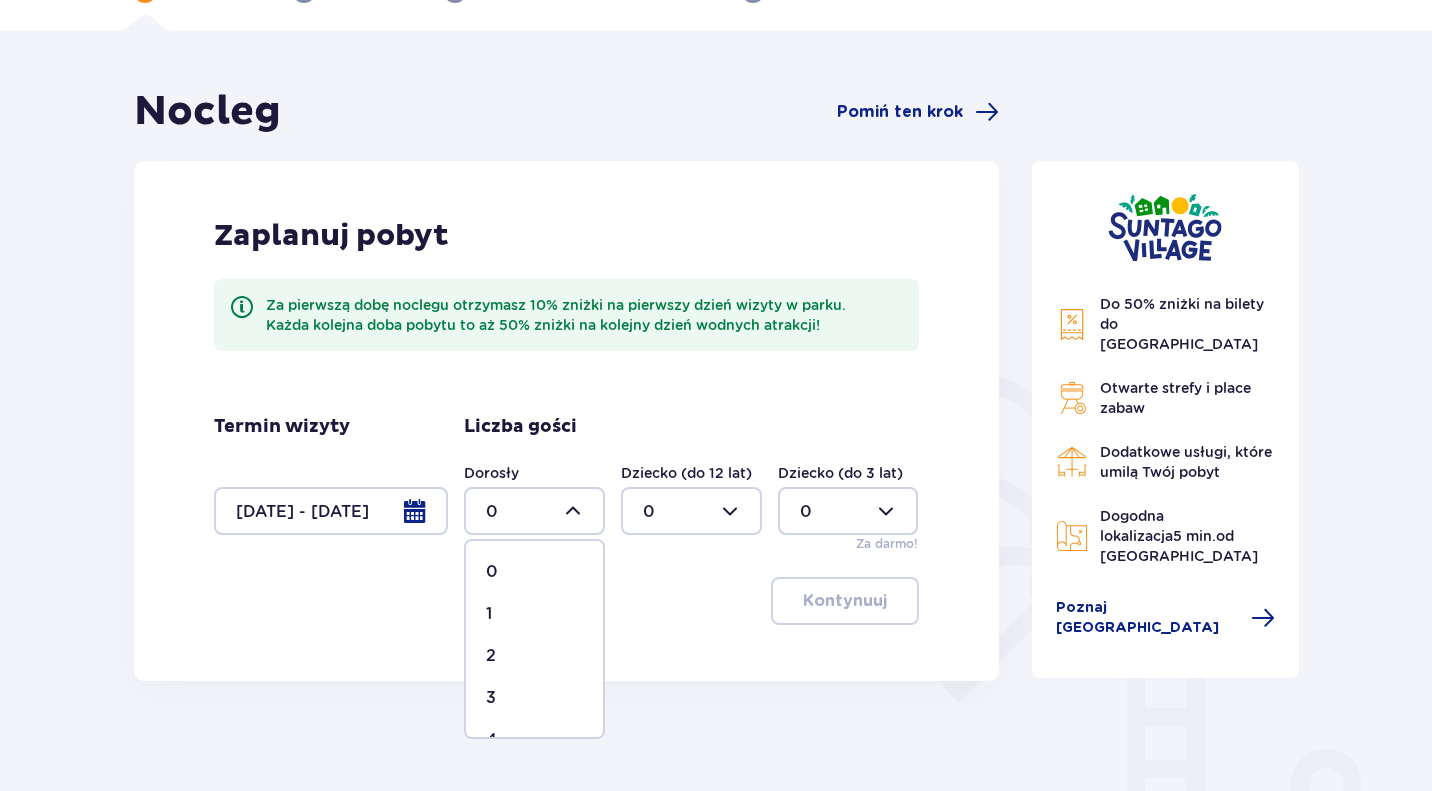 click on "2" at bounding box center [534, 656] 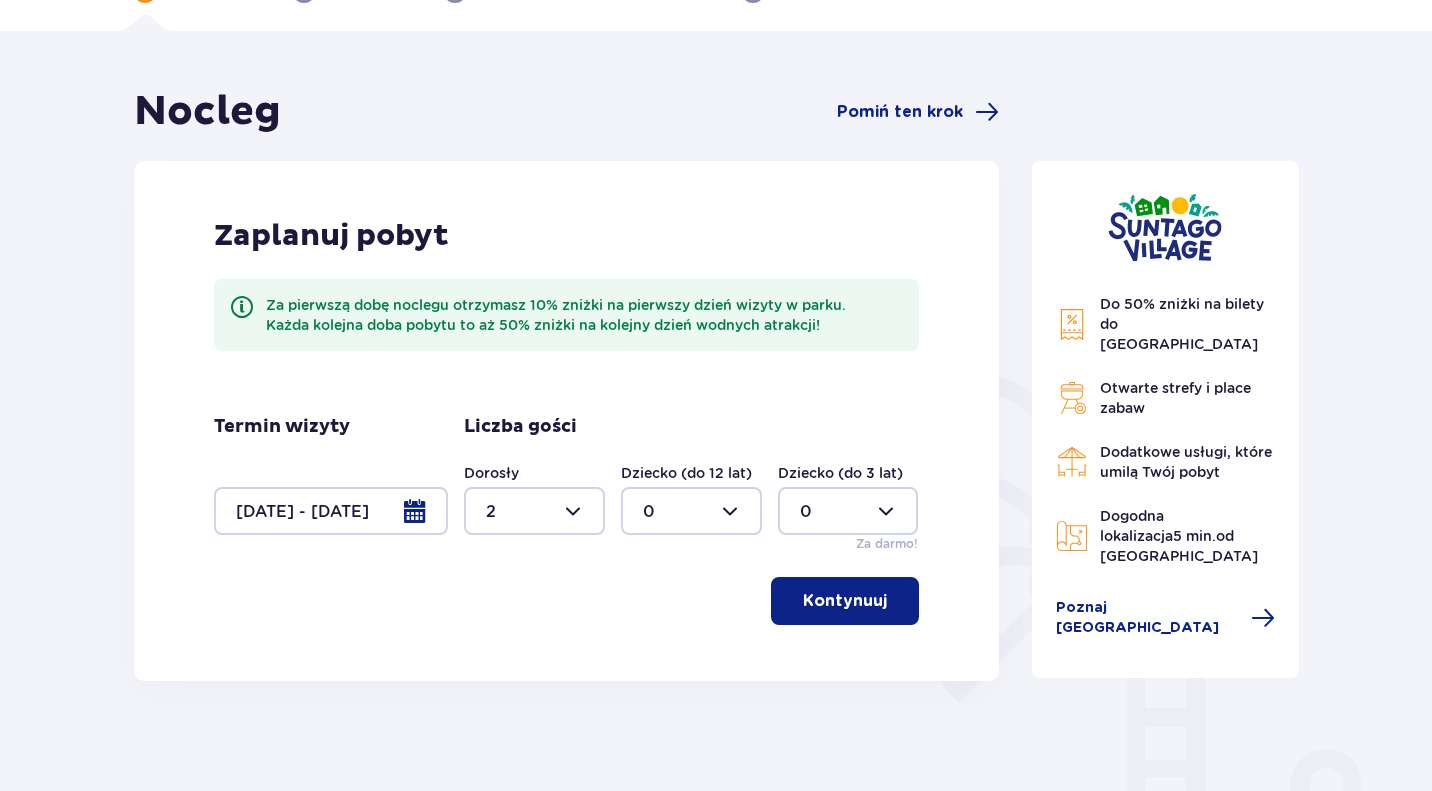click at bounding box center [691, 511] 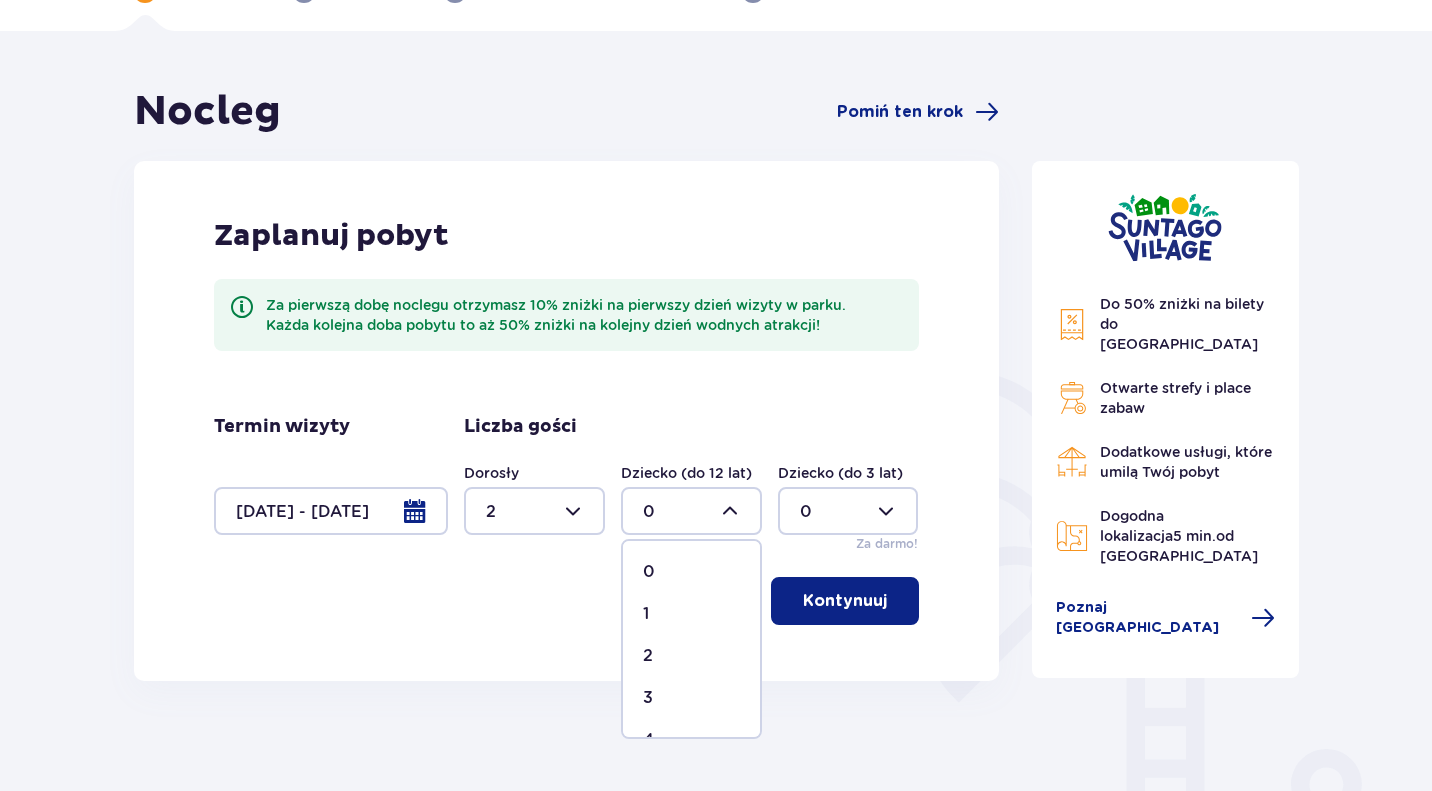 click on "1" at bounding box center (691, 614) 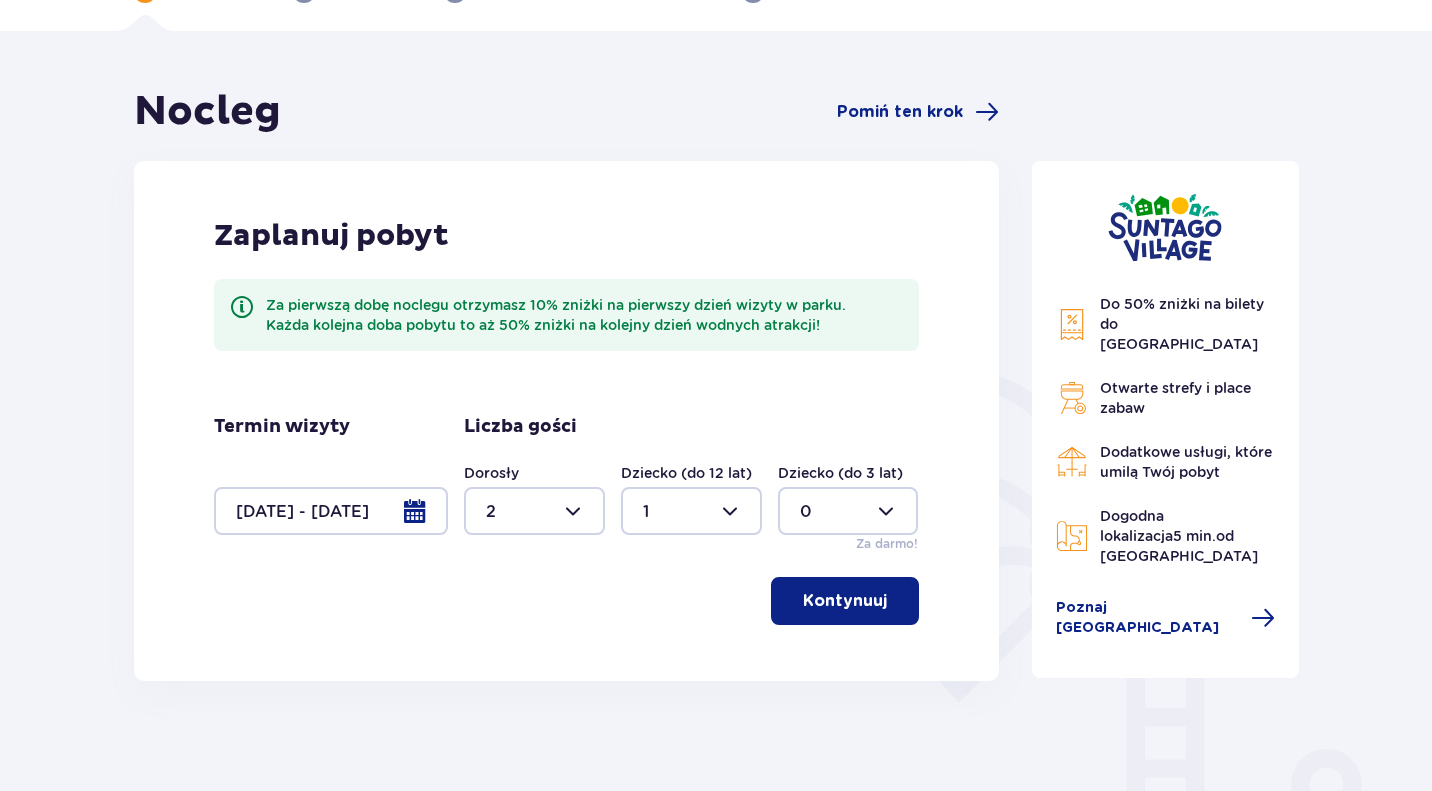 click on "Kontynuuj" at bounding box center [845, 601] 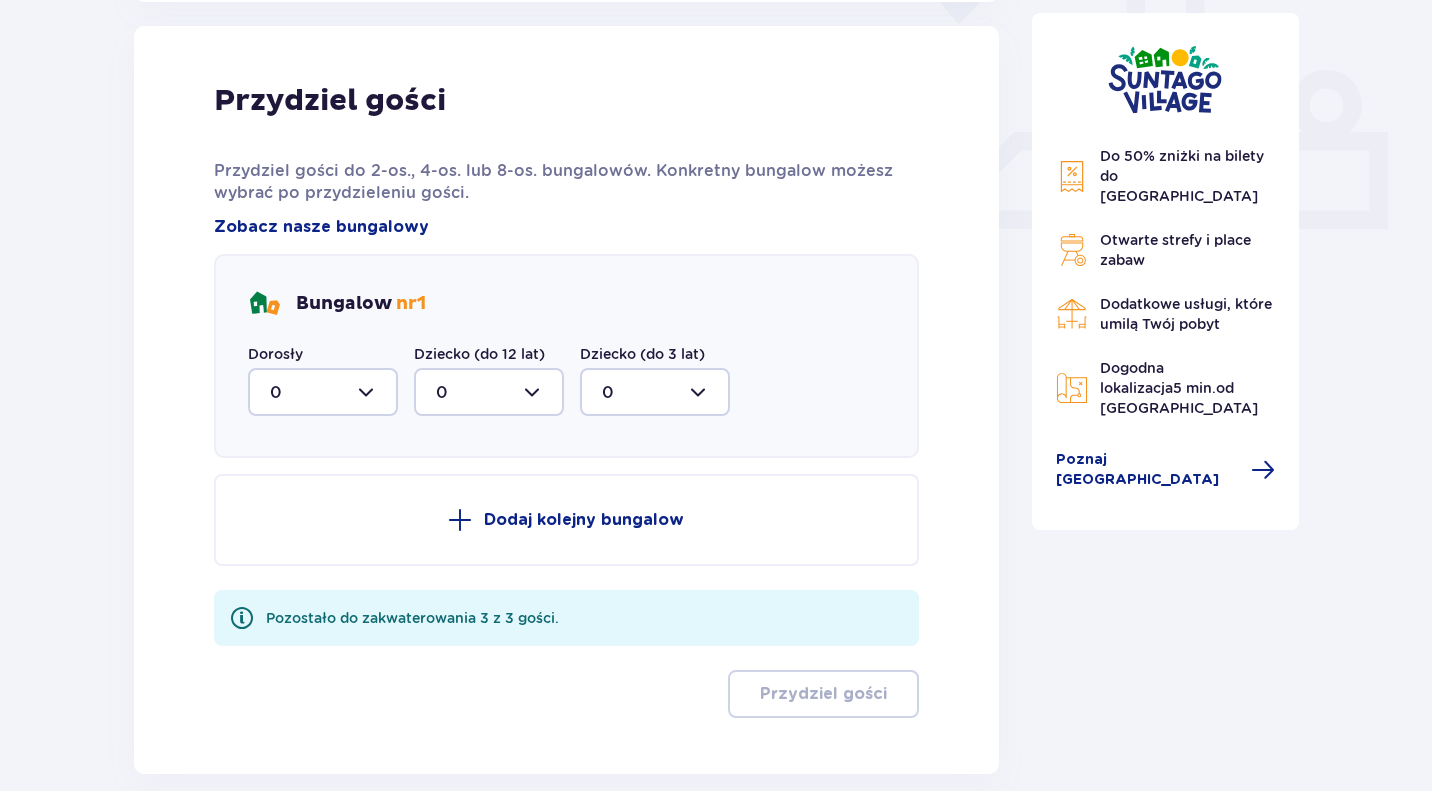 scroll, scrollTop: 806, scrollLeft: 0, axis: vertical 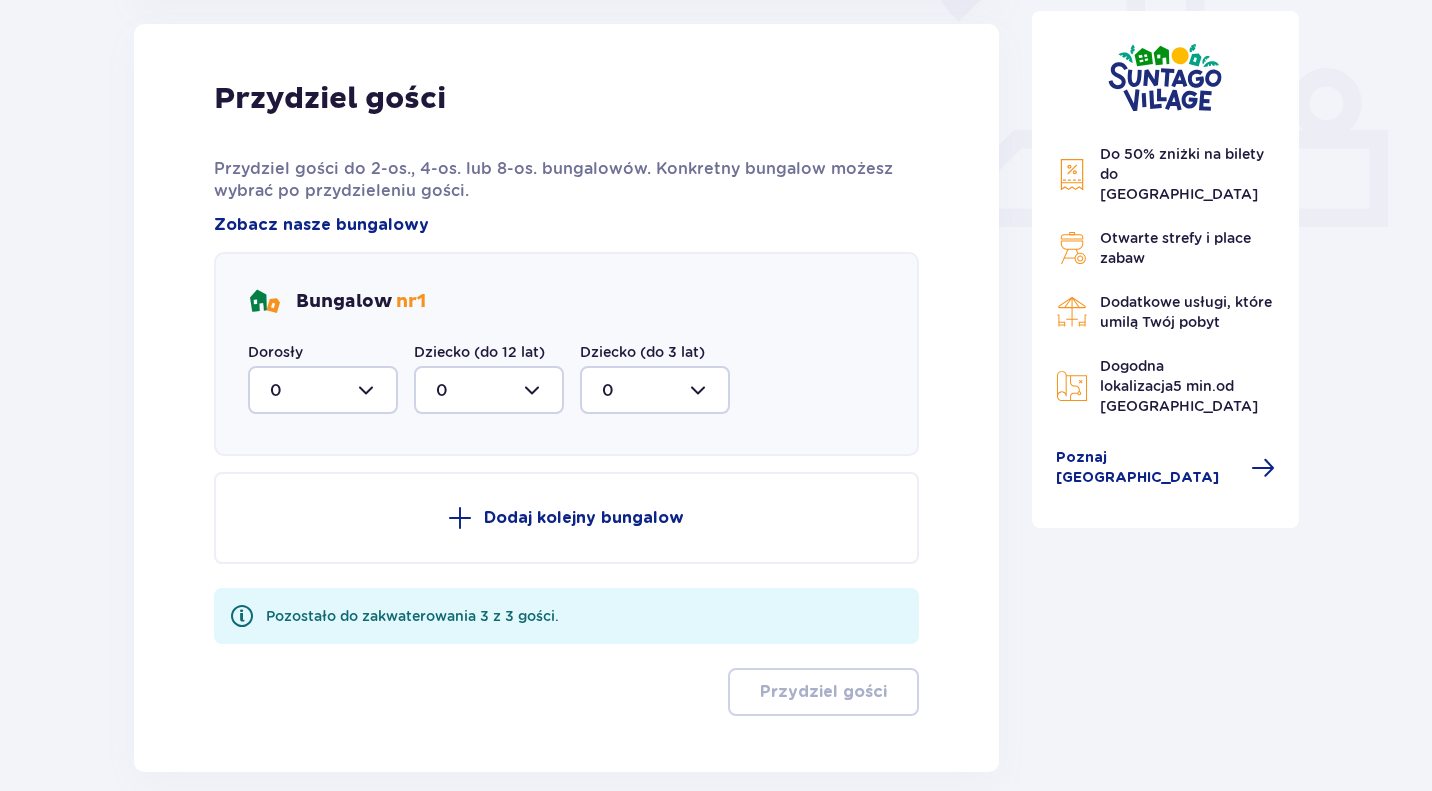 click at bounding box center (323, 390) 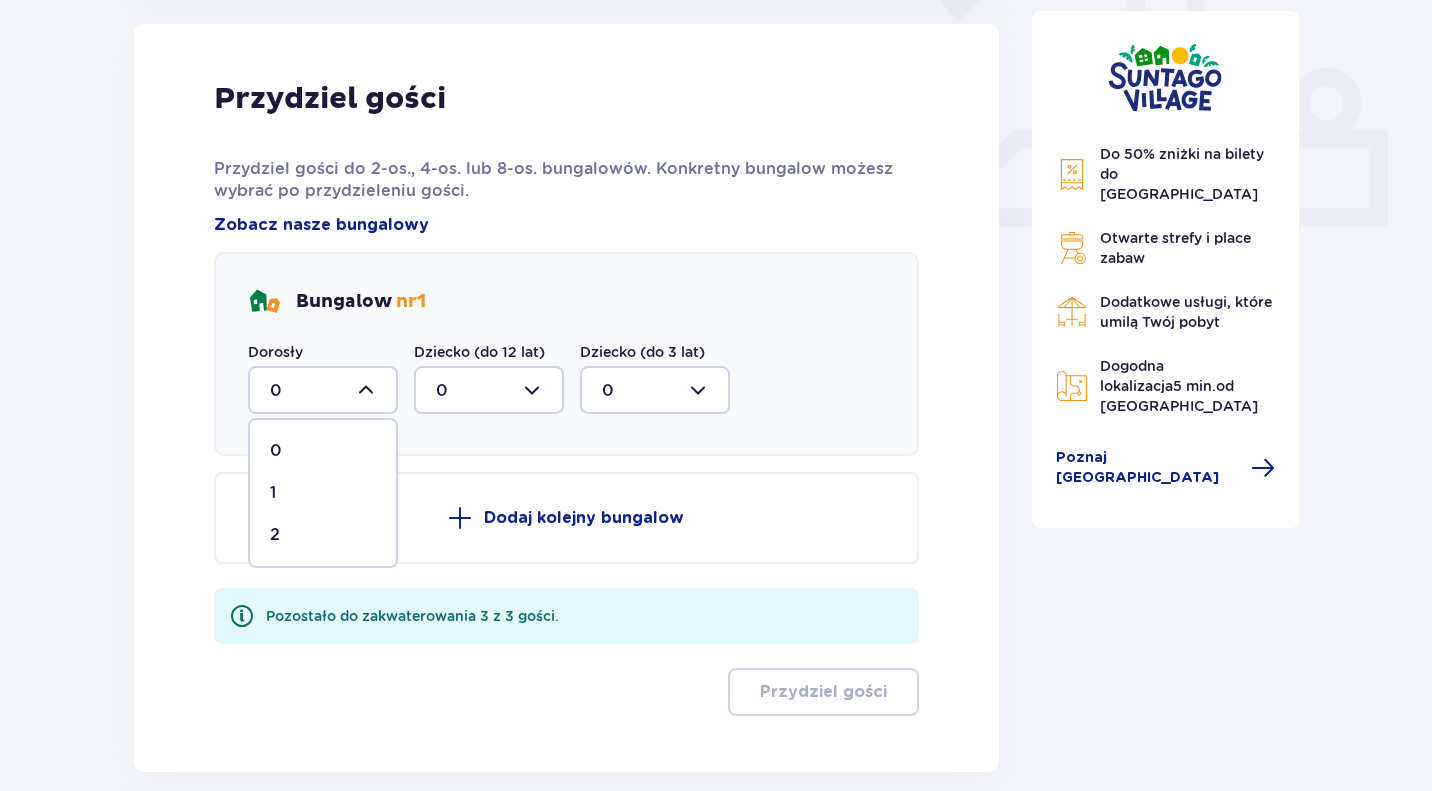 click on "1" at bounding box center (323, 493) 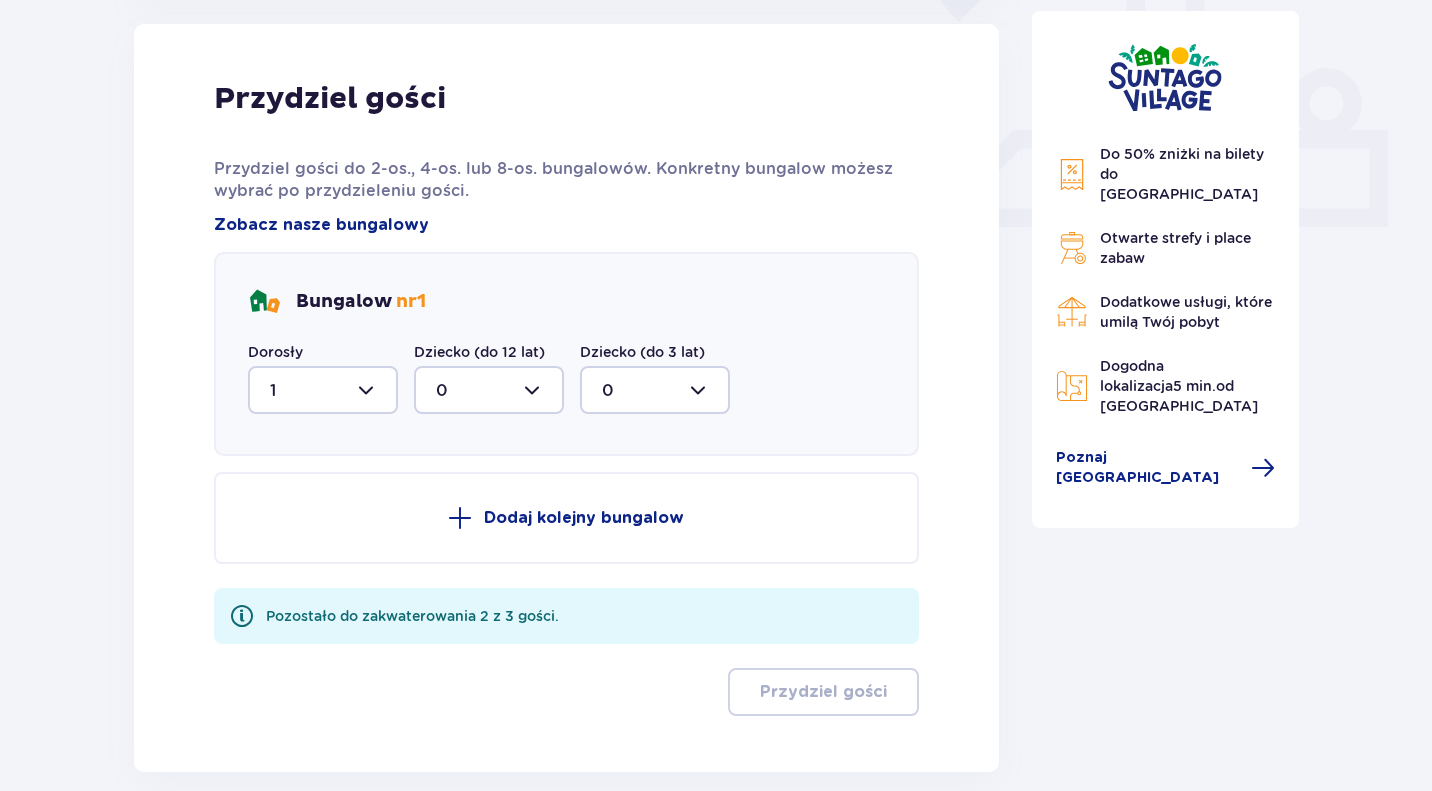 click at bounding box center [489, 390] 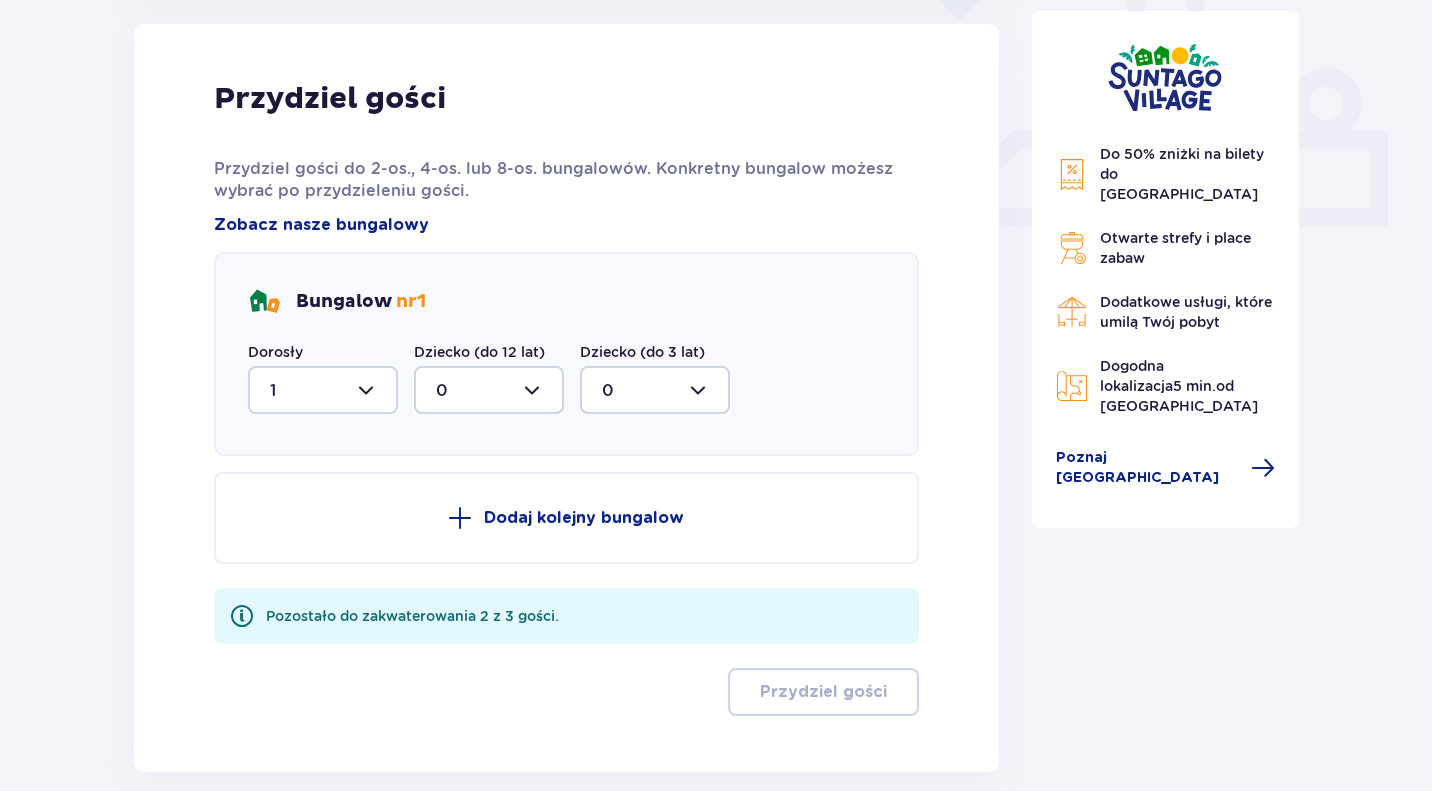 click at bounding box center [323, 390] 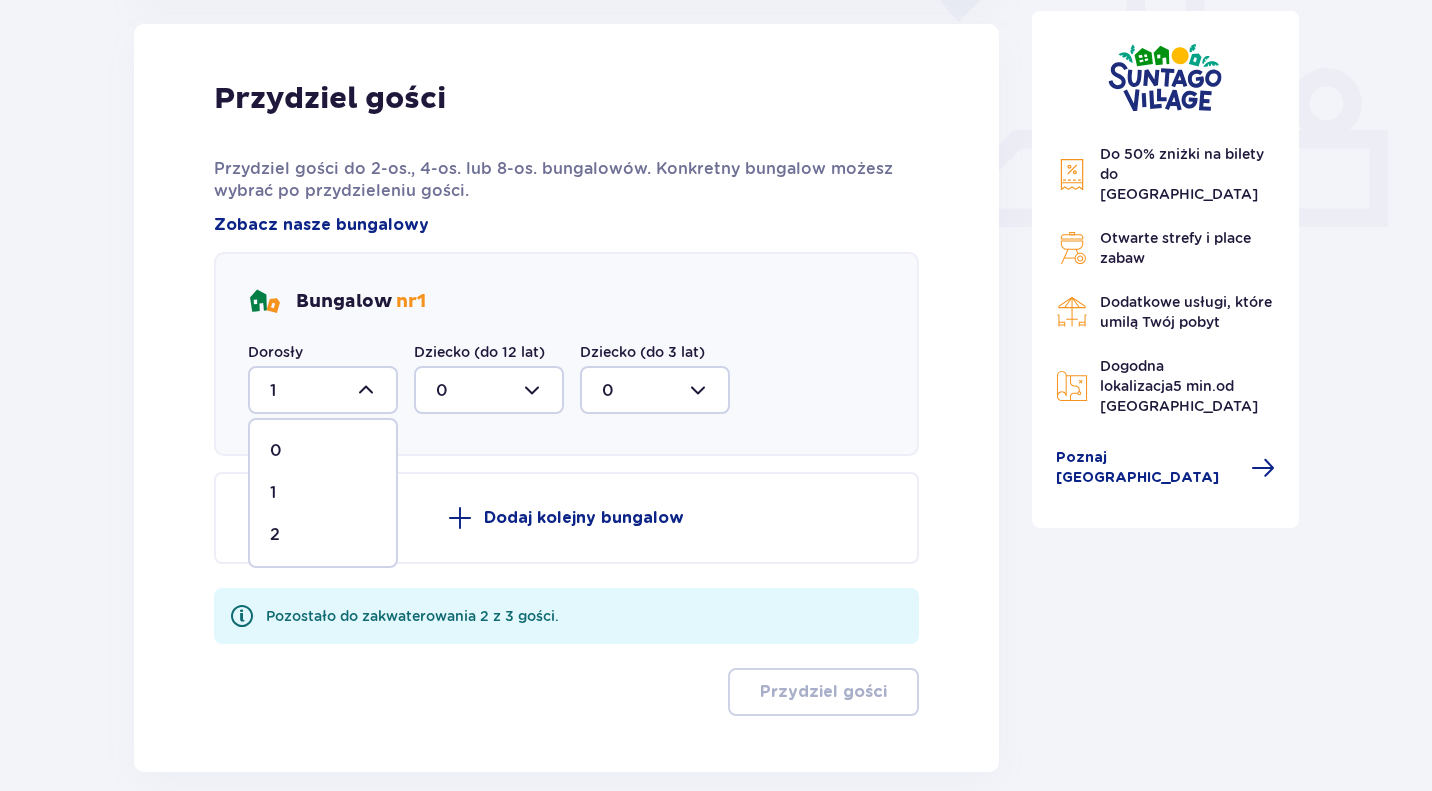 click on "2" at bounding box center (323, 535) 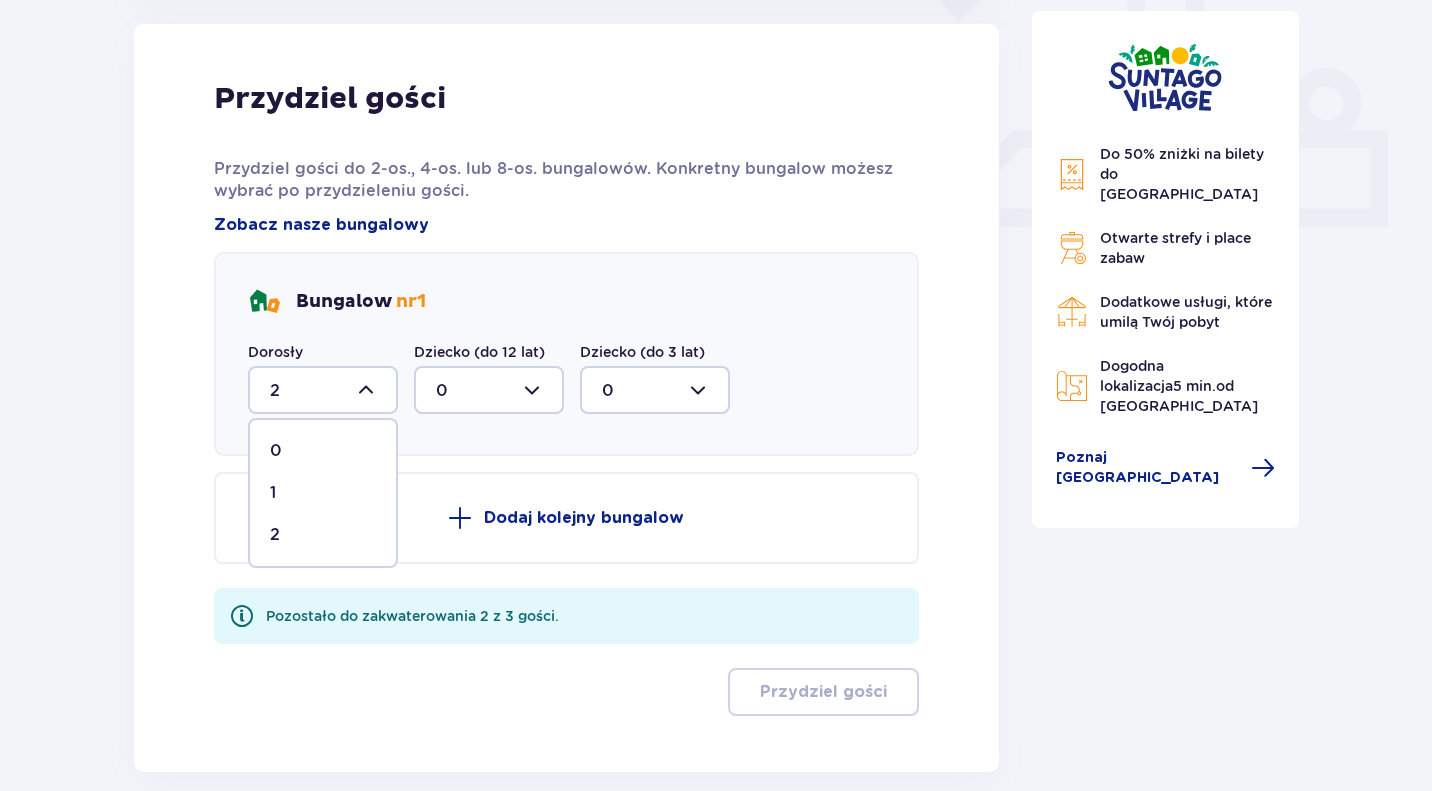 scroll, scrollTop: 791, scrollLeft: 0, axis: vertical 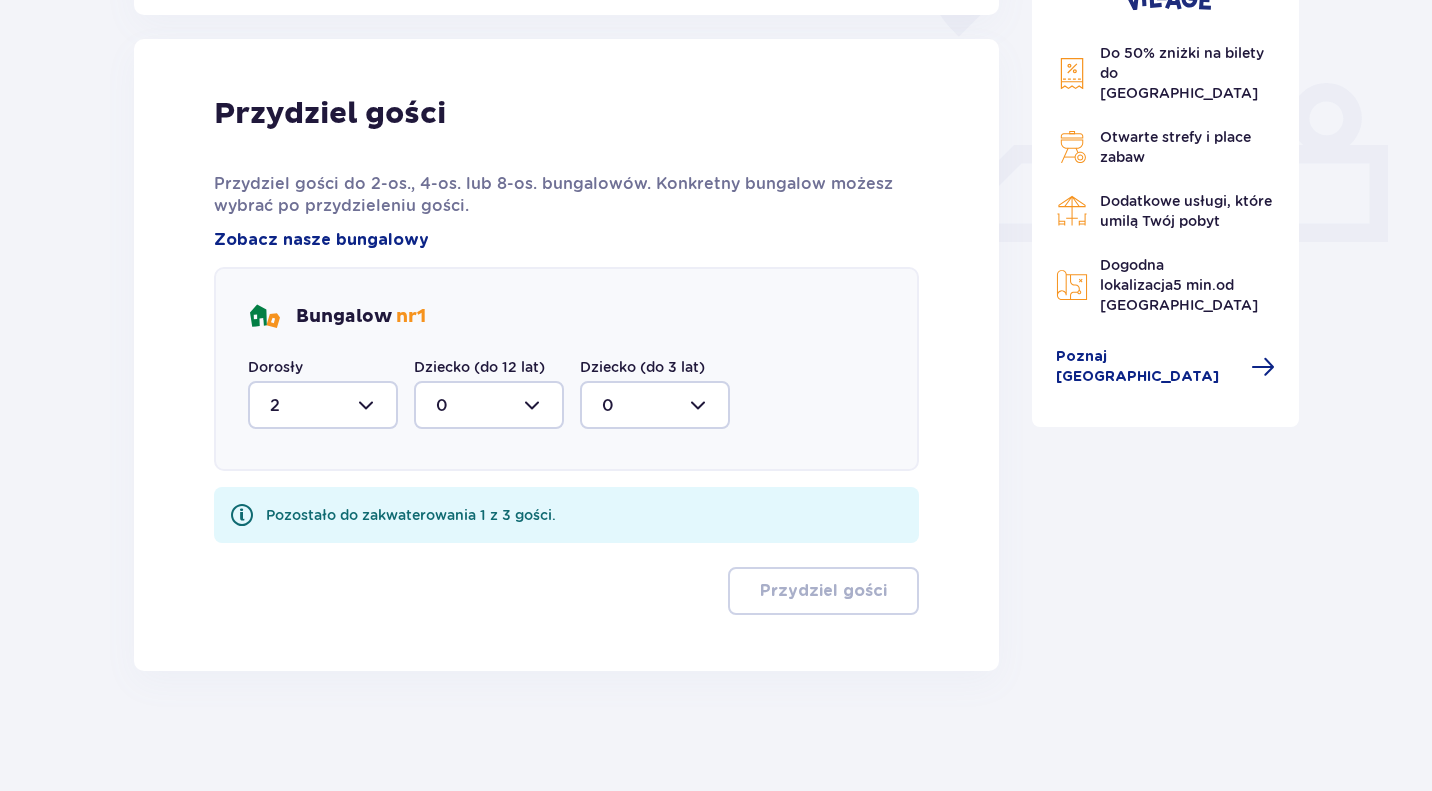 click at bounding box center [489, 405] 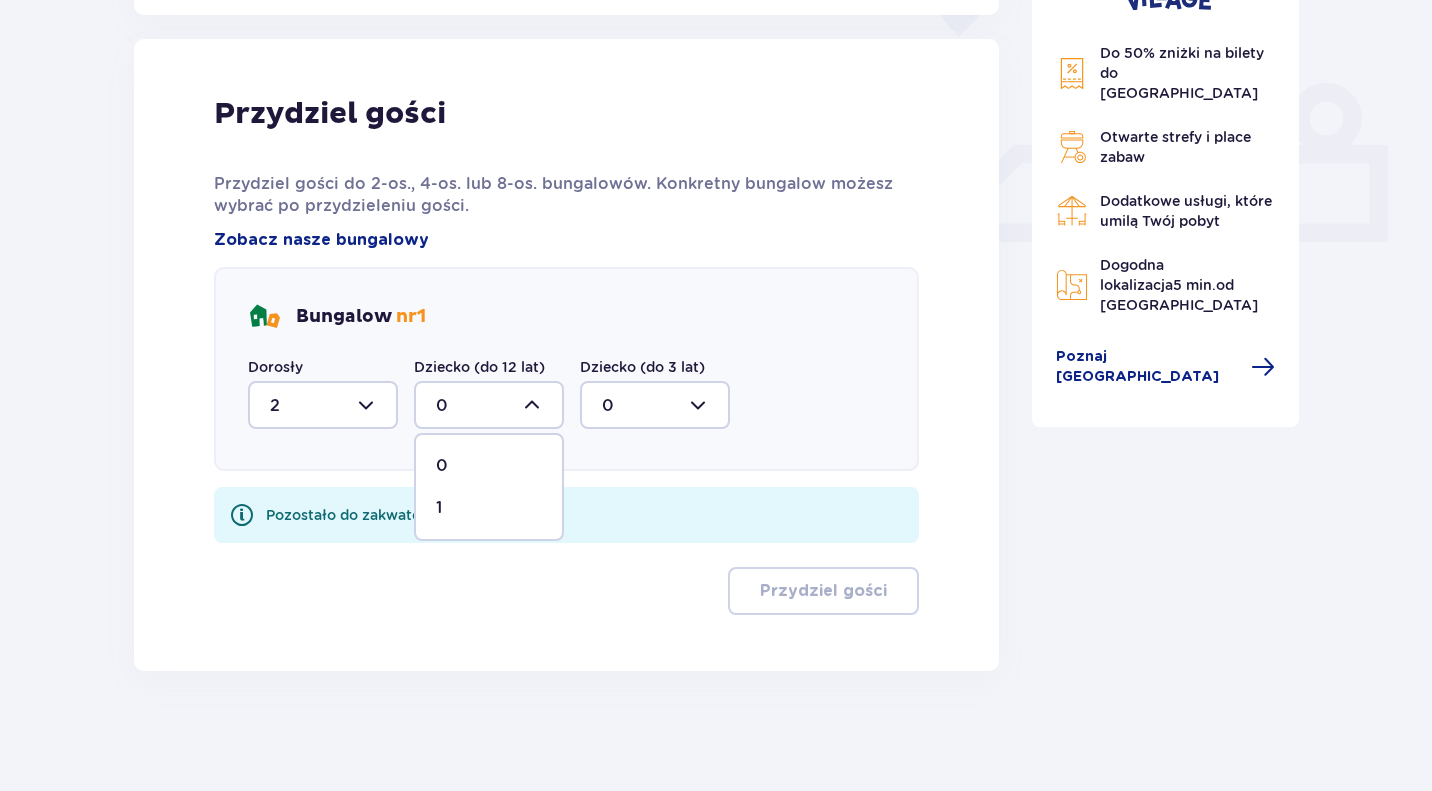 click on "1" at bounding box center [489, 508] 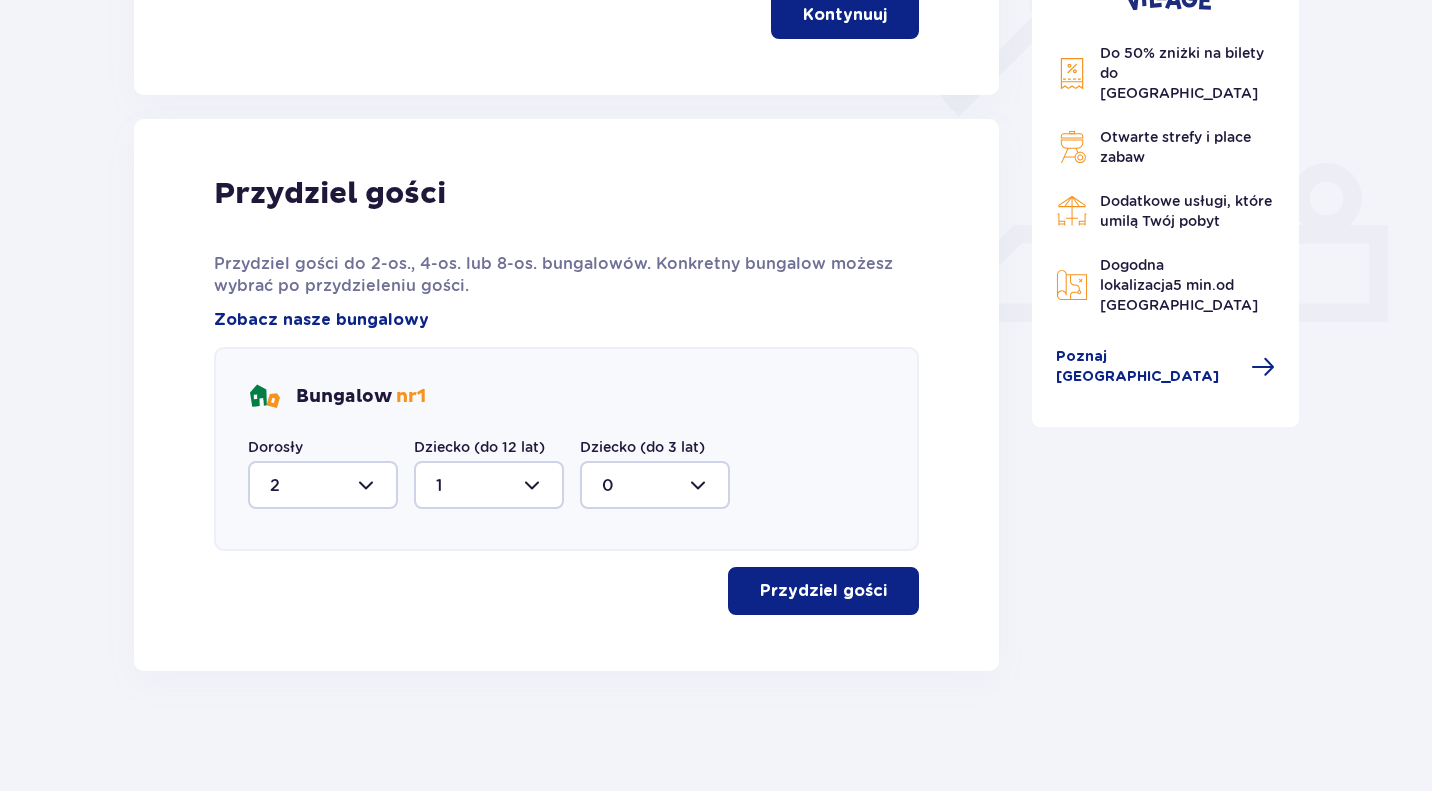type on "1" 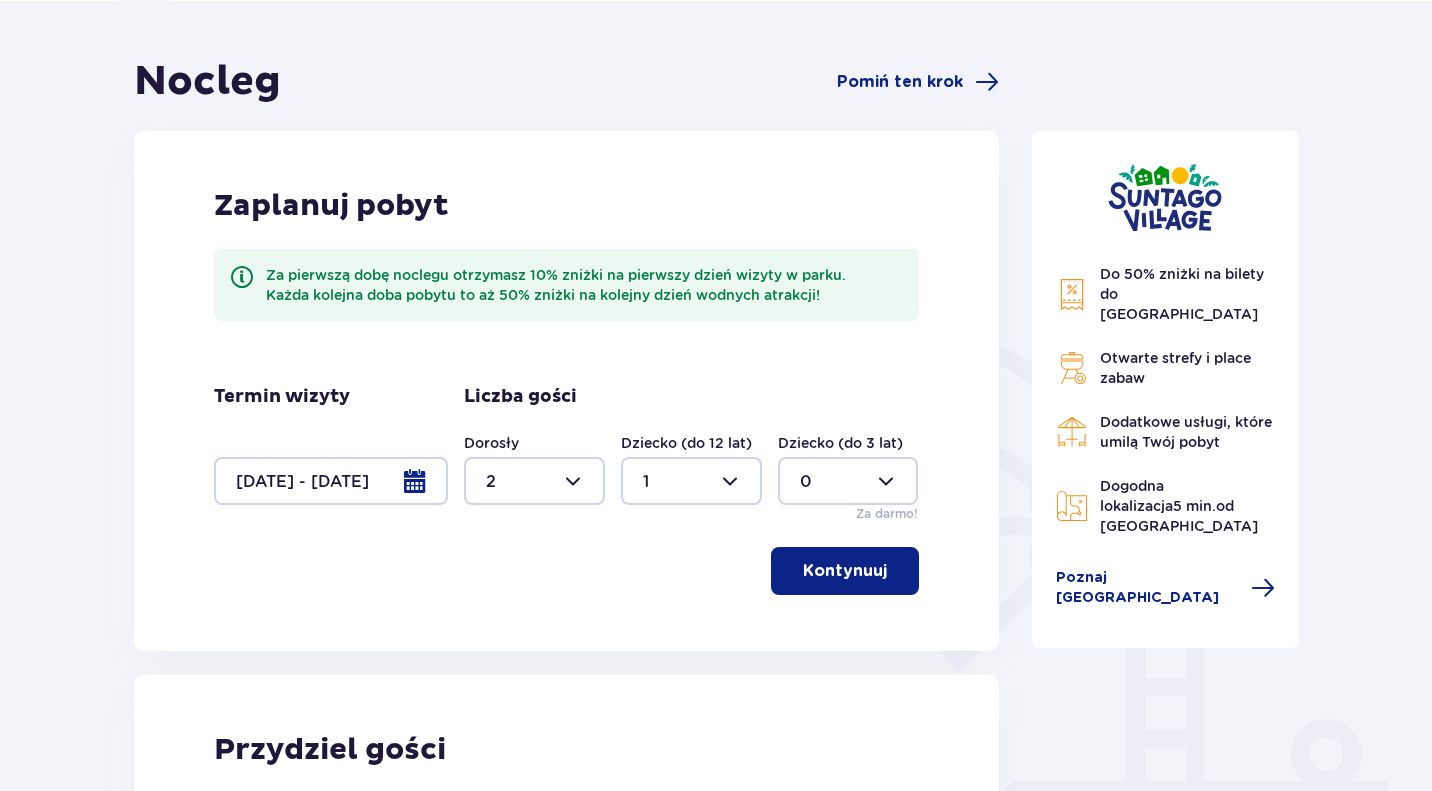 scroll, scrollTop: 151, scrollLeft: 0, axis: vertical 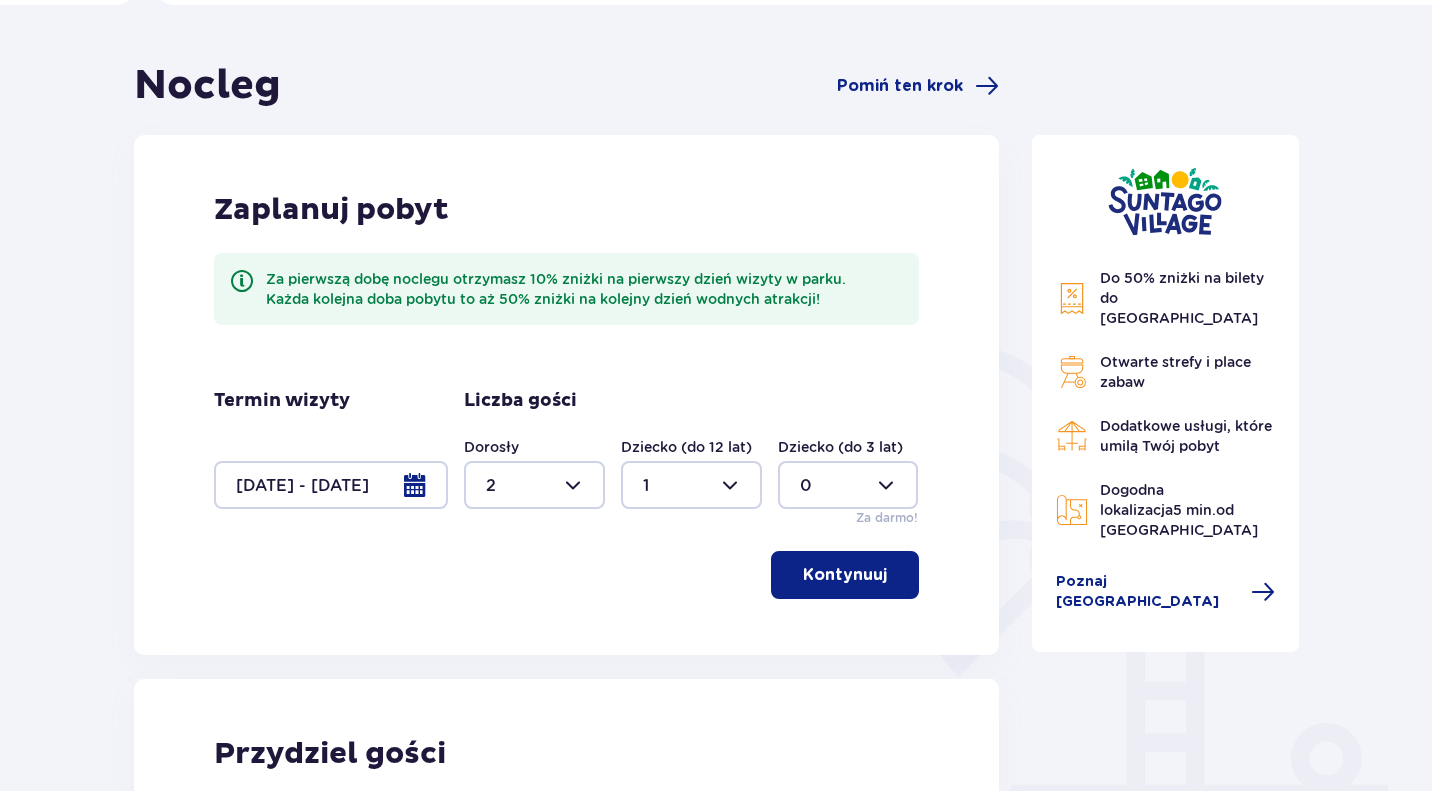 click at bounding box center [331, 485] 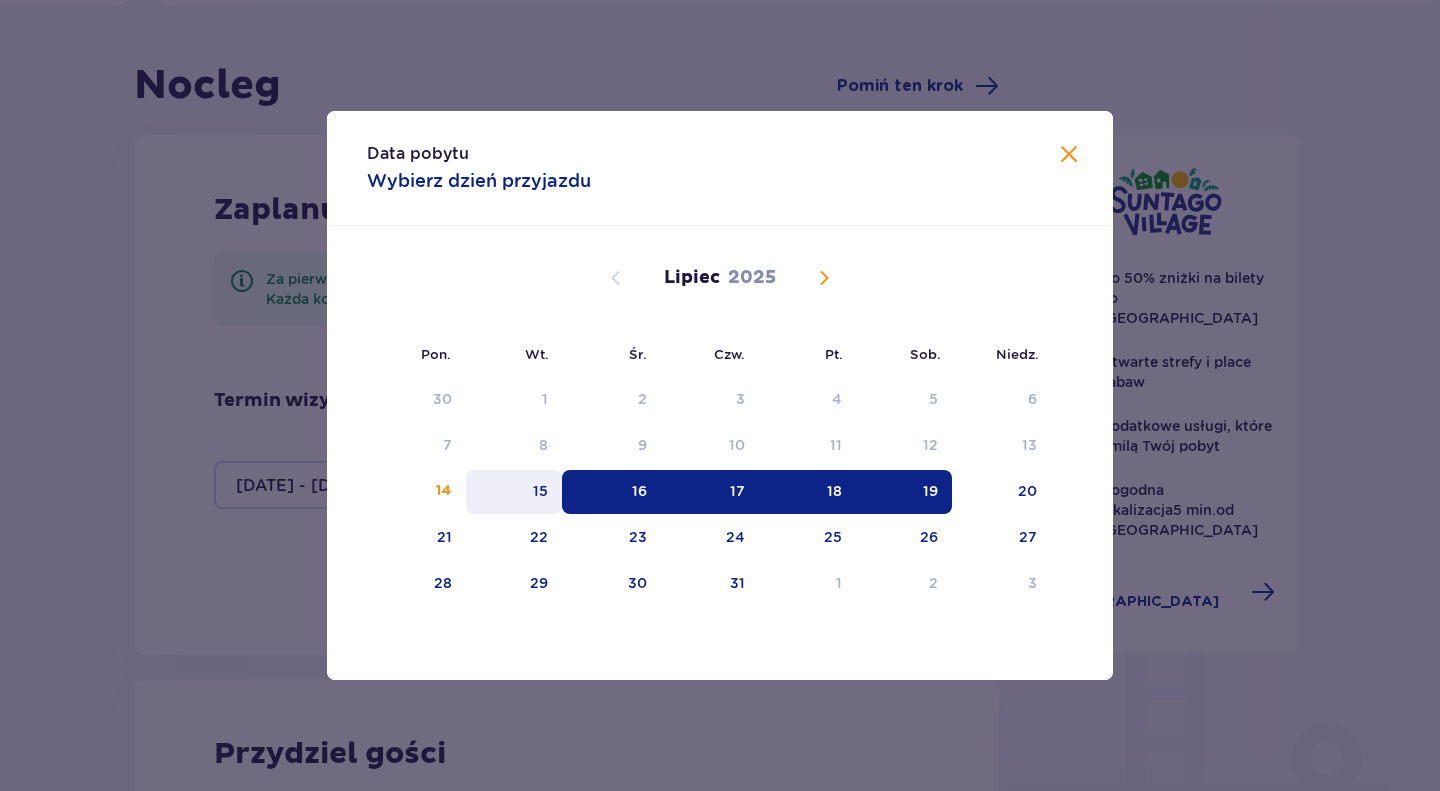 click on "15" at bounding box center [514, 492] 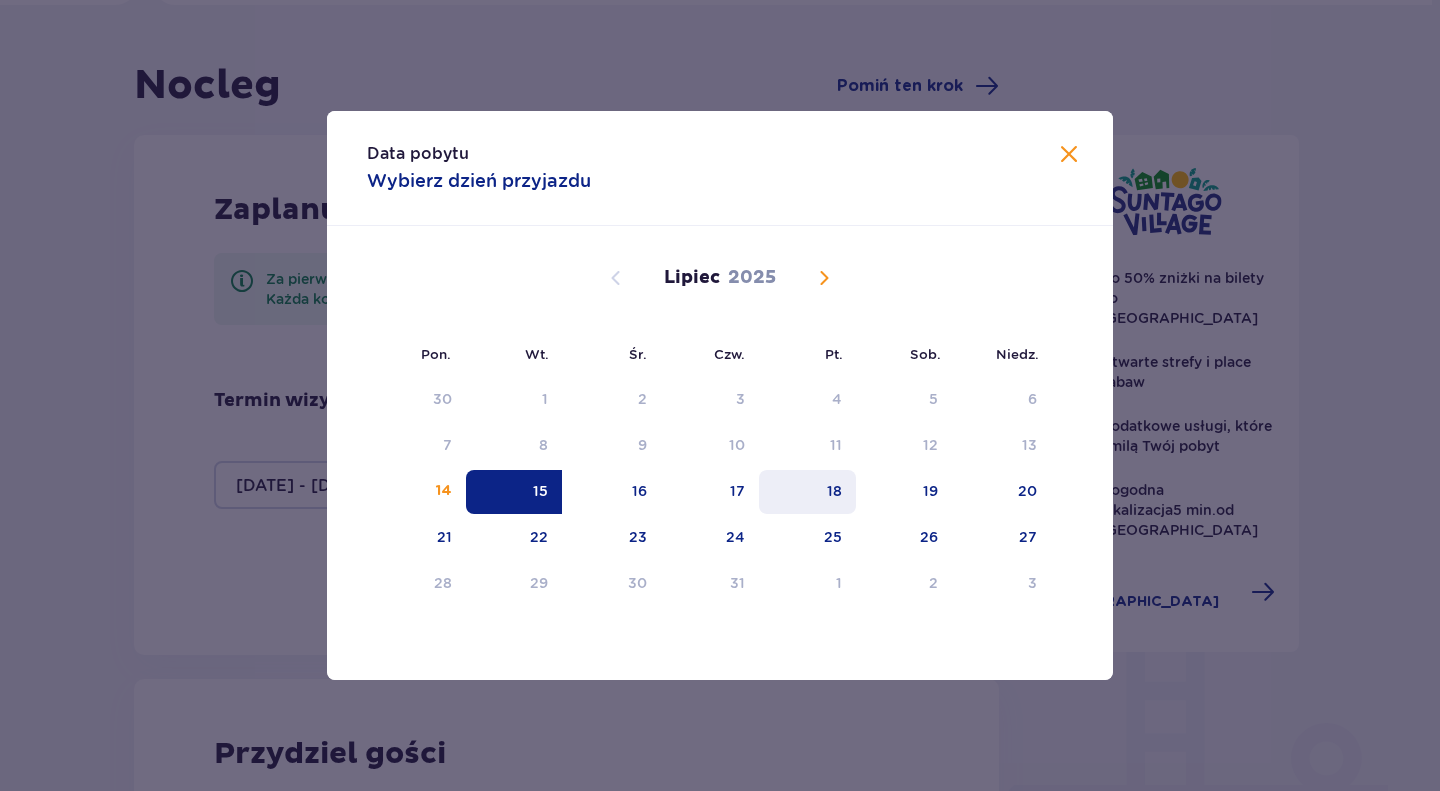 click on "18" at bounding box center (834, 491) 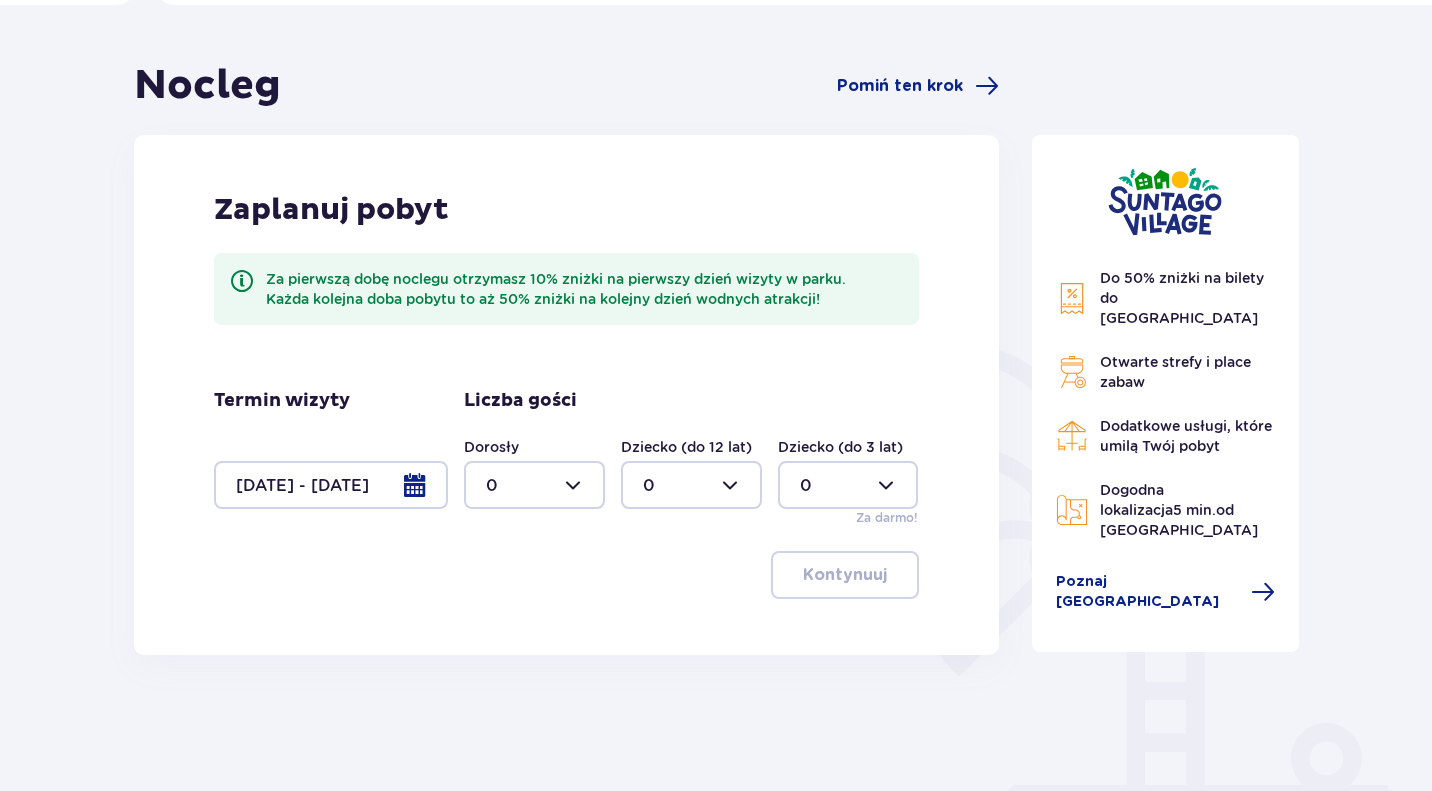 click at bounding box center (534, 485) 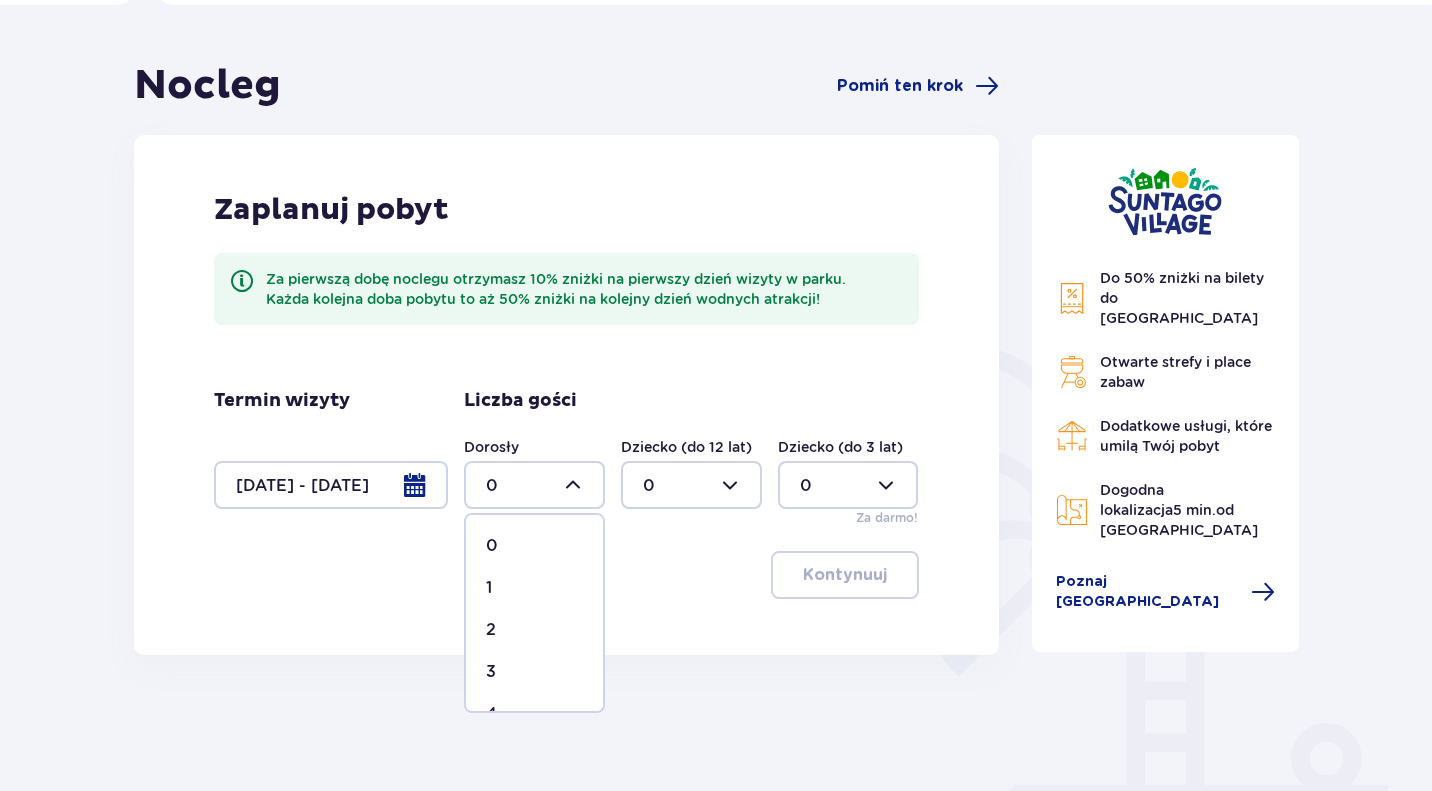 click on "2" at bounding box center (534, 630) 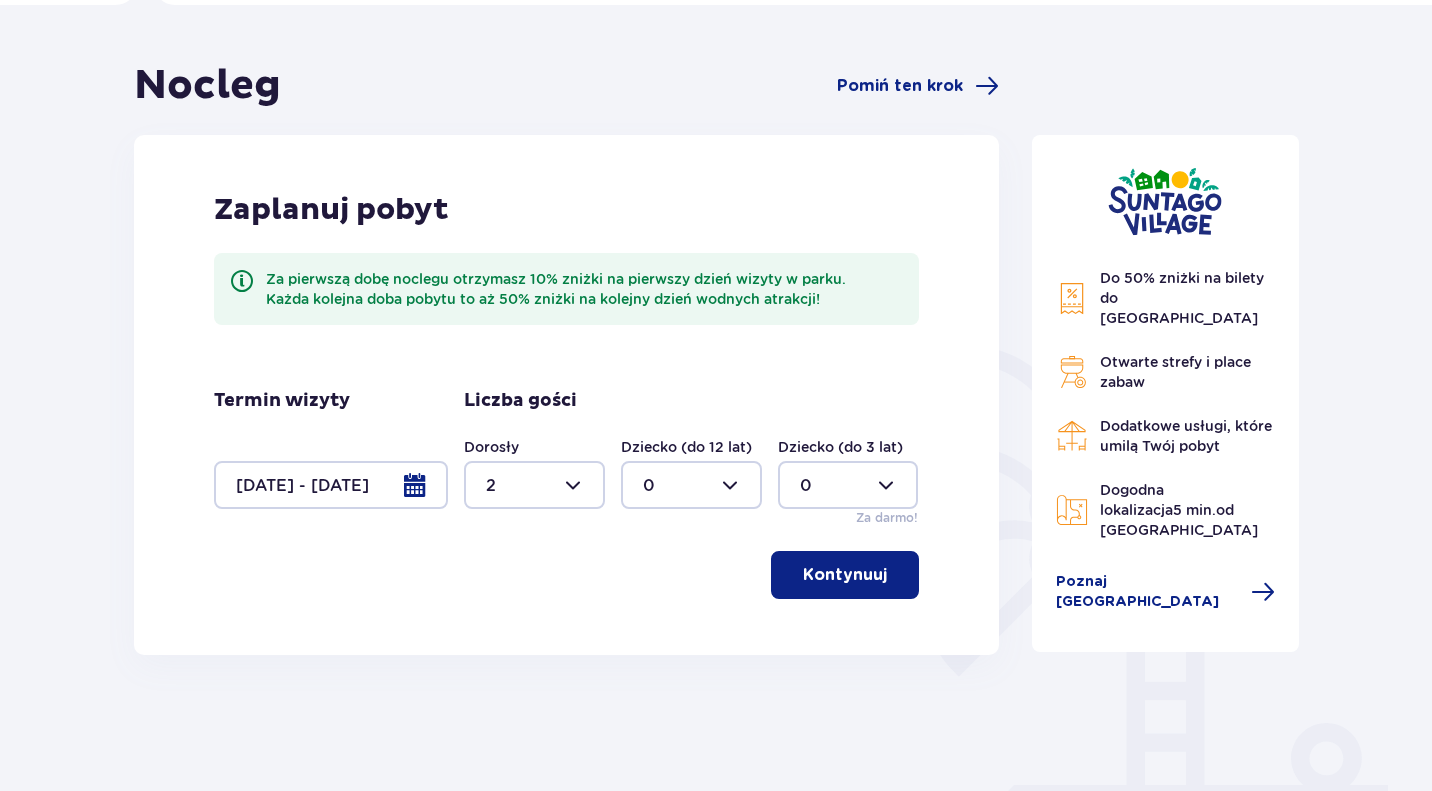 click at bounding box center [691, 485] 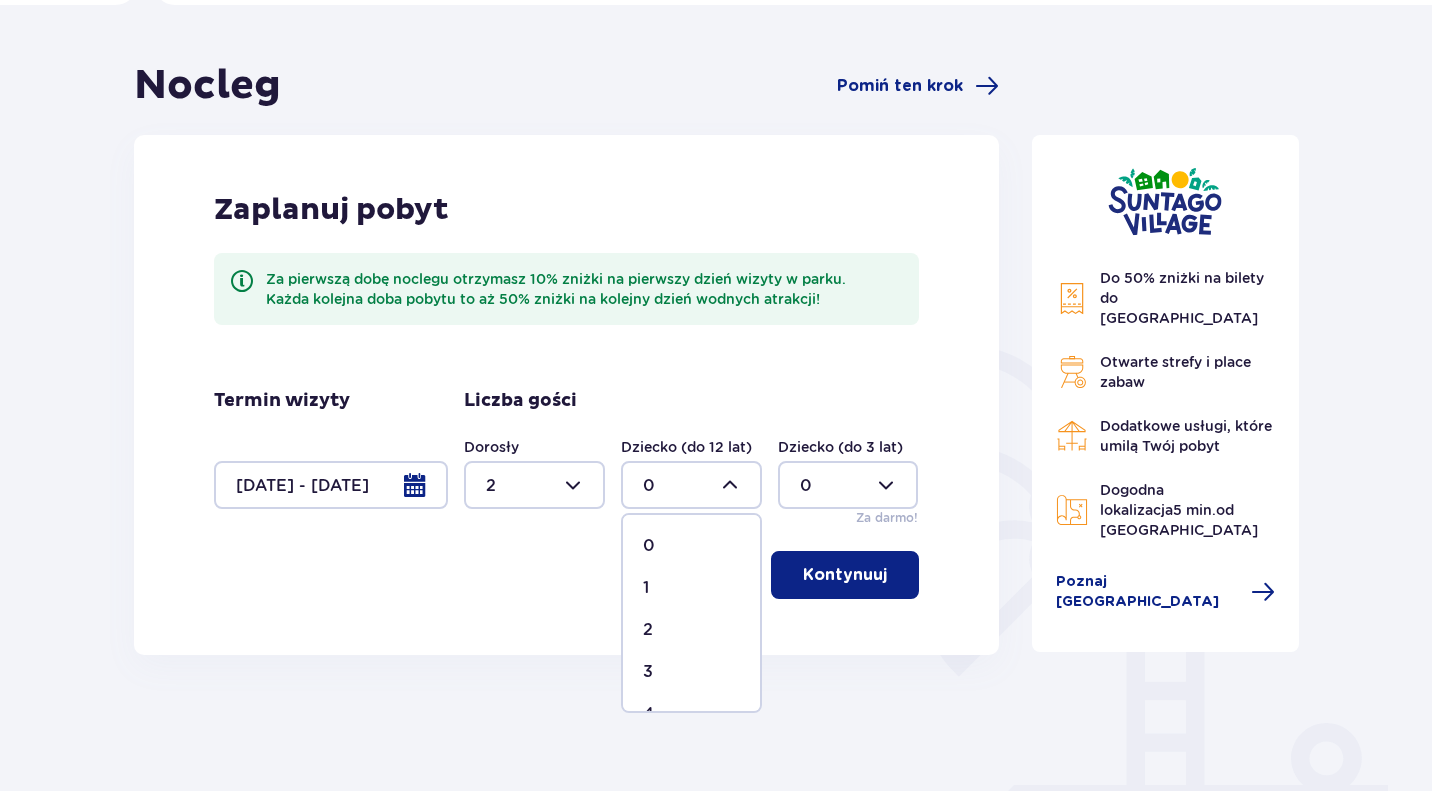 click on "1" at bounding box center (691, 588) 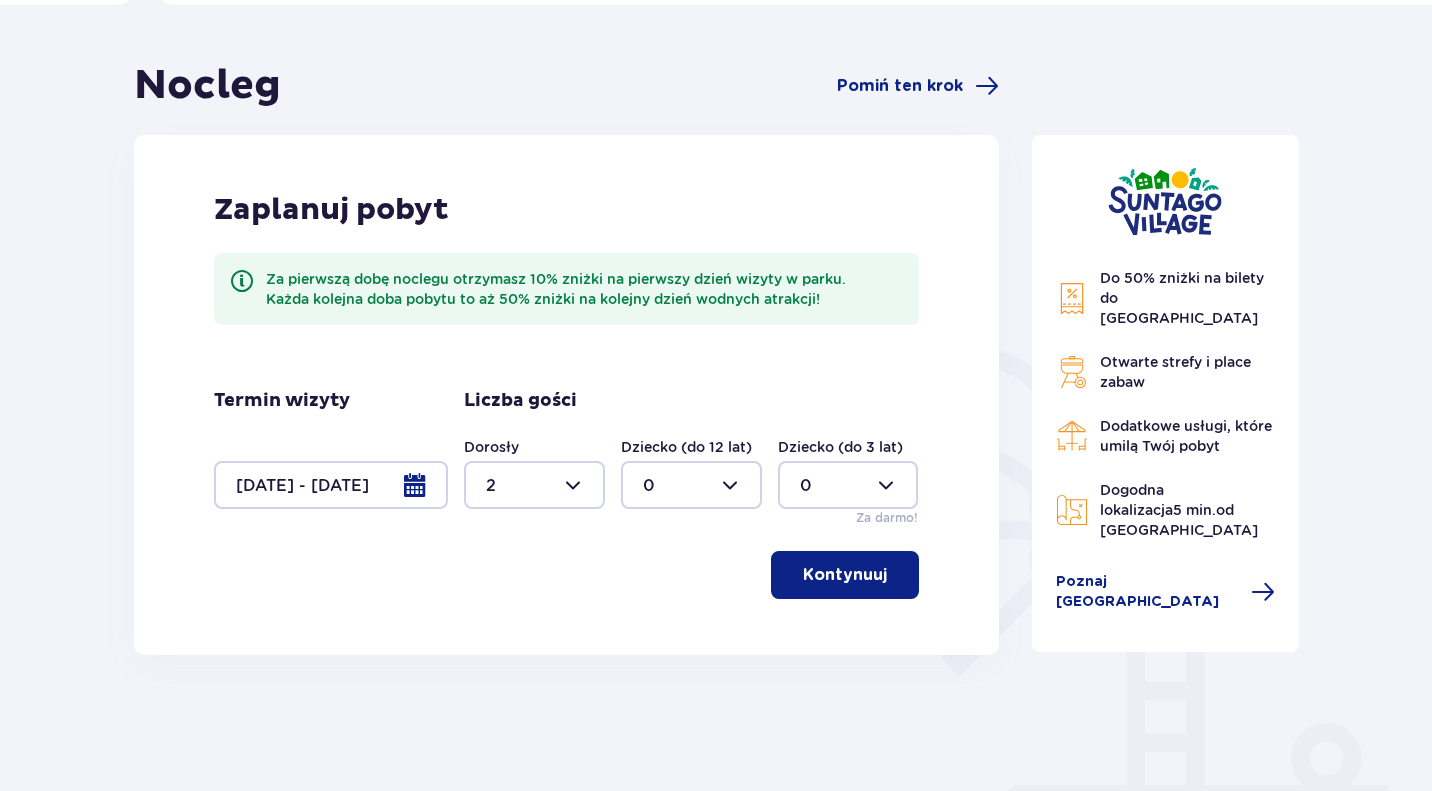 type on "1" 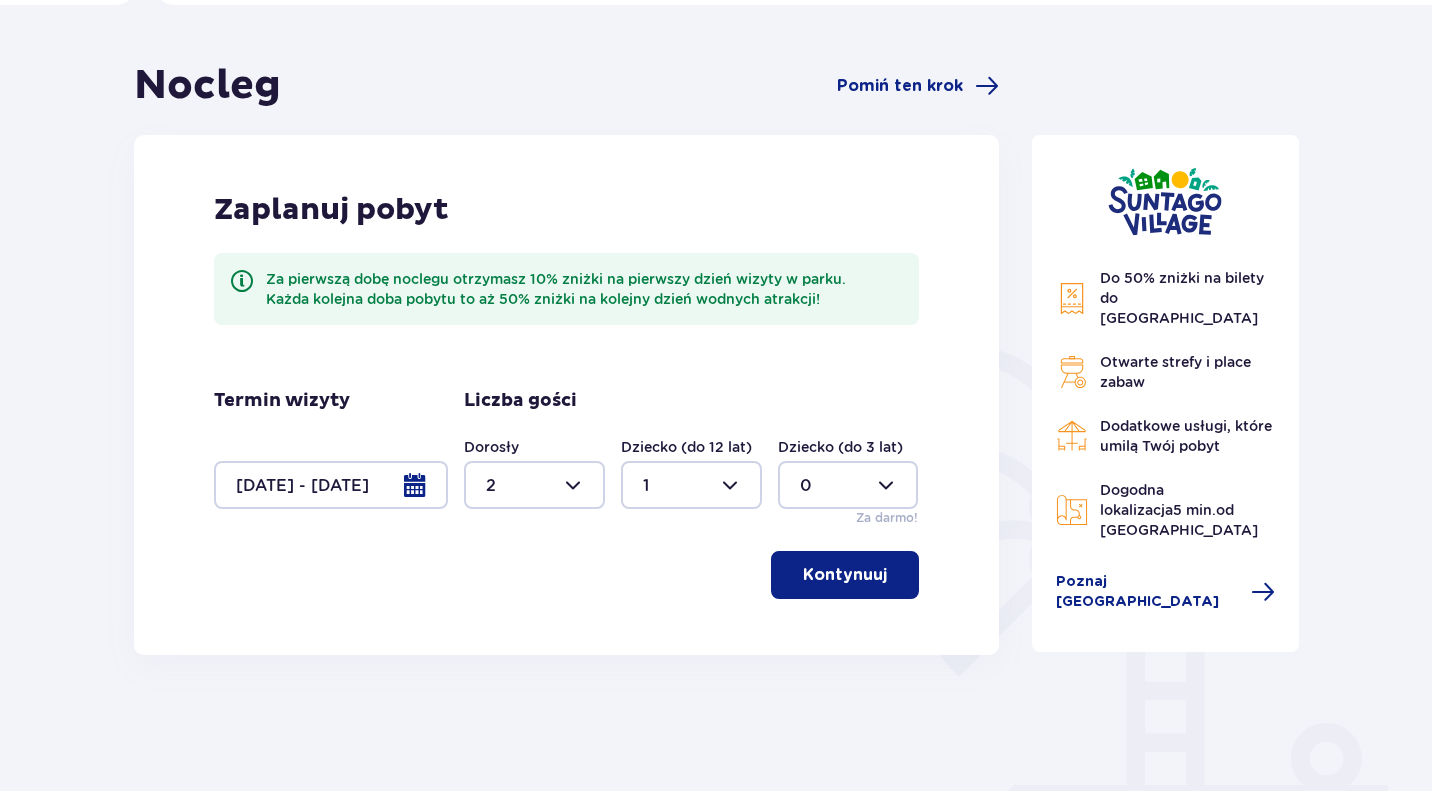 click on "Kontynuuj" at bounding box center (845, 575) 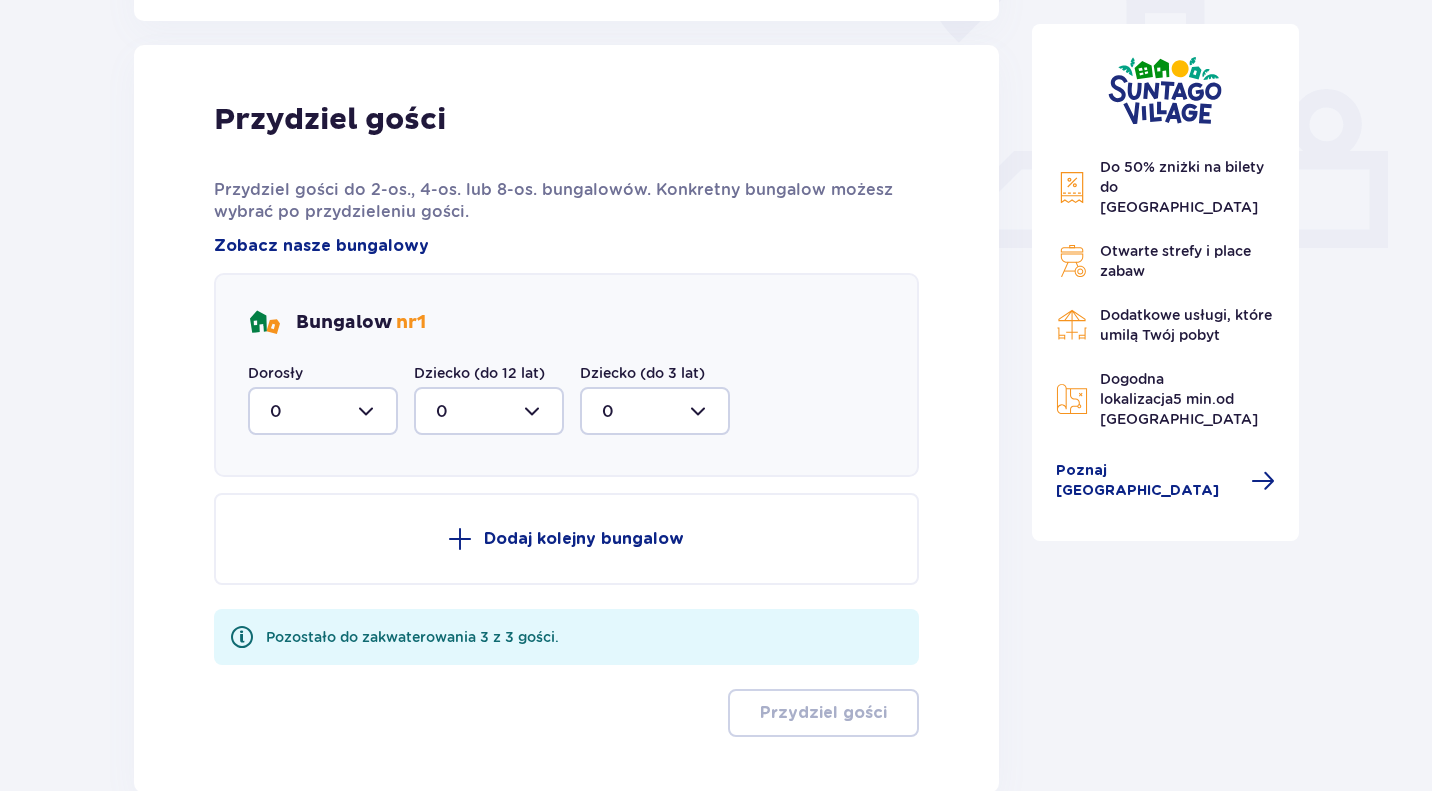 scroll, scrollTop: 806, scrollLeft: 0, axis: vertical 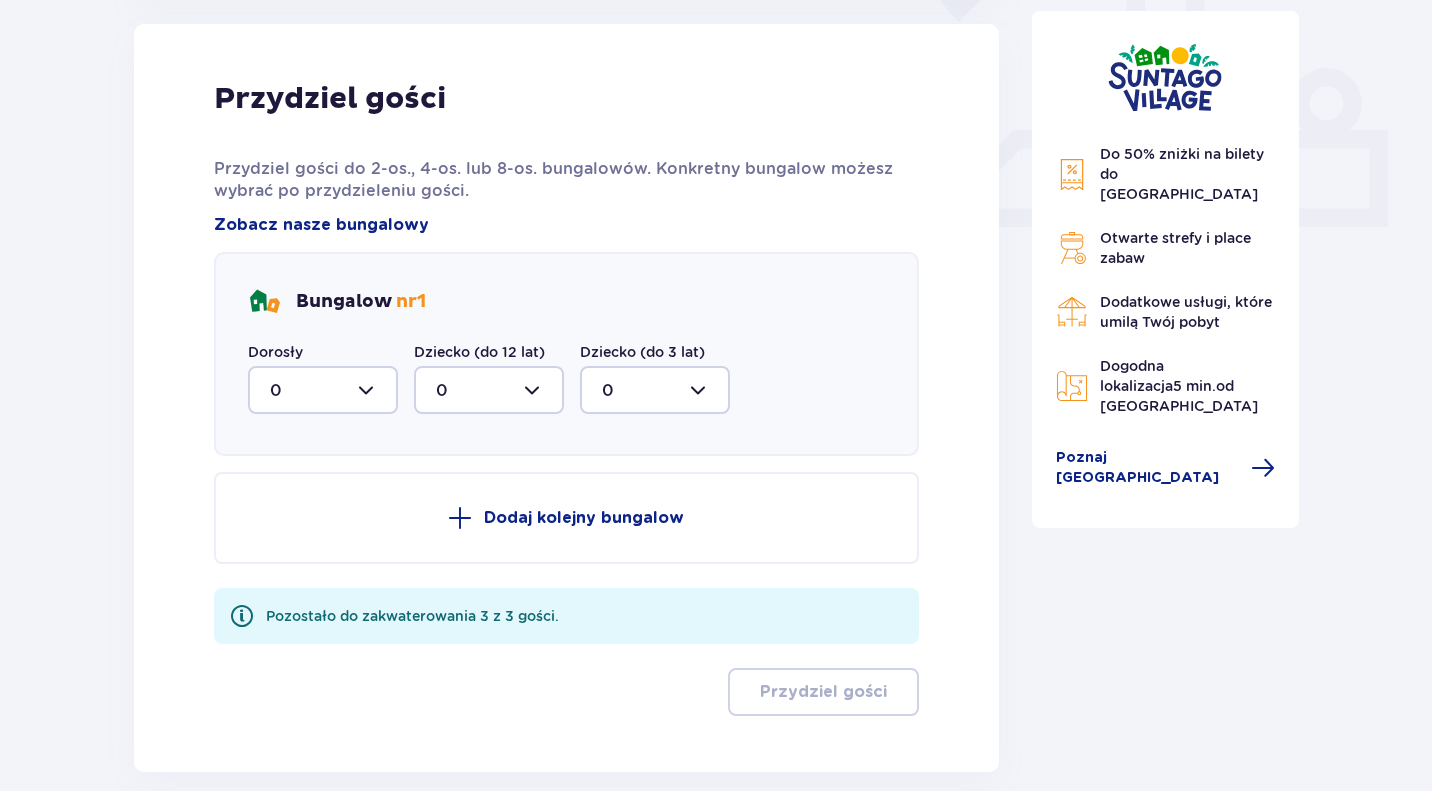 click at bounding box center [323, 390] 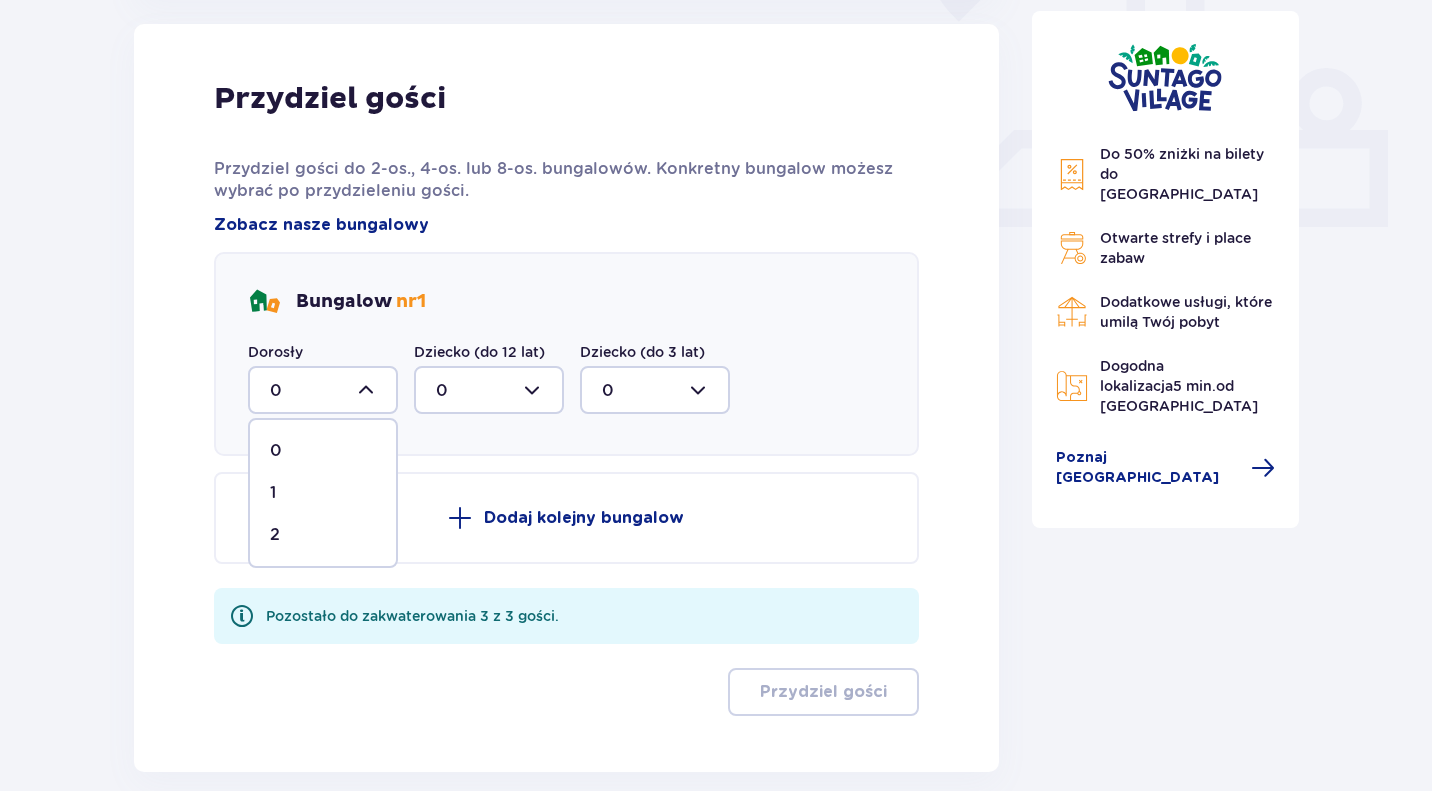 click on "1" at bounding box center [323, 493] 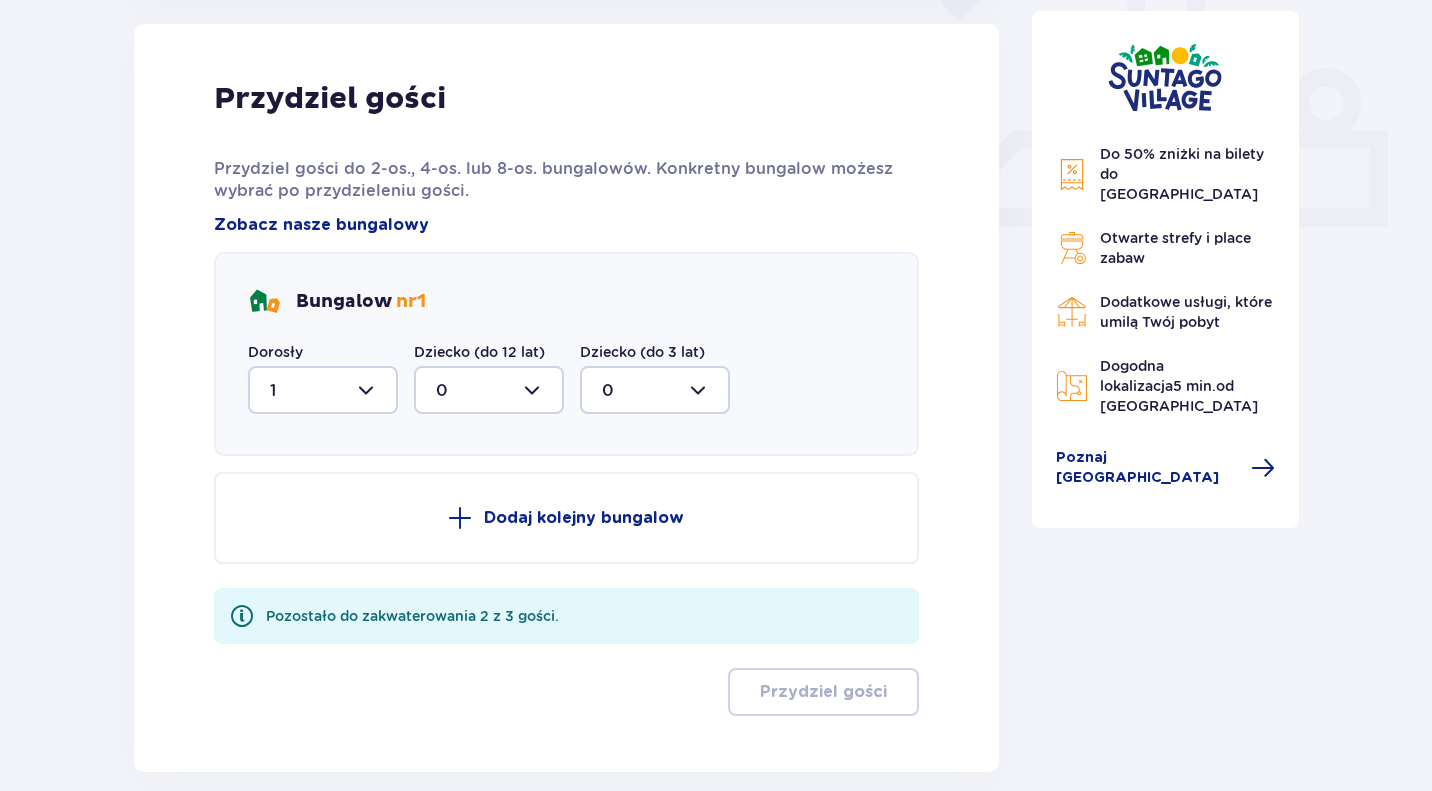 click at bounding box center (489, 390) 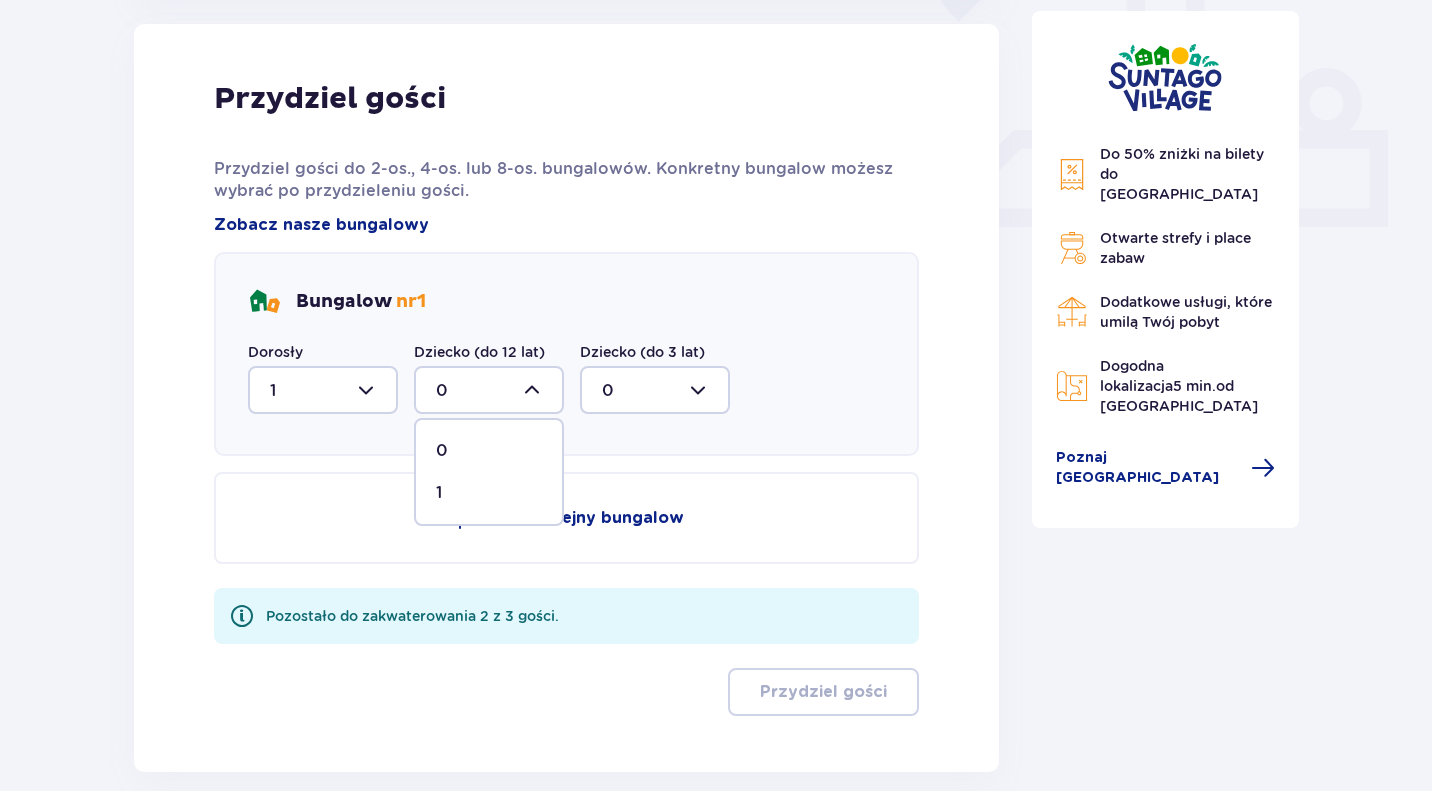 click on "1" at bounding box center (489, 493) 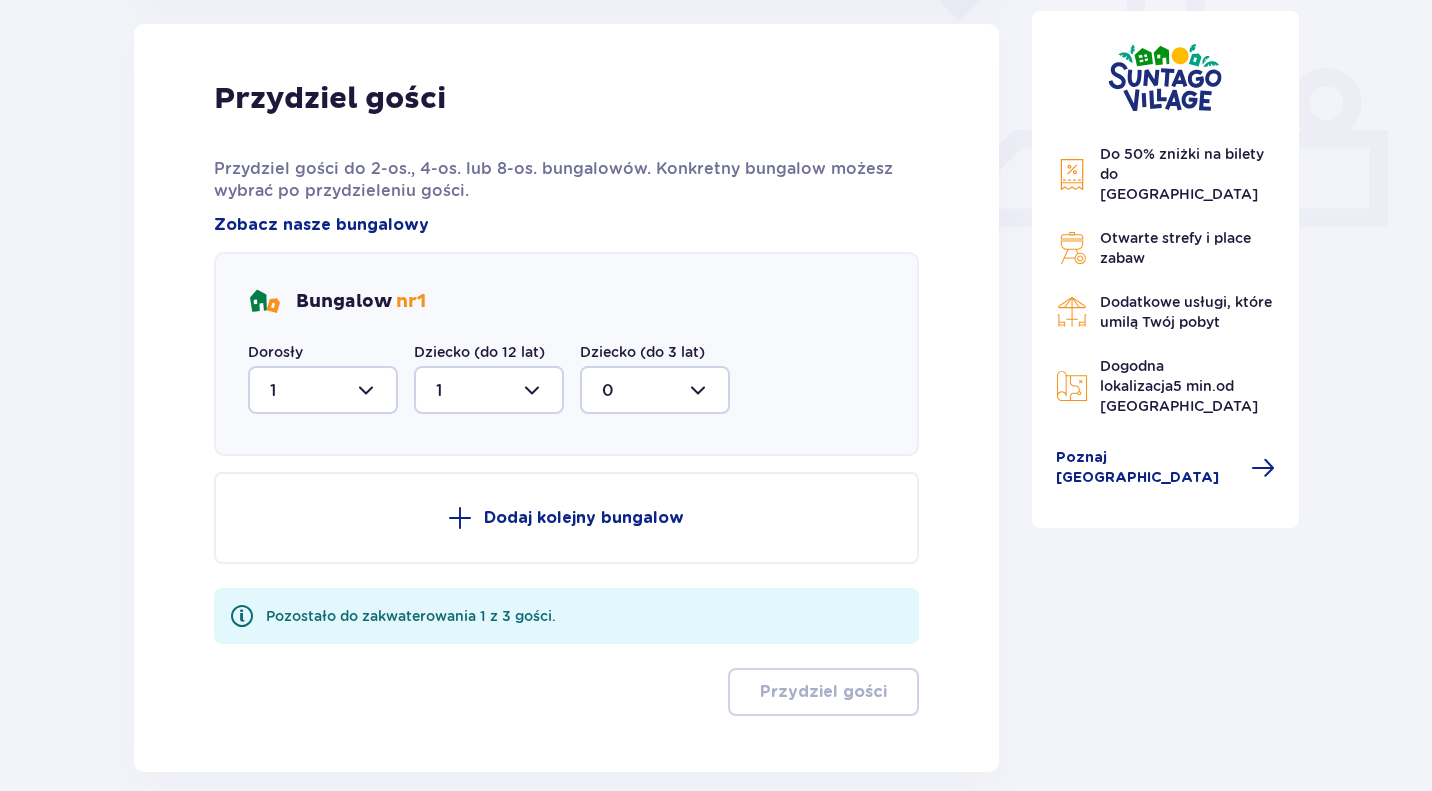 click at bounding box center [323, 390] 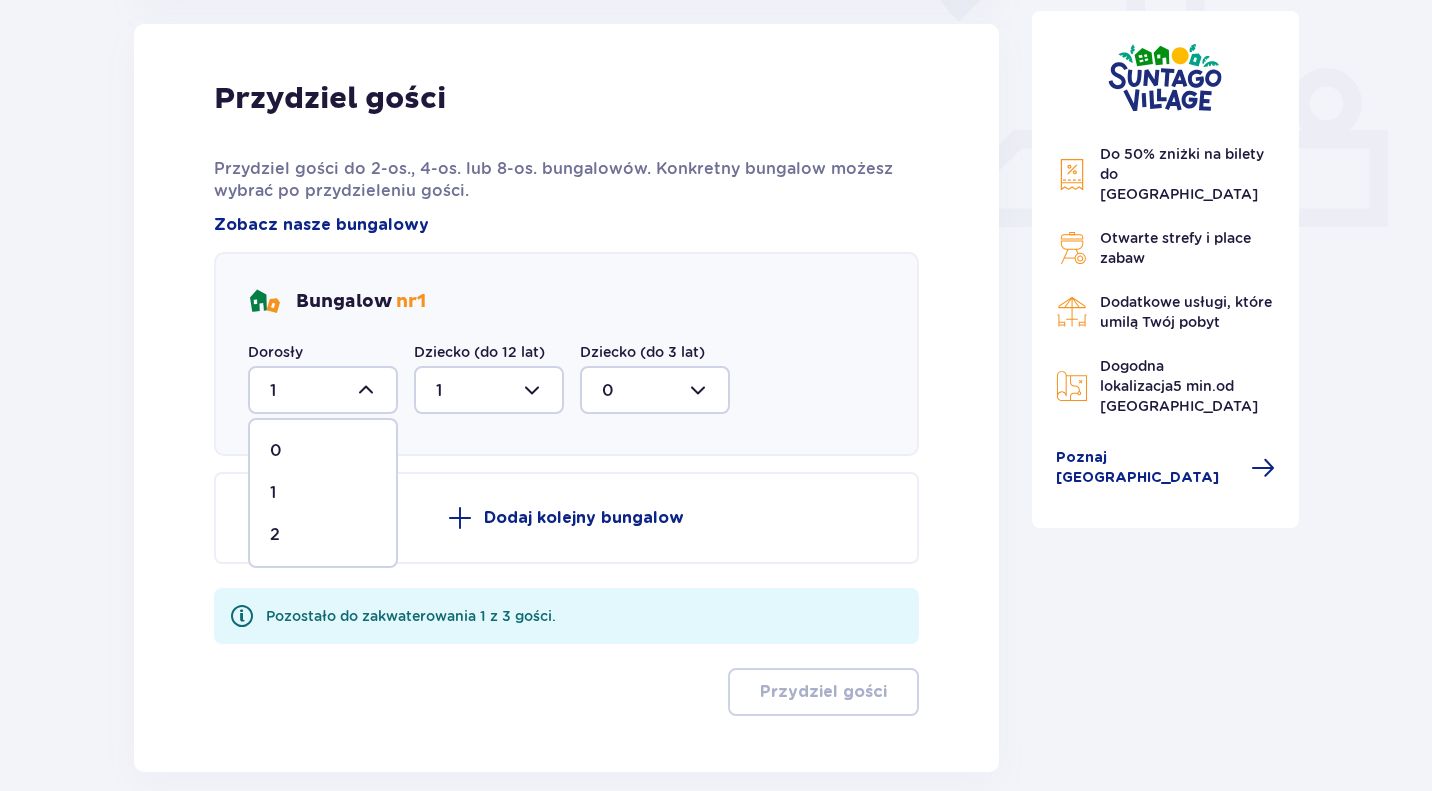 click on "2" at bounding box center (323, 535) 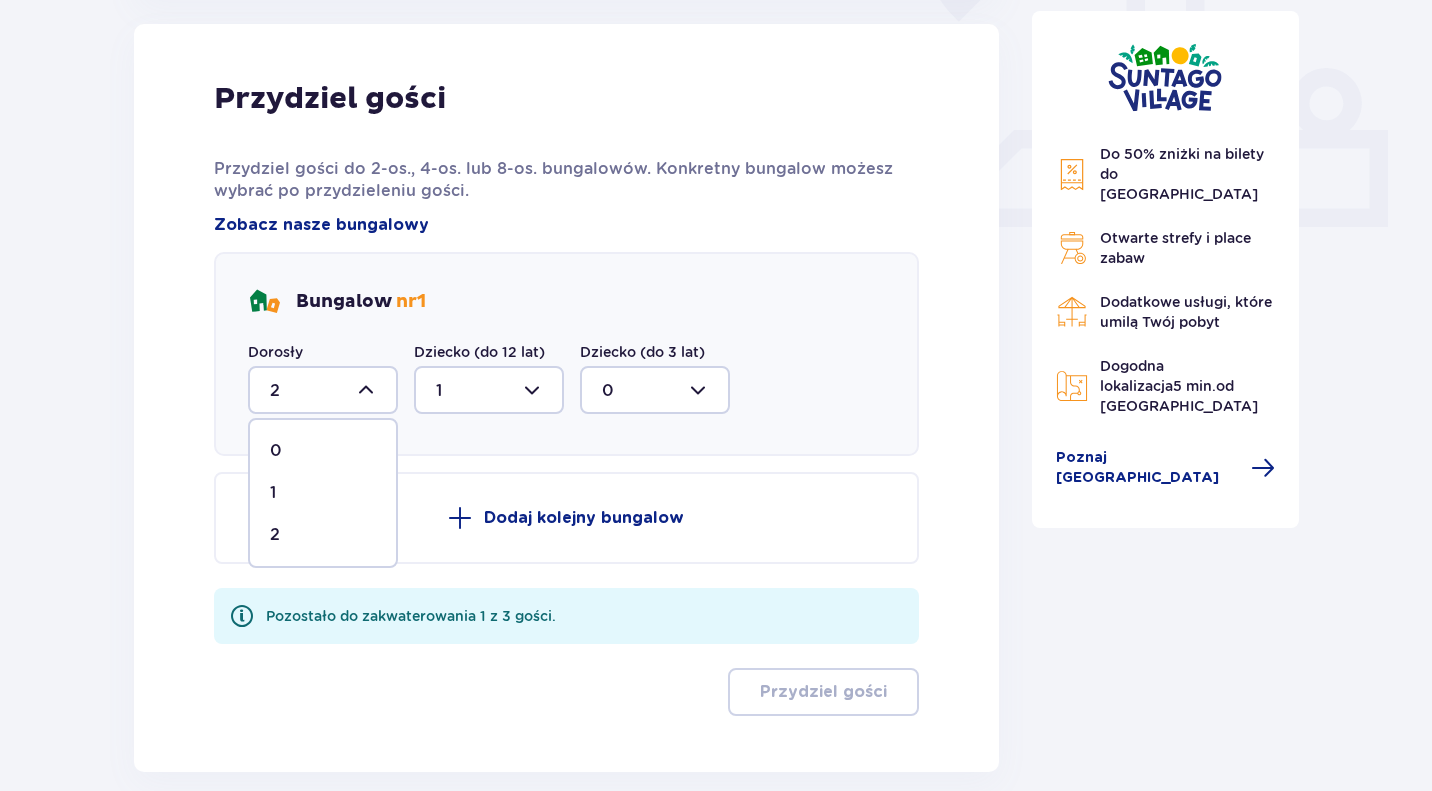 scroll, scrollTop: 711, scrollLeft: 0, axis: vertical 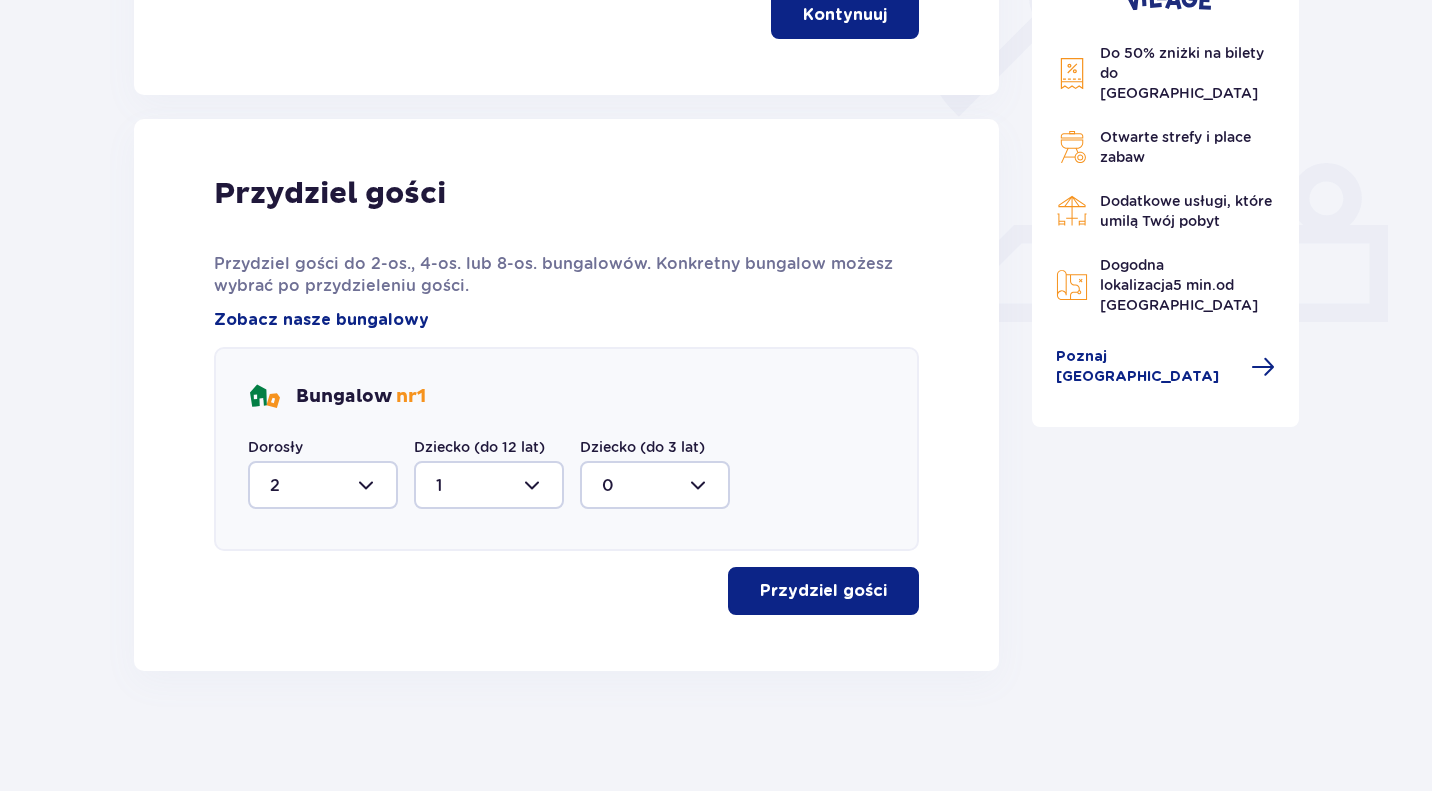 click on "Przydziel gości" at bounding box center (823, 591) 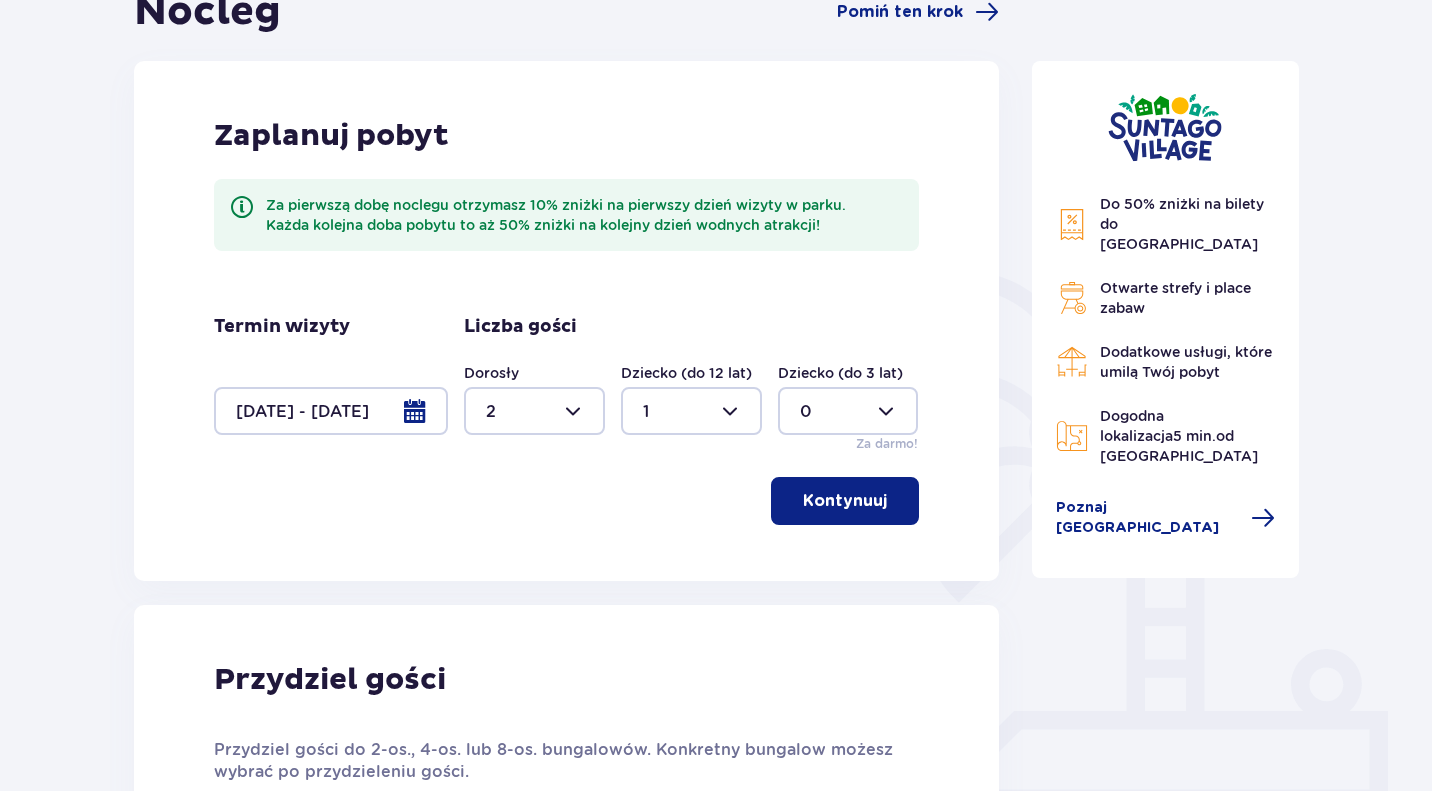 scroll, scrollTop: 226, scrollLeft: 0, axis: vertical 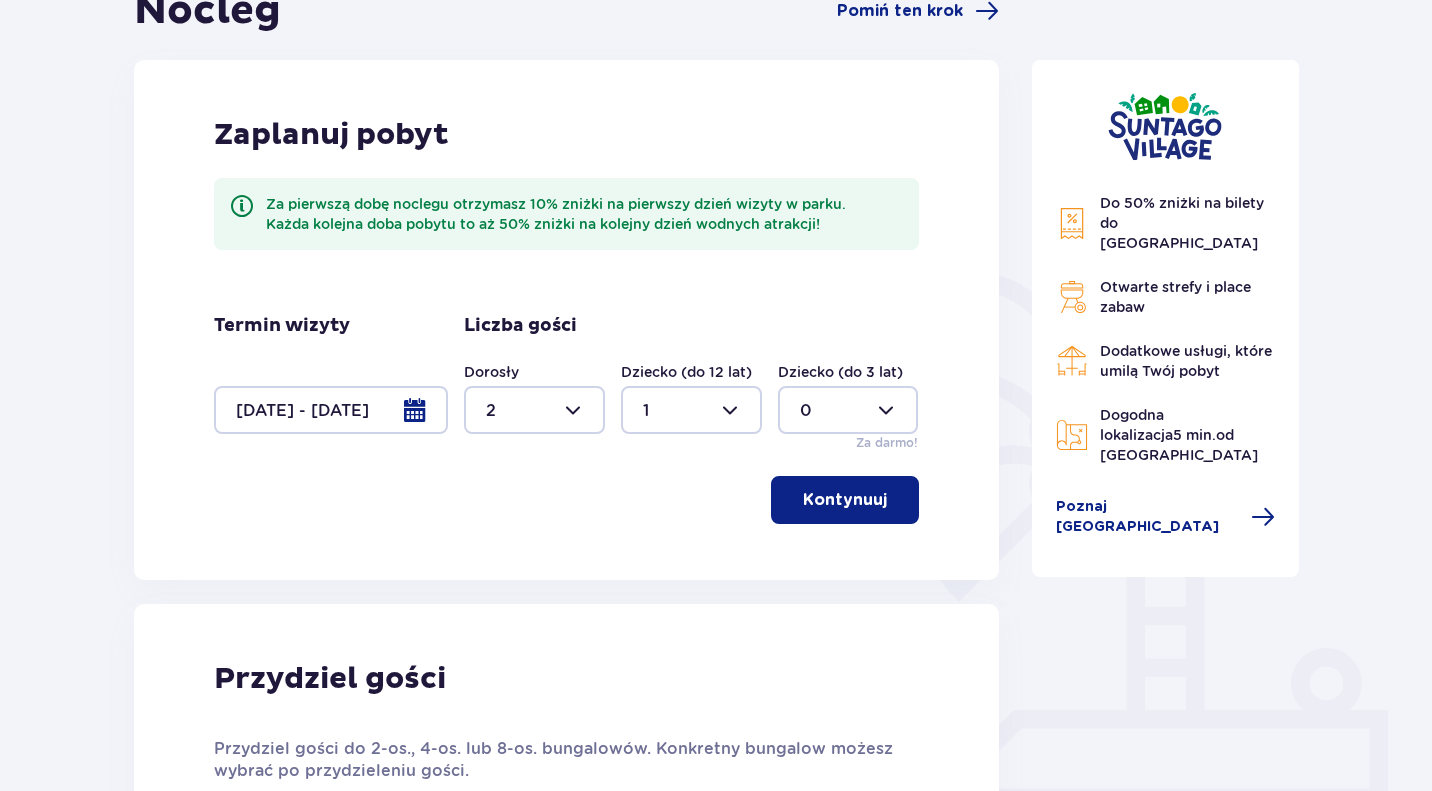 click at bounding box center [331, 410] 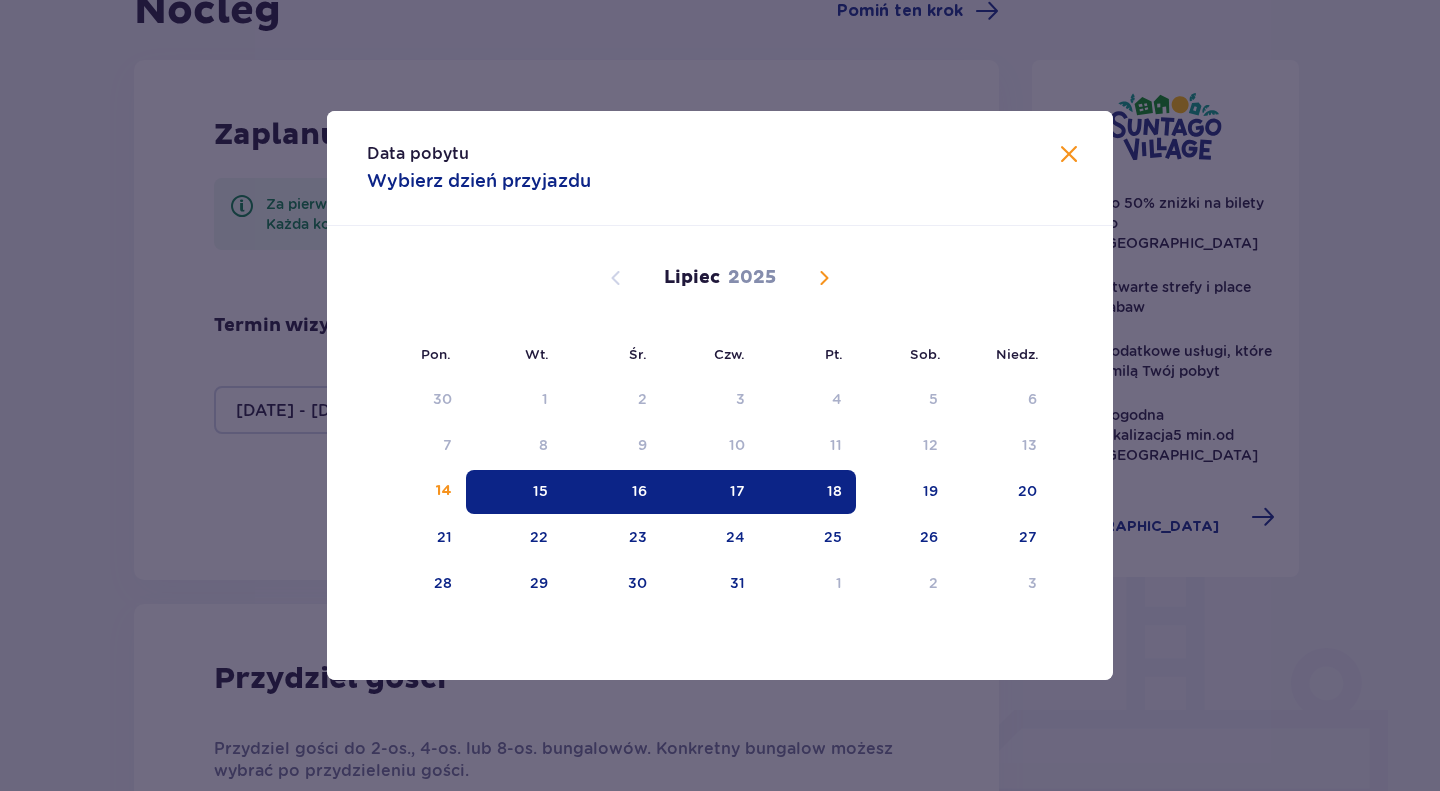click on "16" at bounding box center [611, 492] 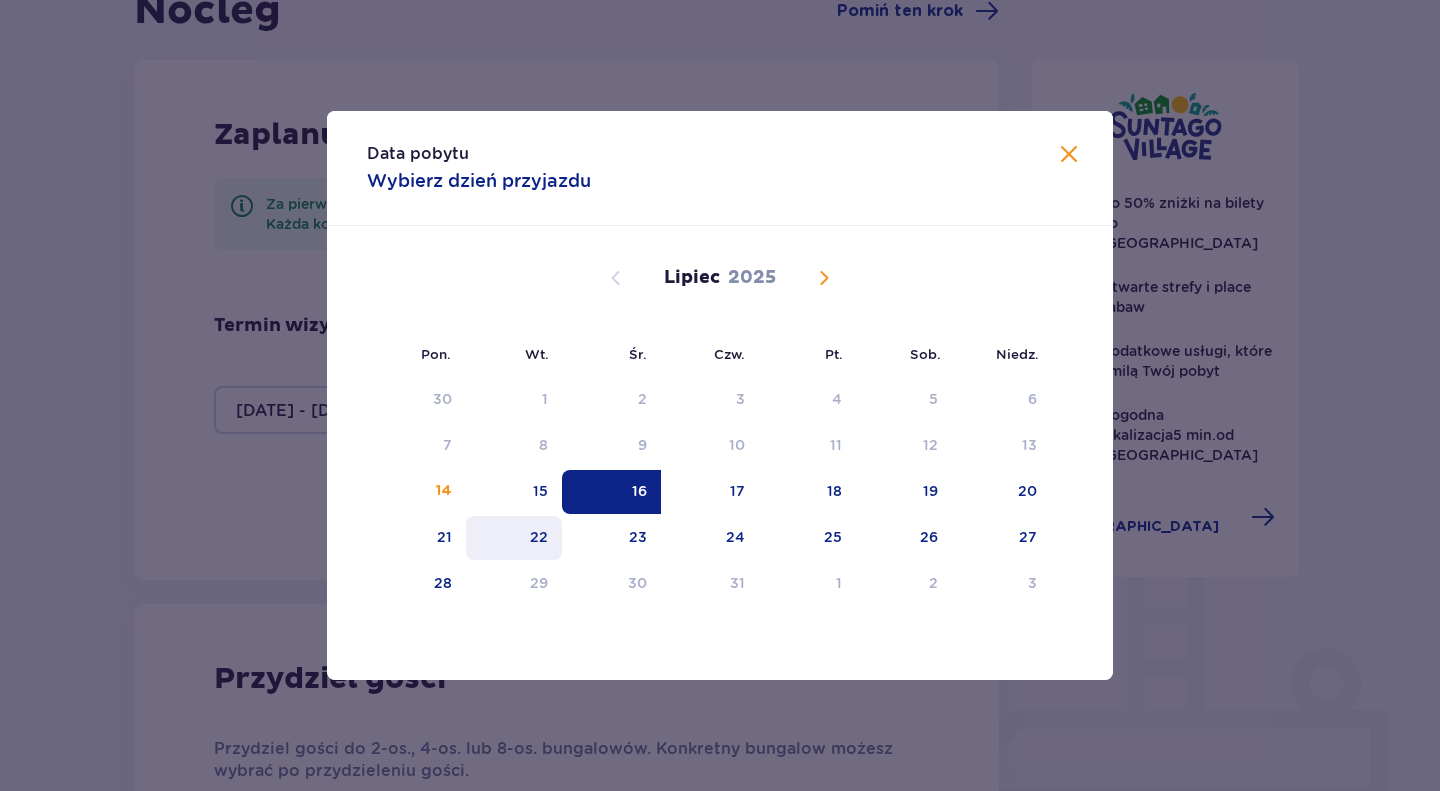 click on "22" at bounding box center (539, 537) 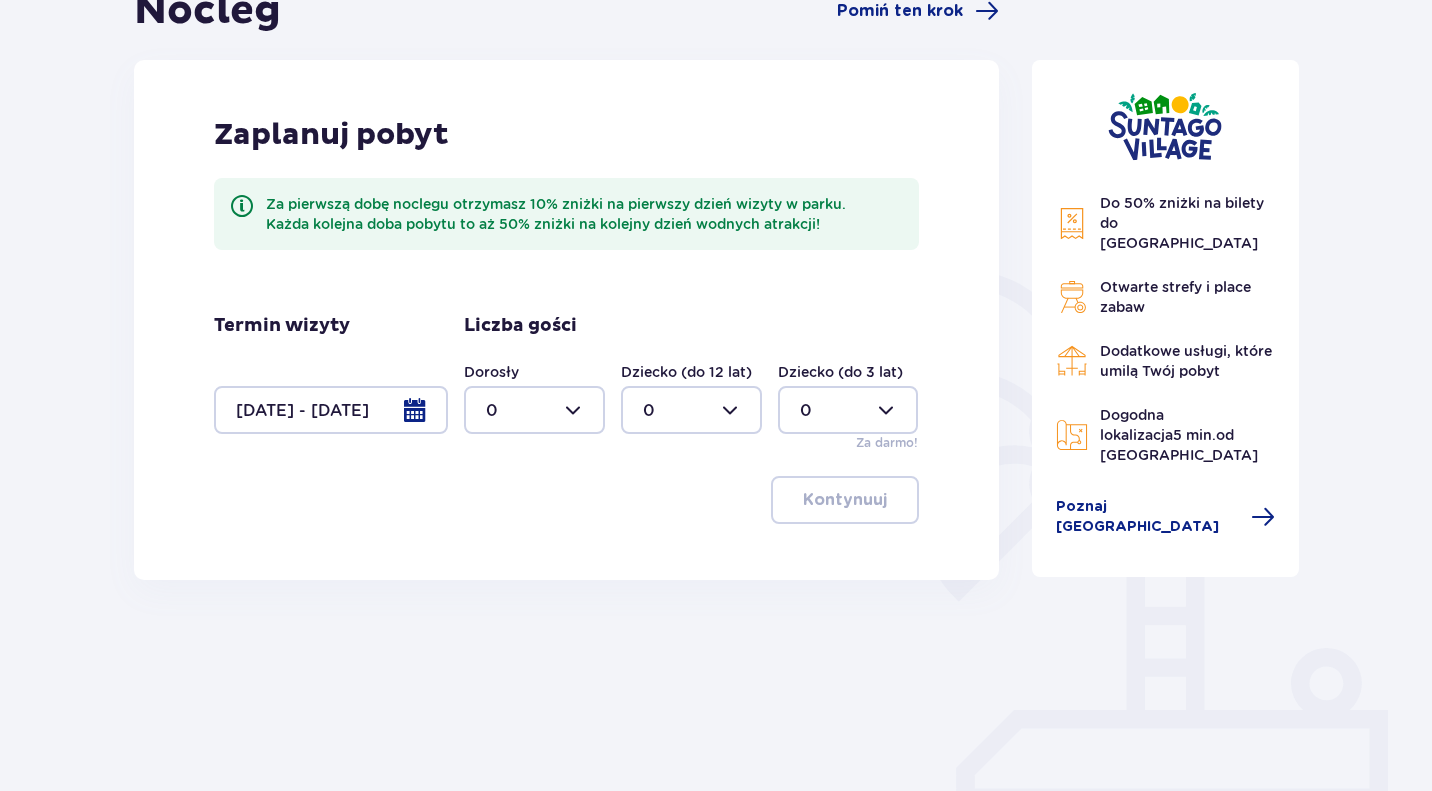 click at bounding box center (331, 410) 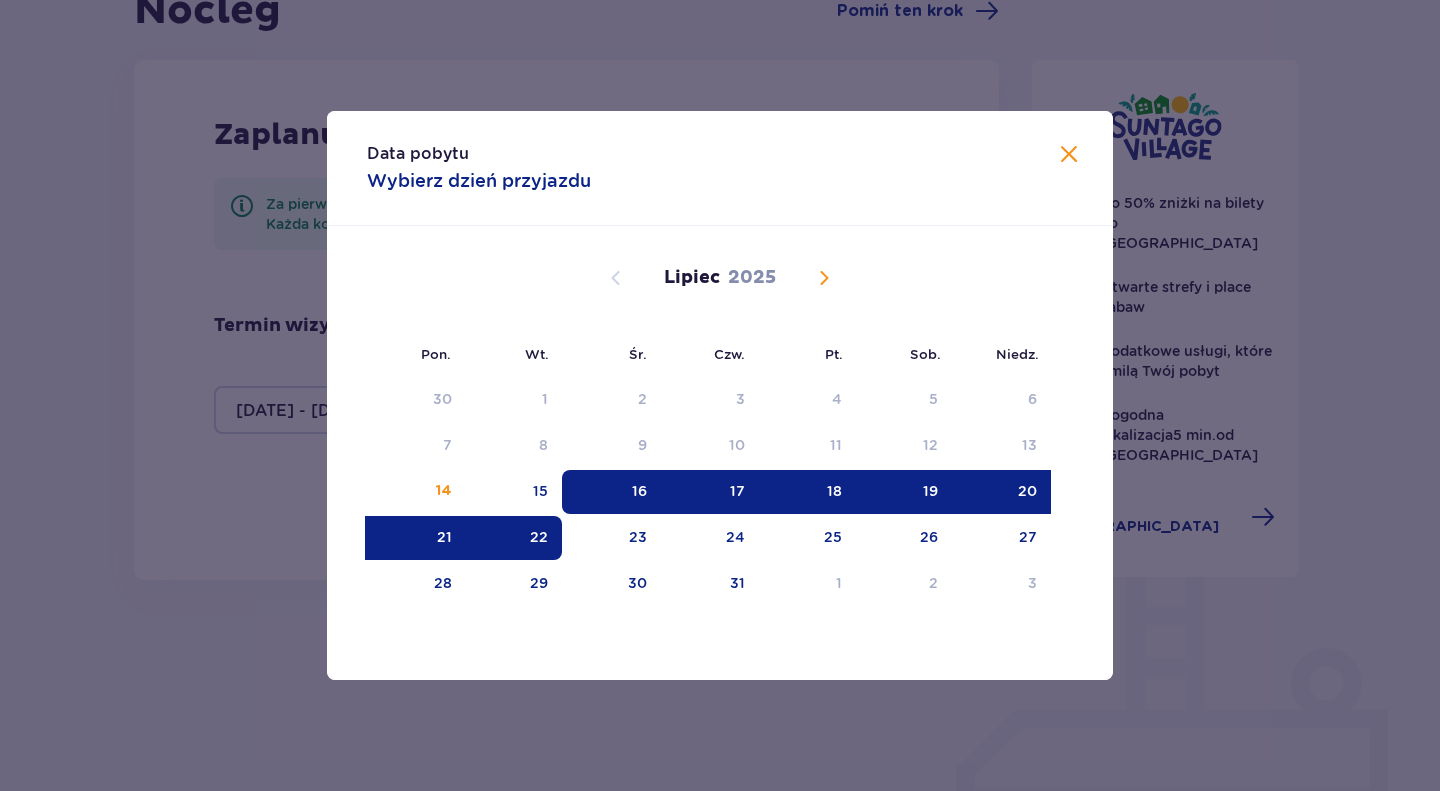 click on "22" at bounding box center [539, 537] 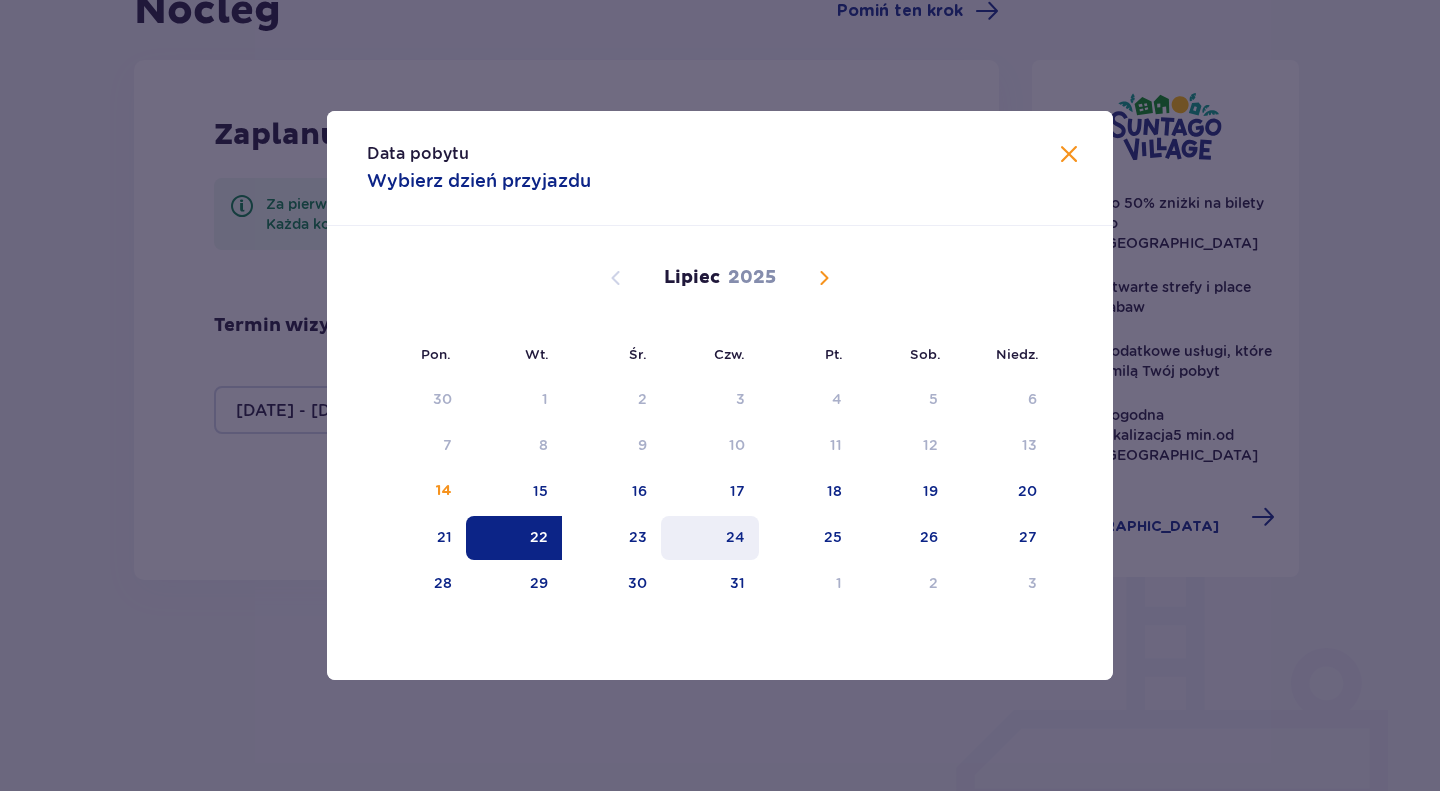 click on "24" at bounding box center (710, 538) 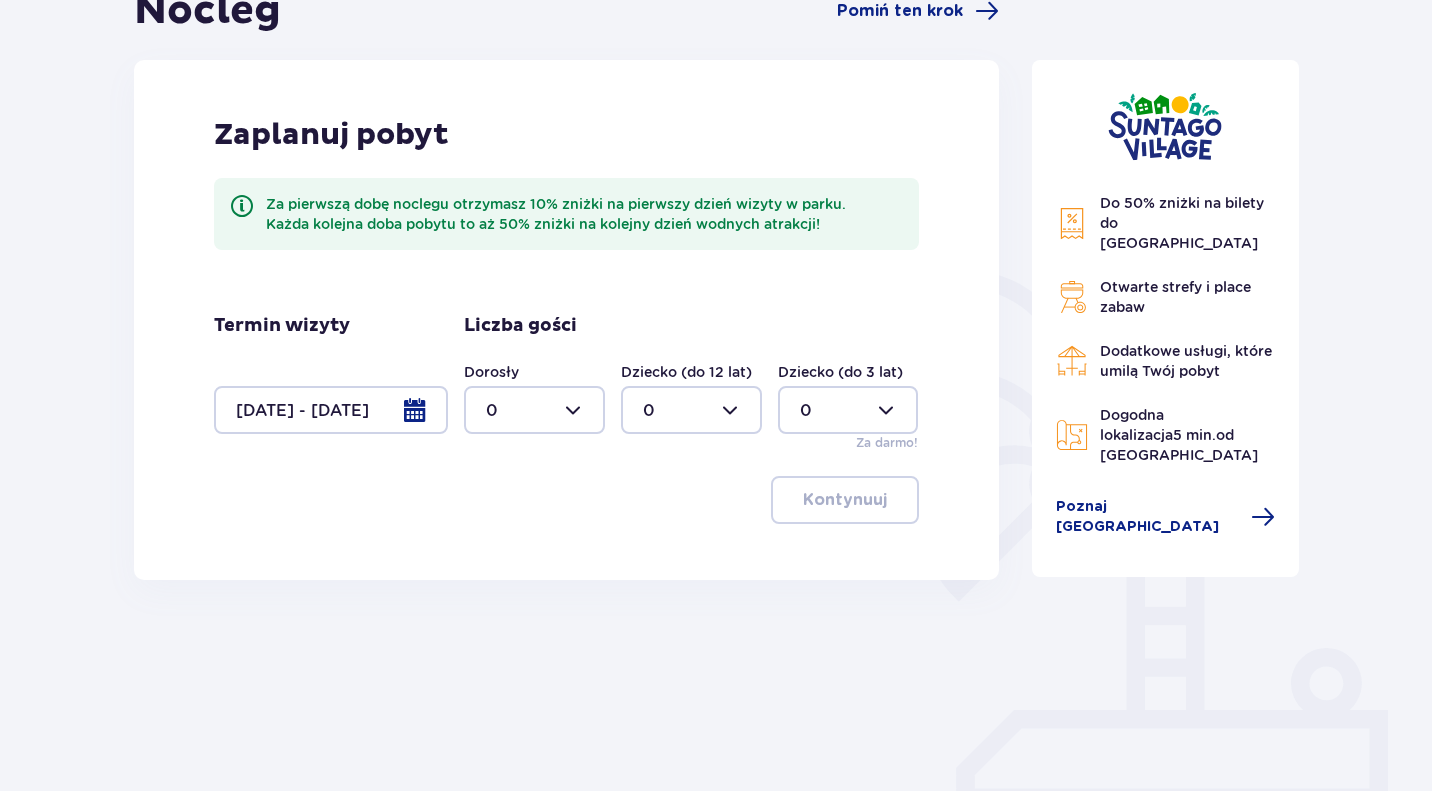click at bounding box center [534, 410] 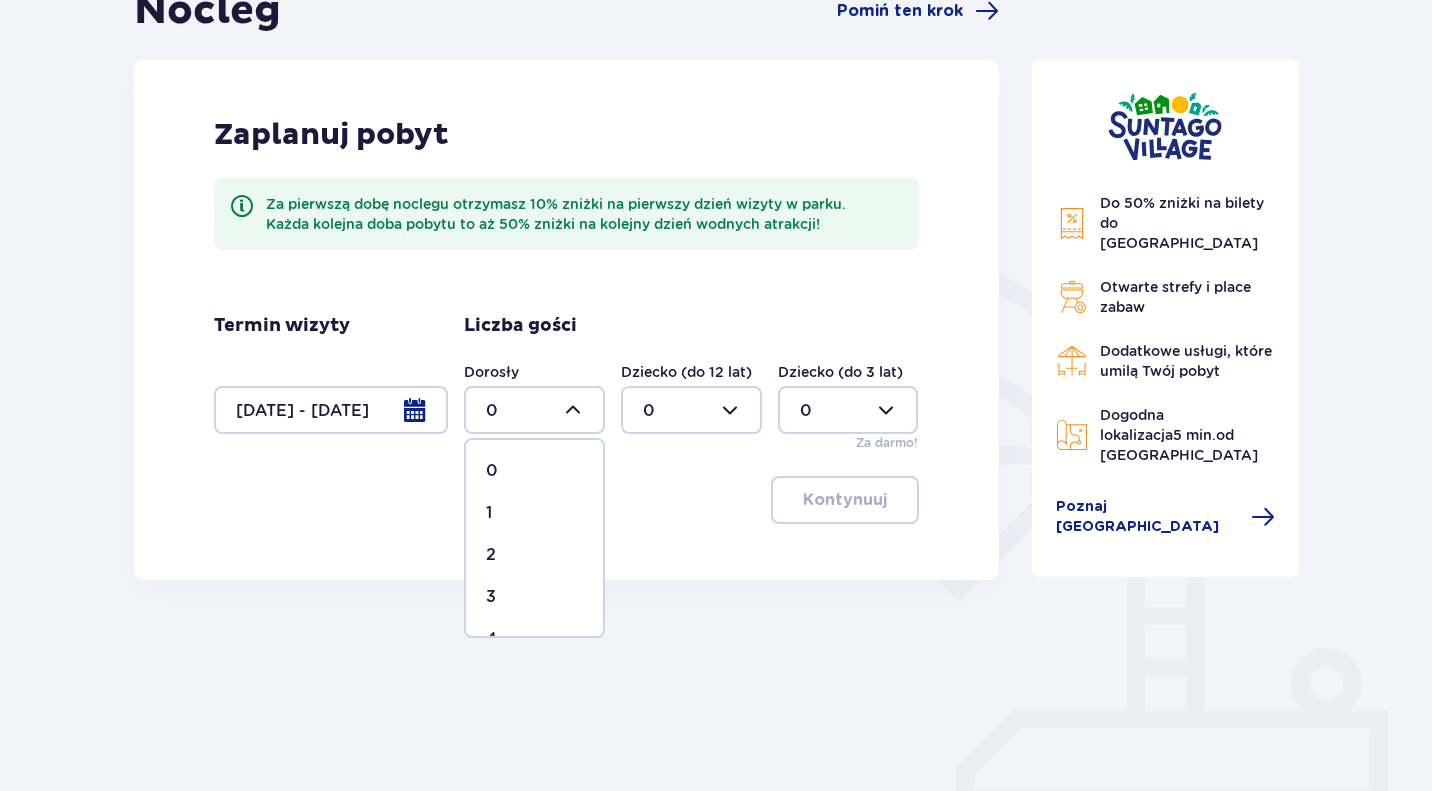 click on "2" at bounding box center (534, 555) 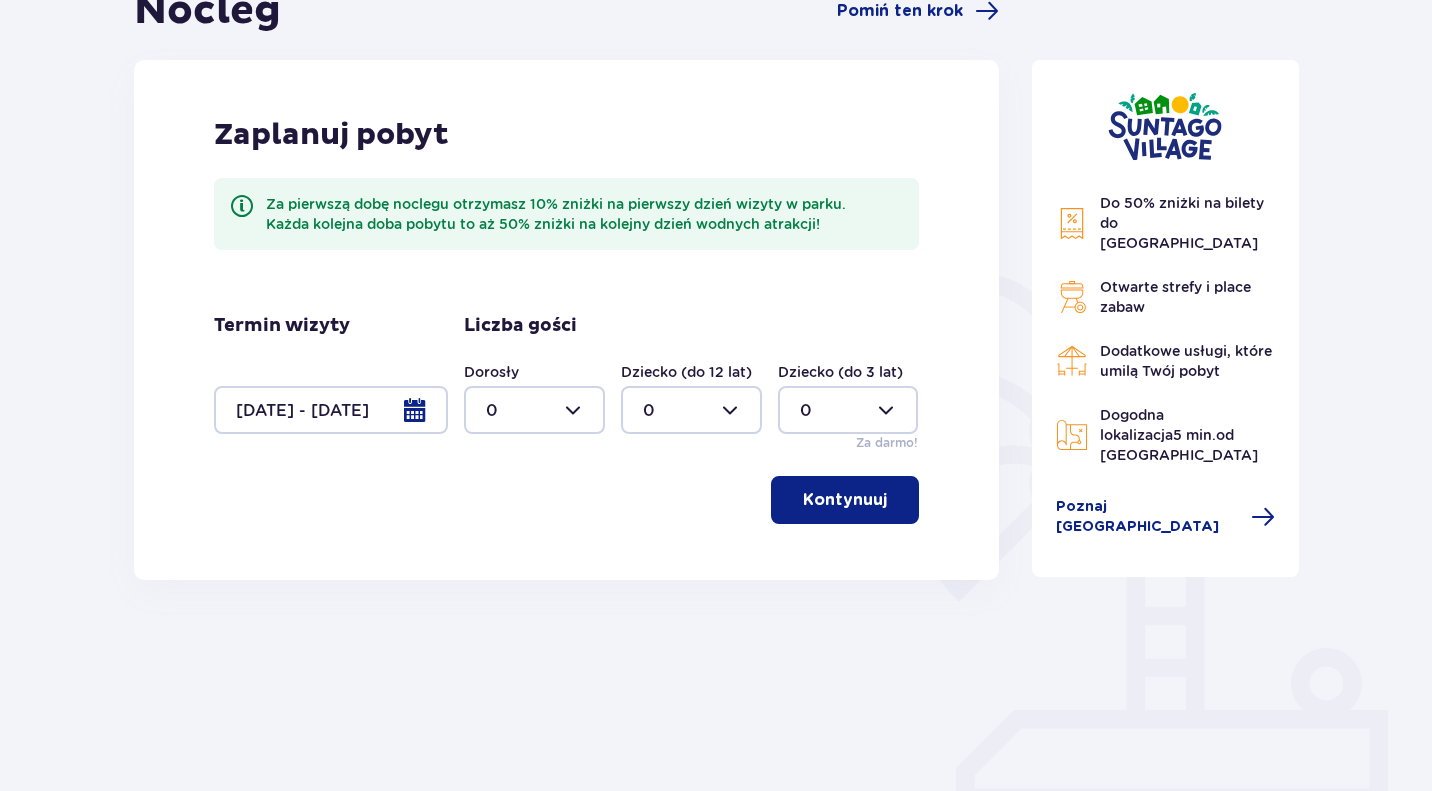 type on "2" 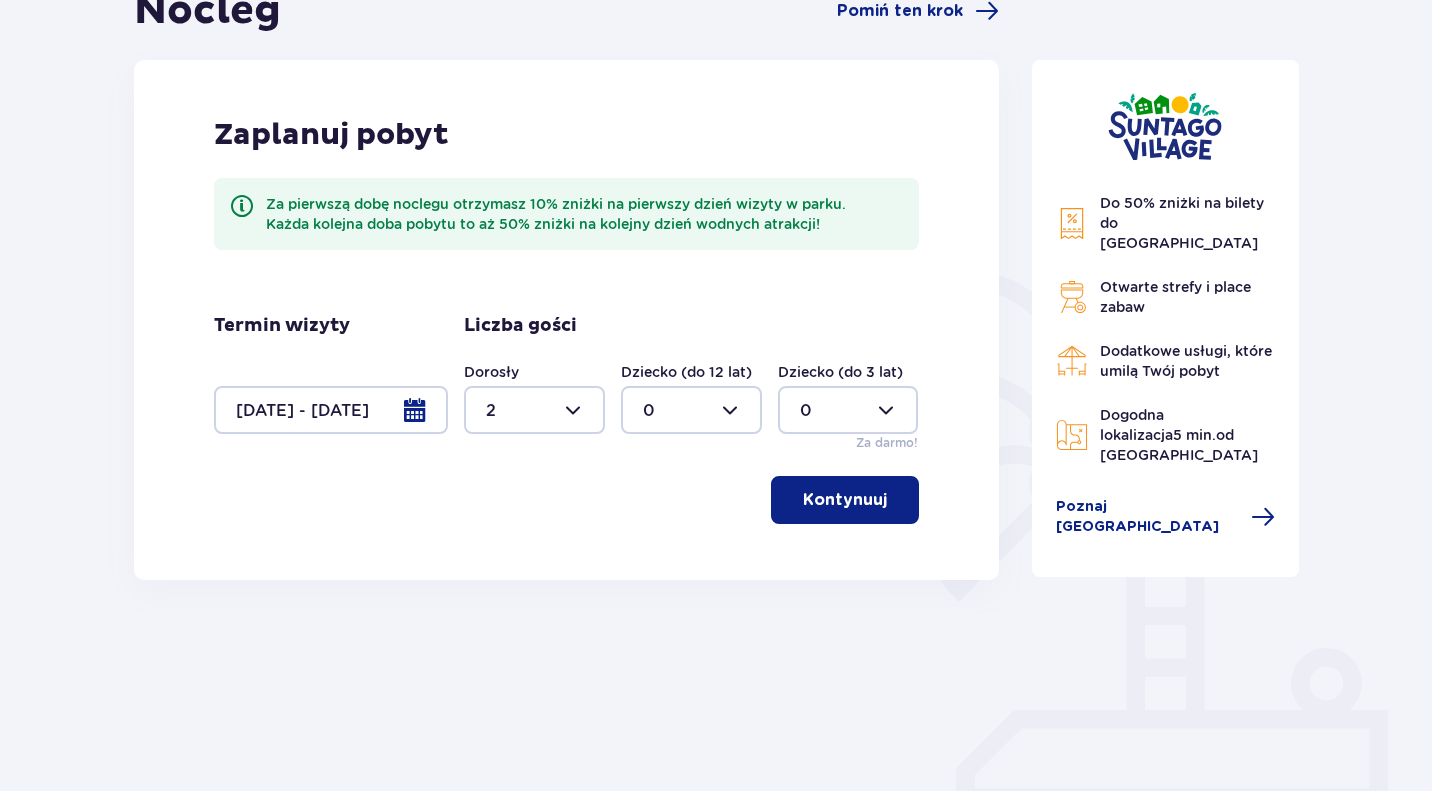 click at bounding box center [691, 410] 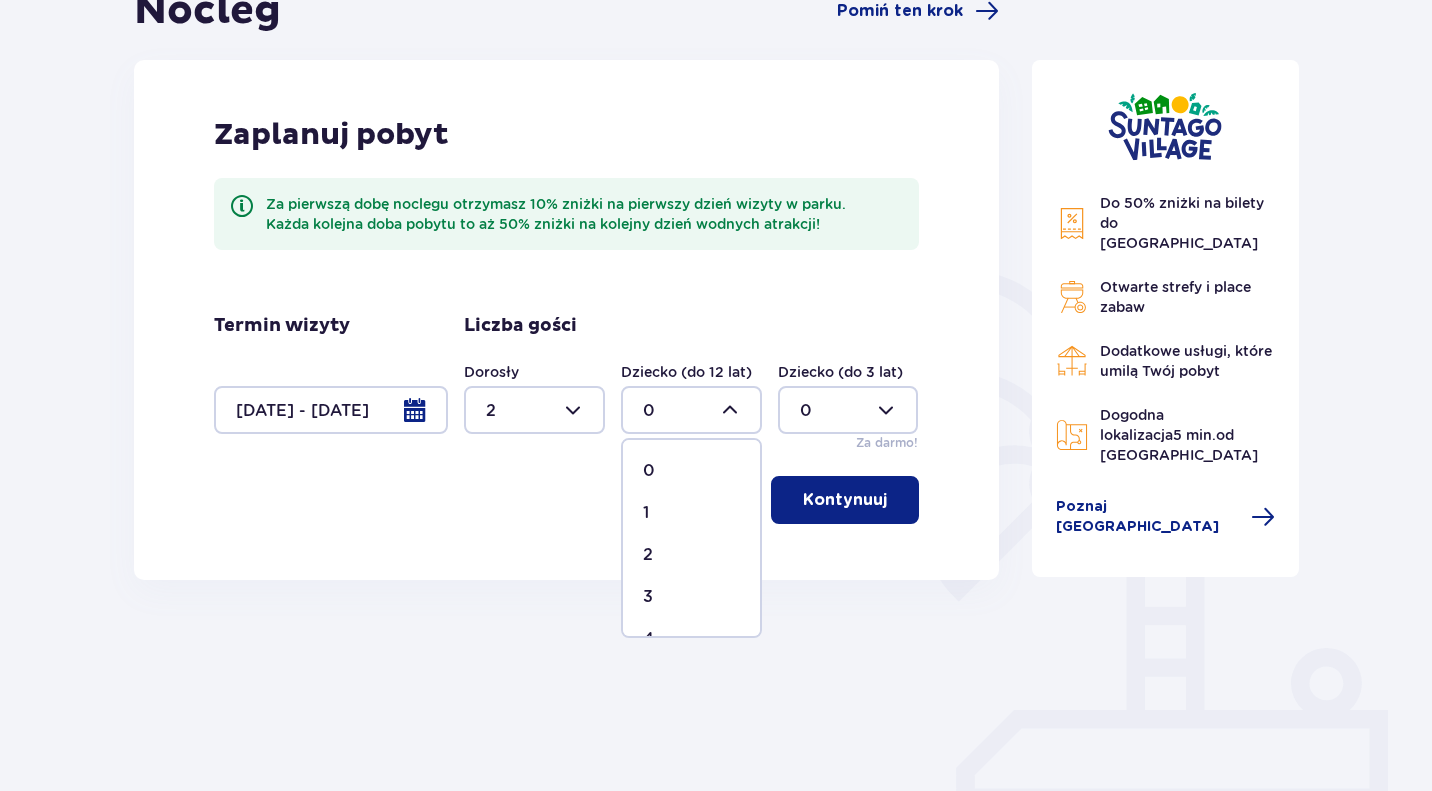 click on "1" at bounding box center [691, 513] 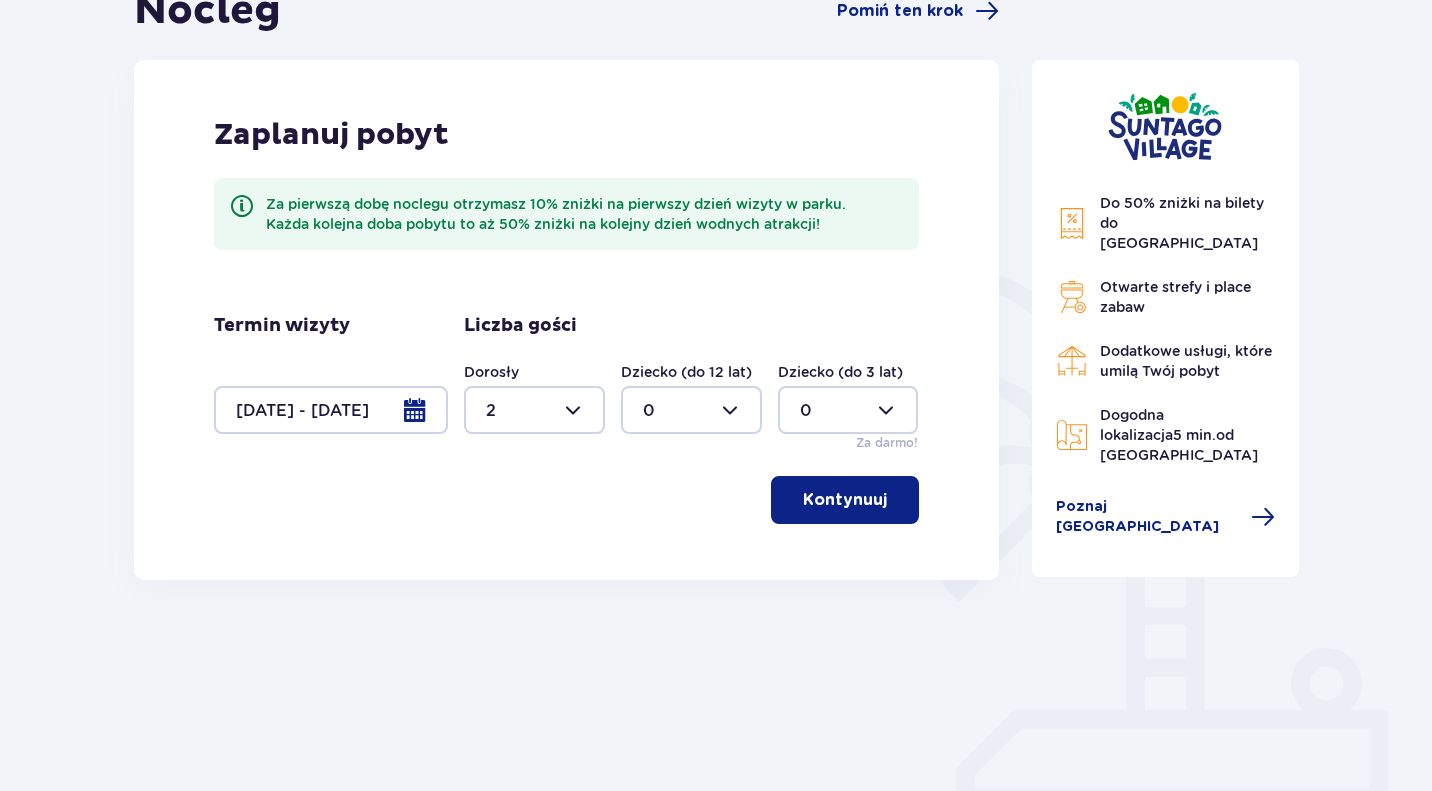 type on "1" 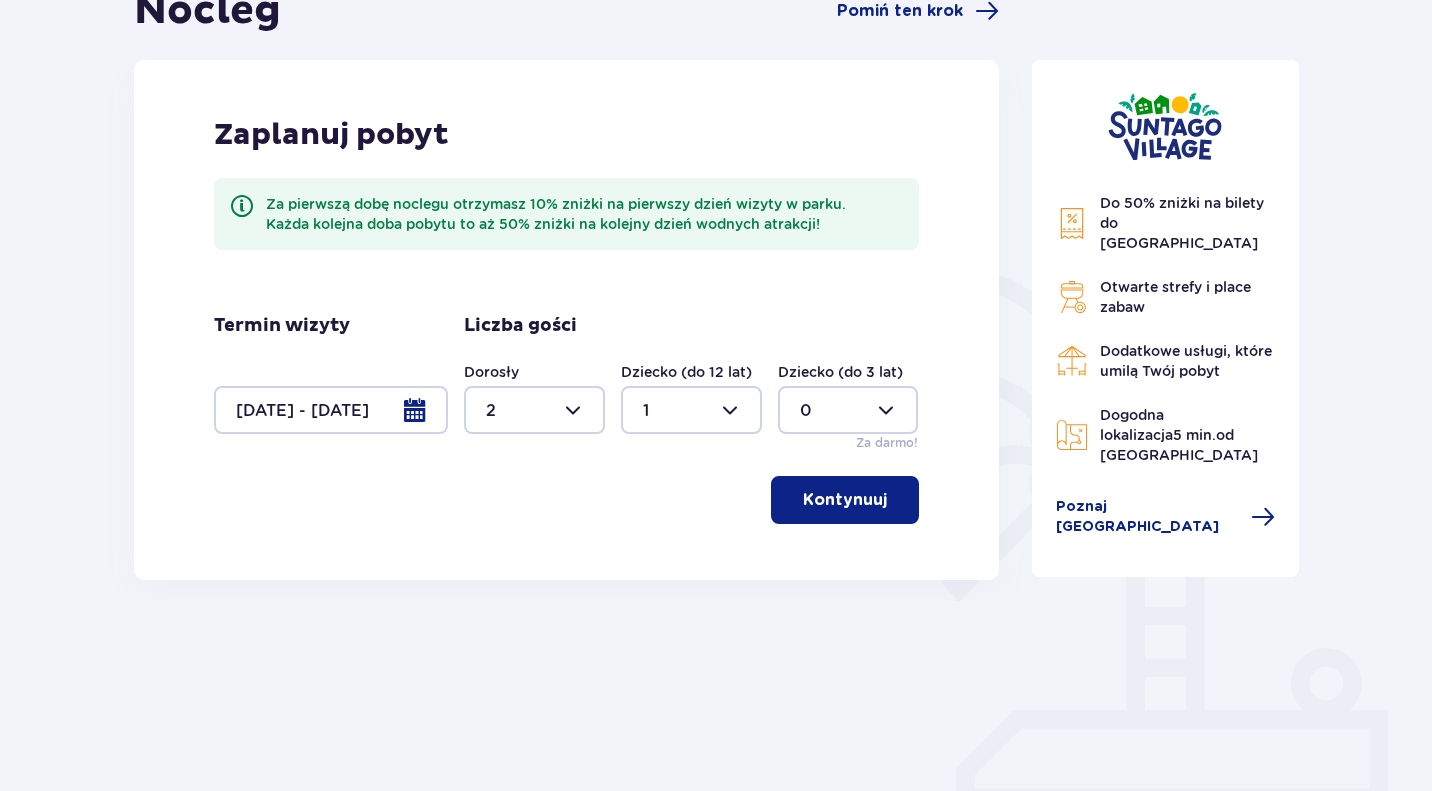 click on "Kontynuuj" at bounding box center [845, 500] 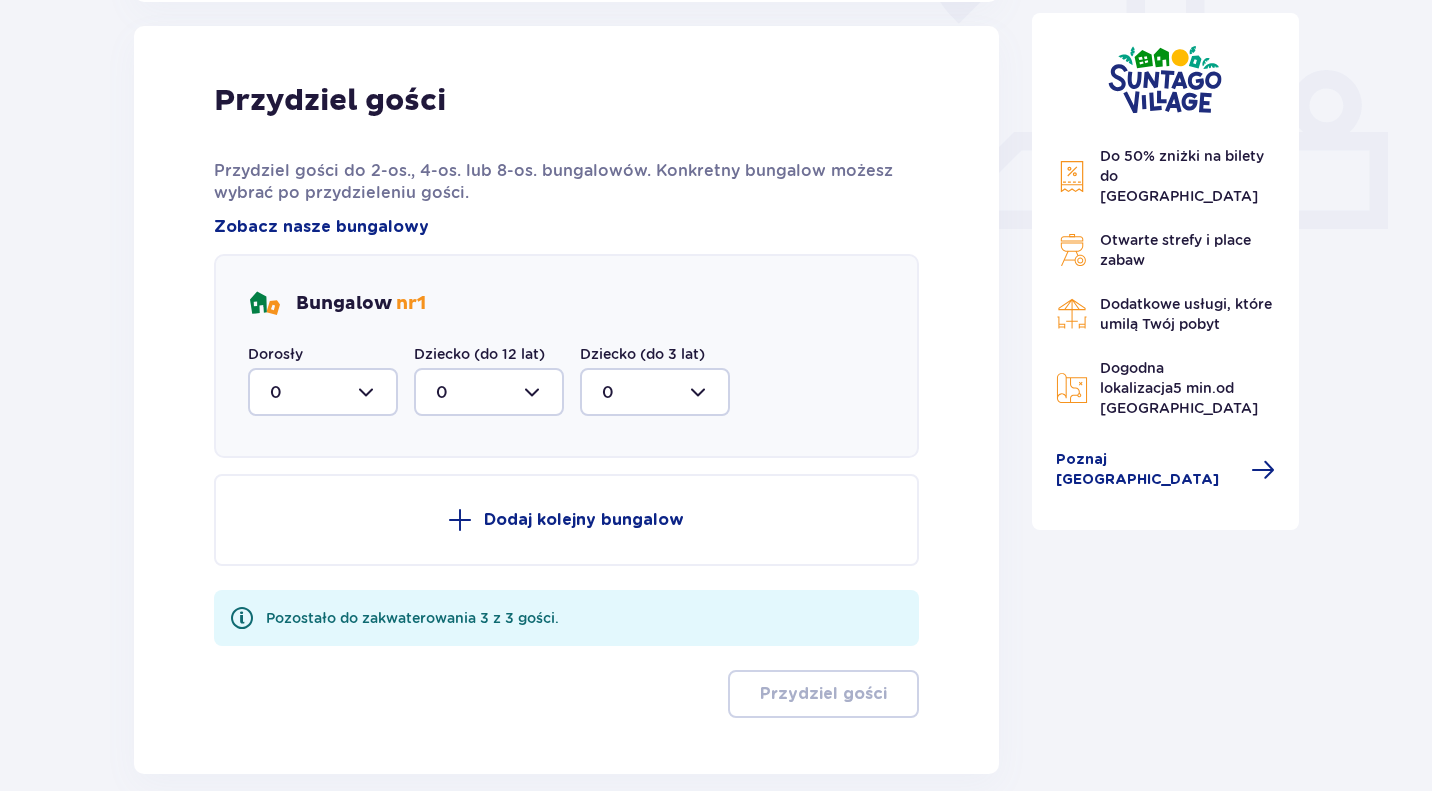 scroll, scrollTop: 806, scrollLeft: 0, axis: vertical 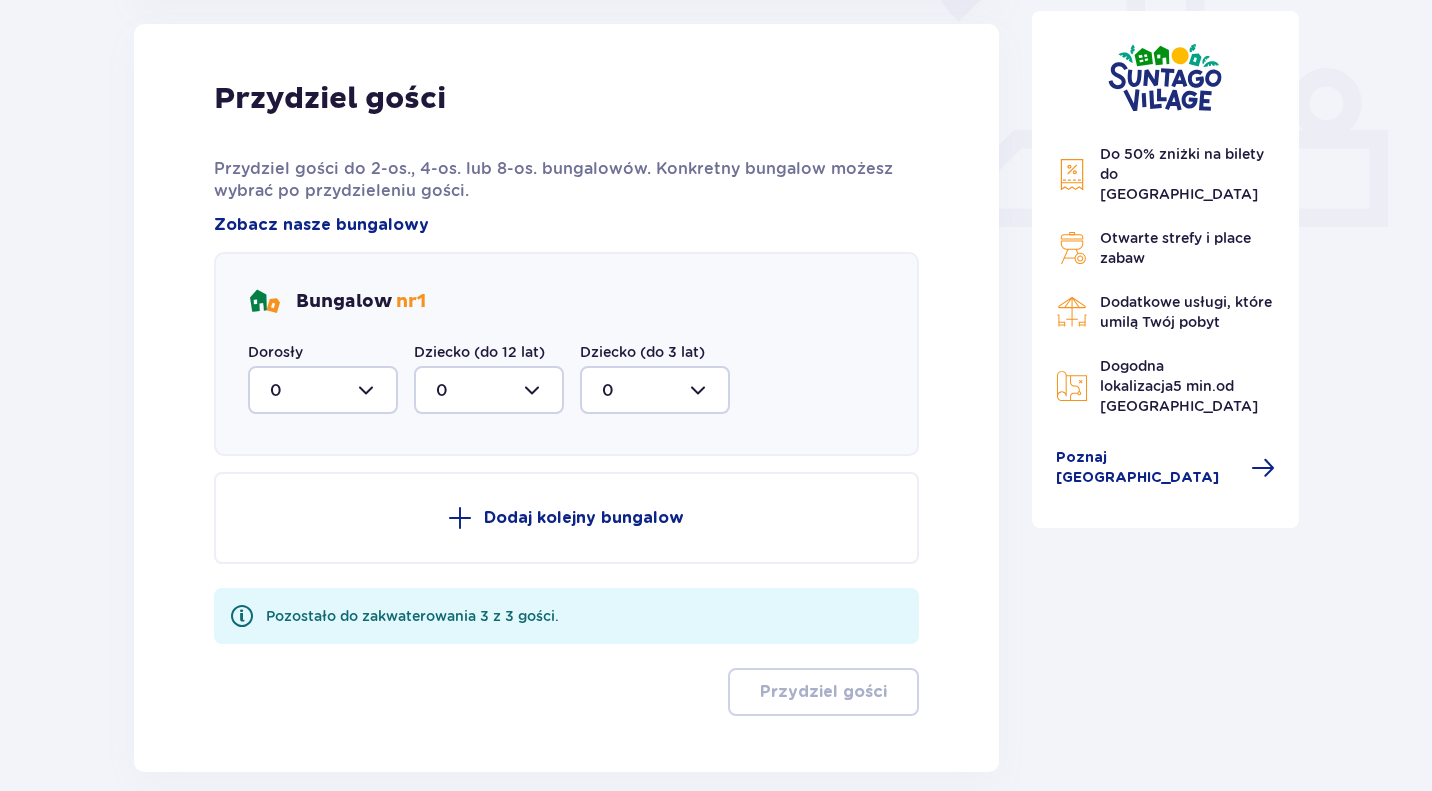 click at bounding box center (323, 390) 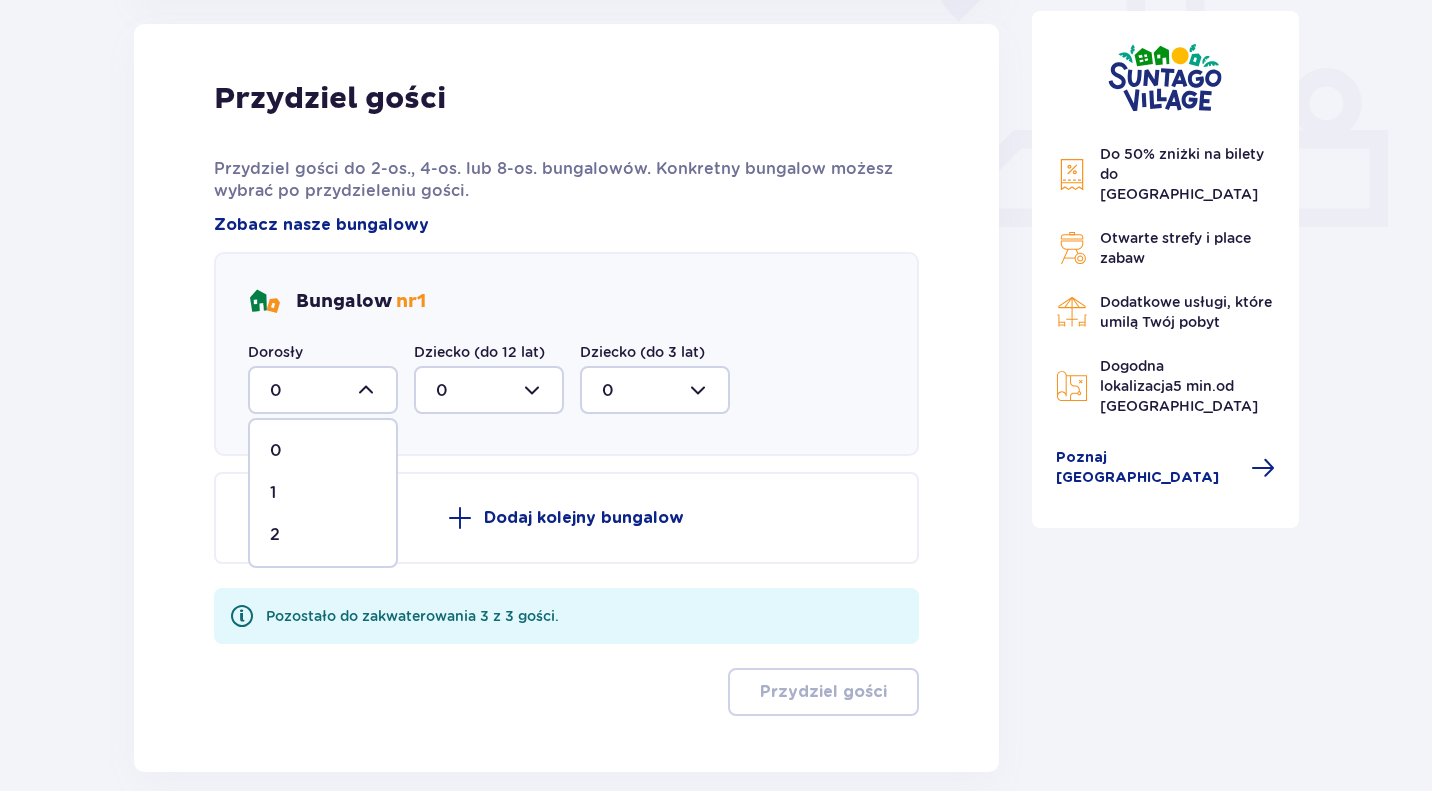 click on "2" at bounding box center (323, 535) 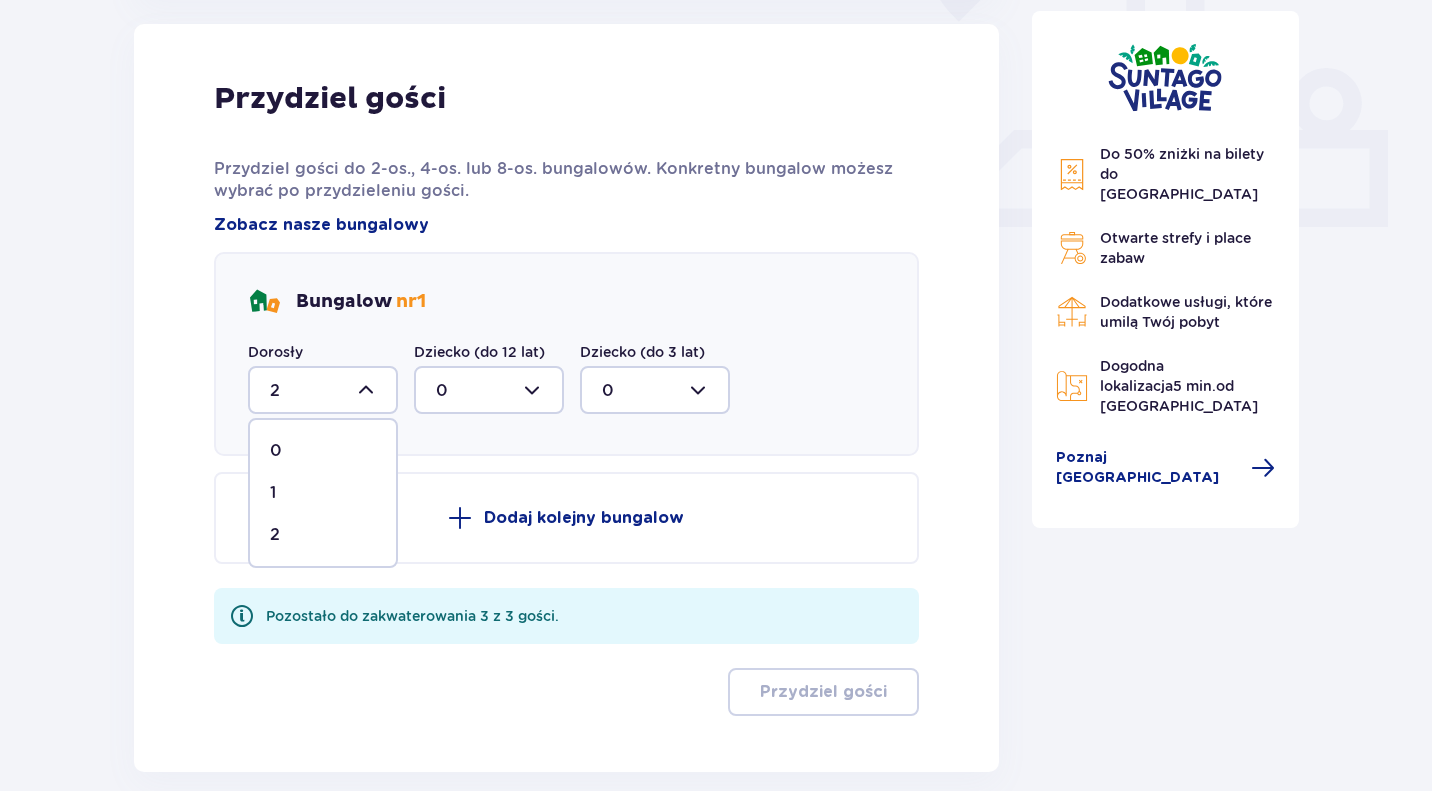 scroll, scrollTop: 791, scrollLeft: 0, axis: vertical 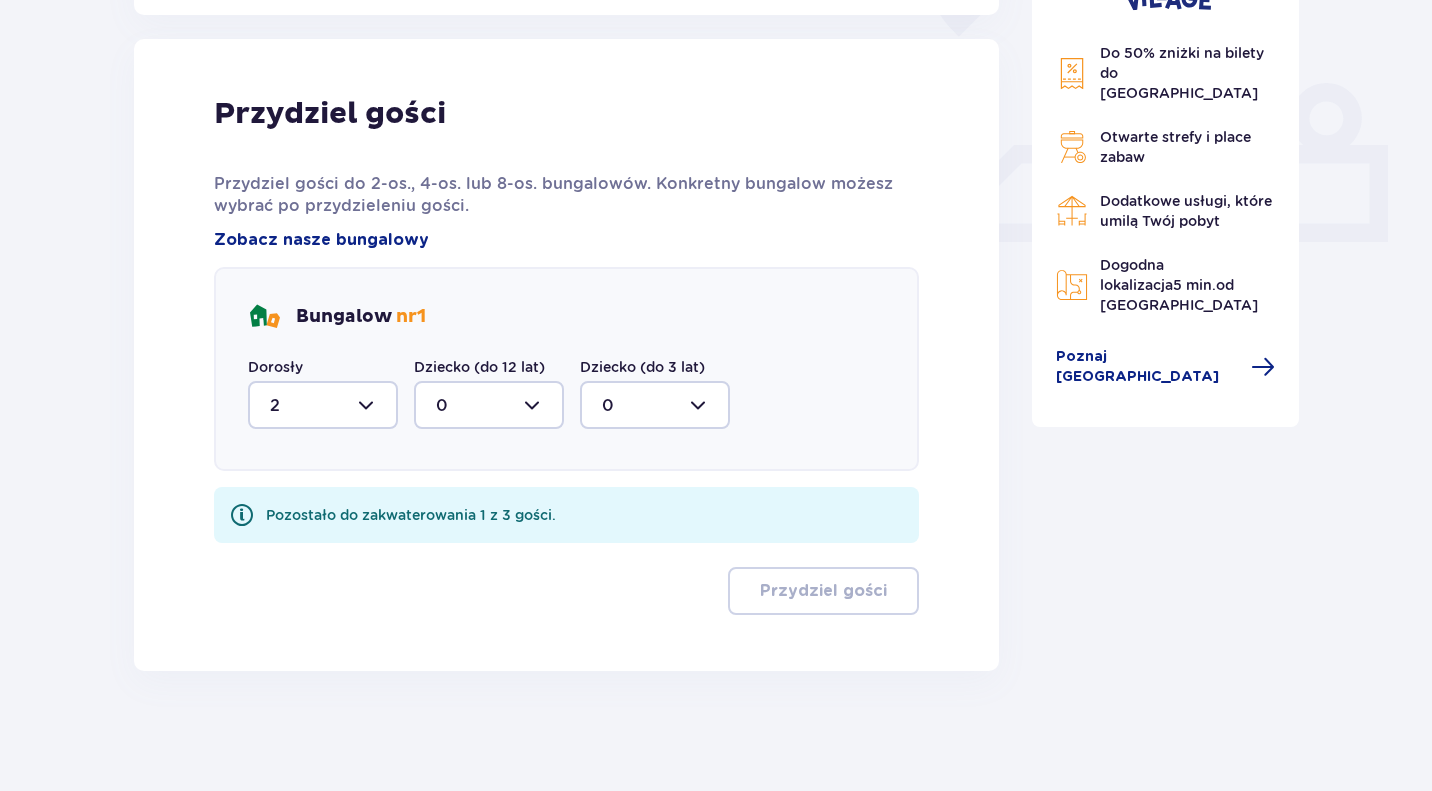 click at bounding box center [489, 405] 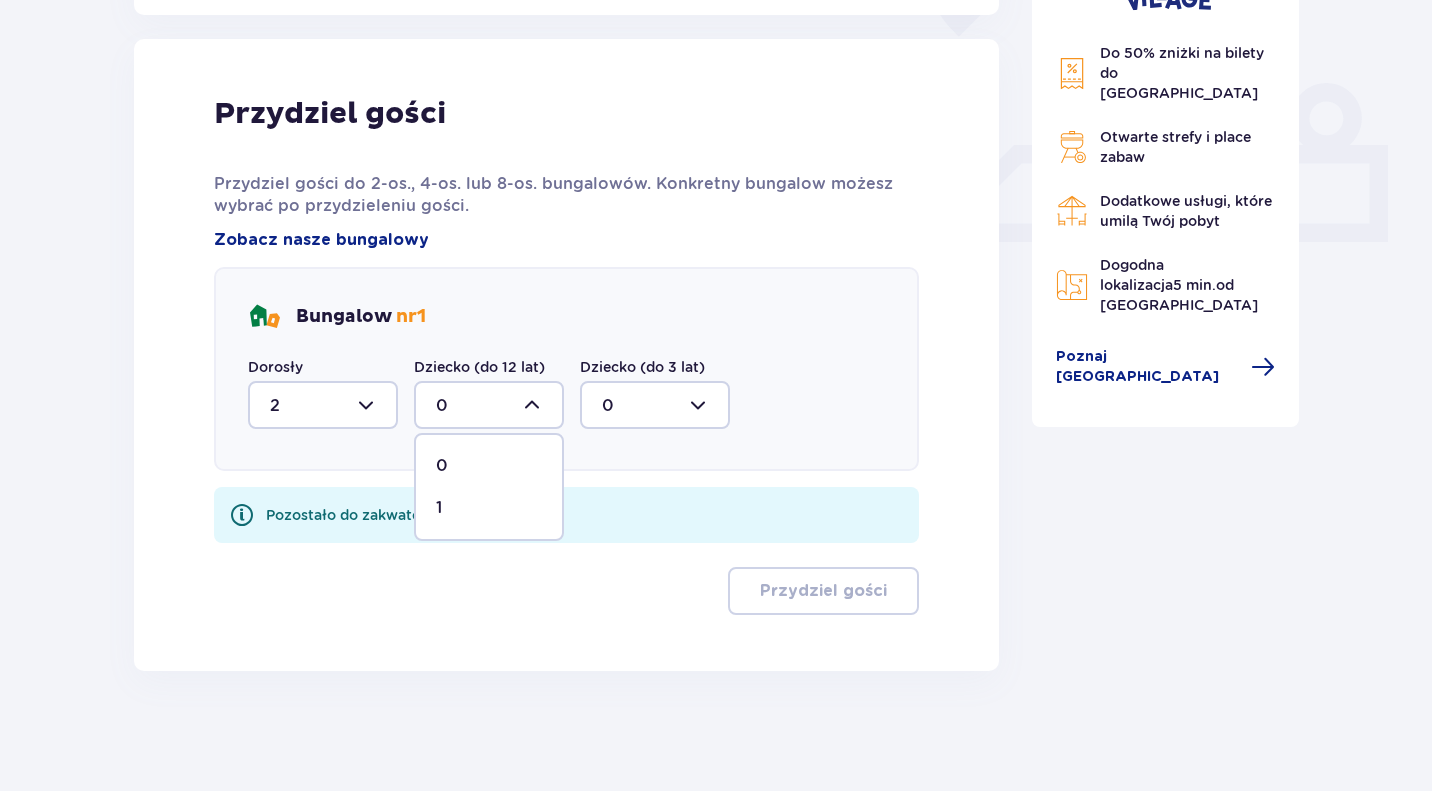 click on "1" at bounding box center [489, 508] 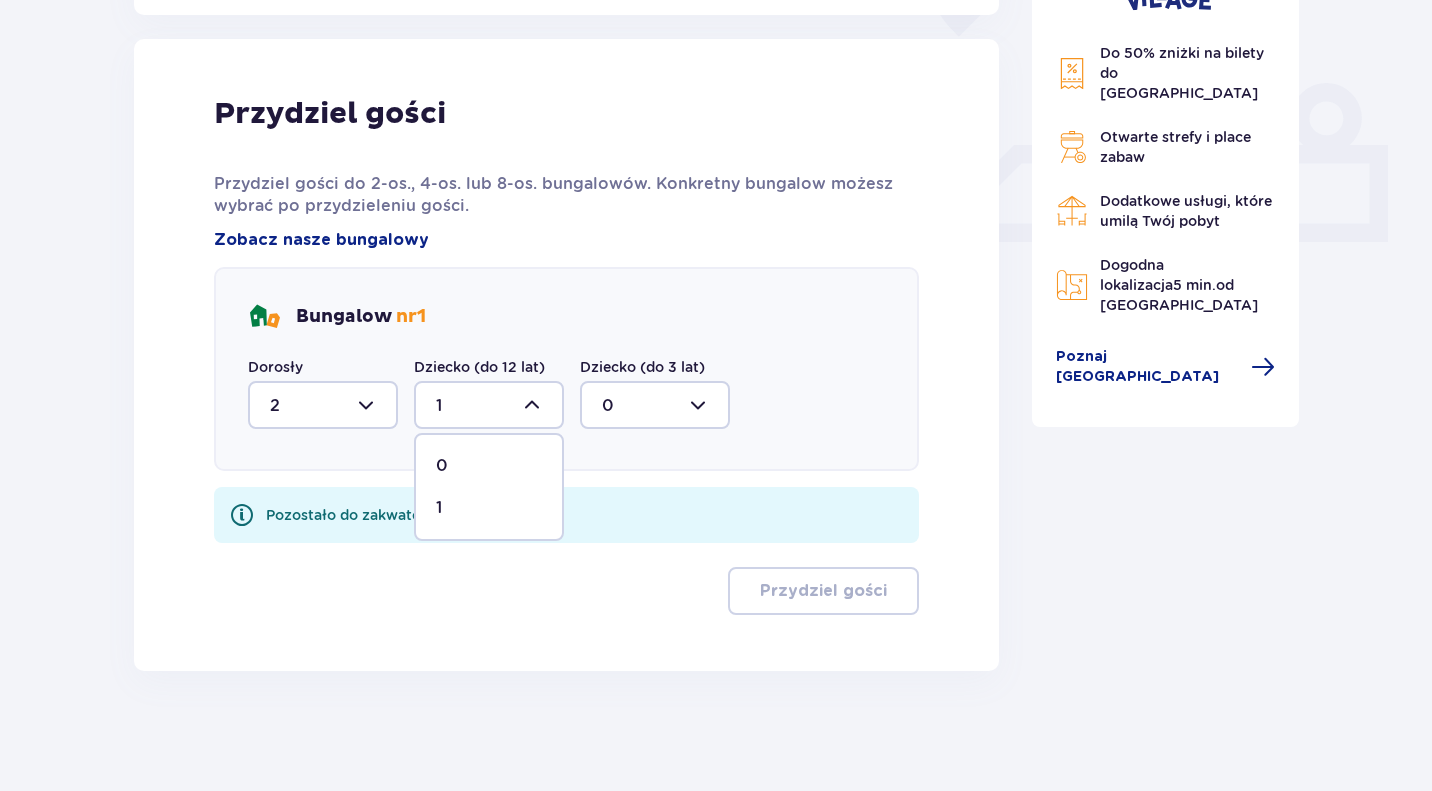 scroll, scrollTop: 711, scrollLeft: 0, axis: vertical 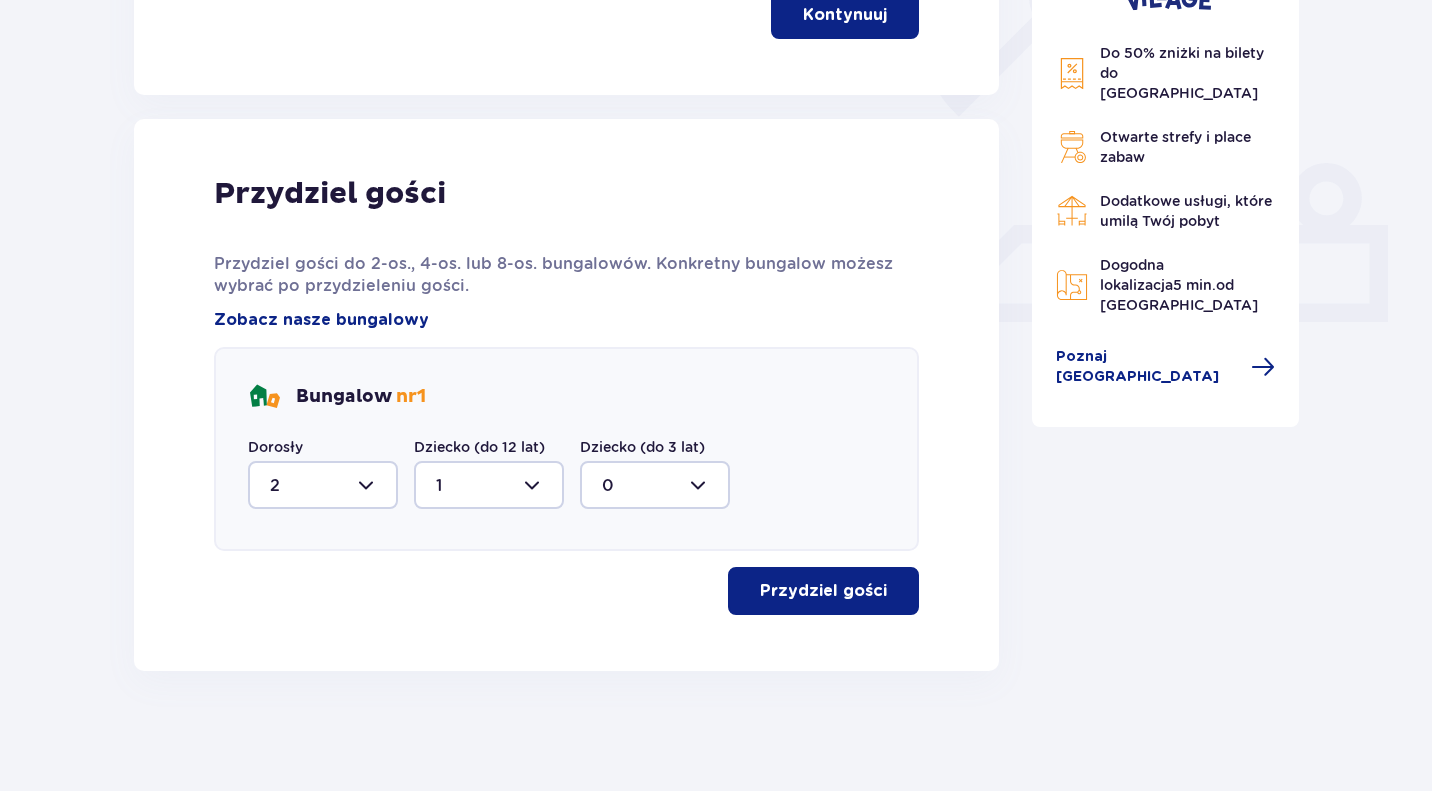 click on "Przydziel gości" at bounding box center [823, 591] 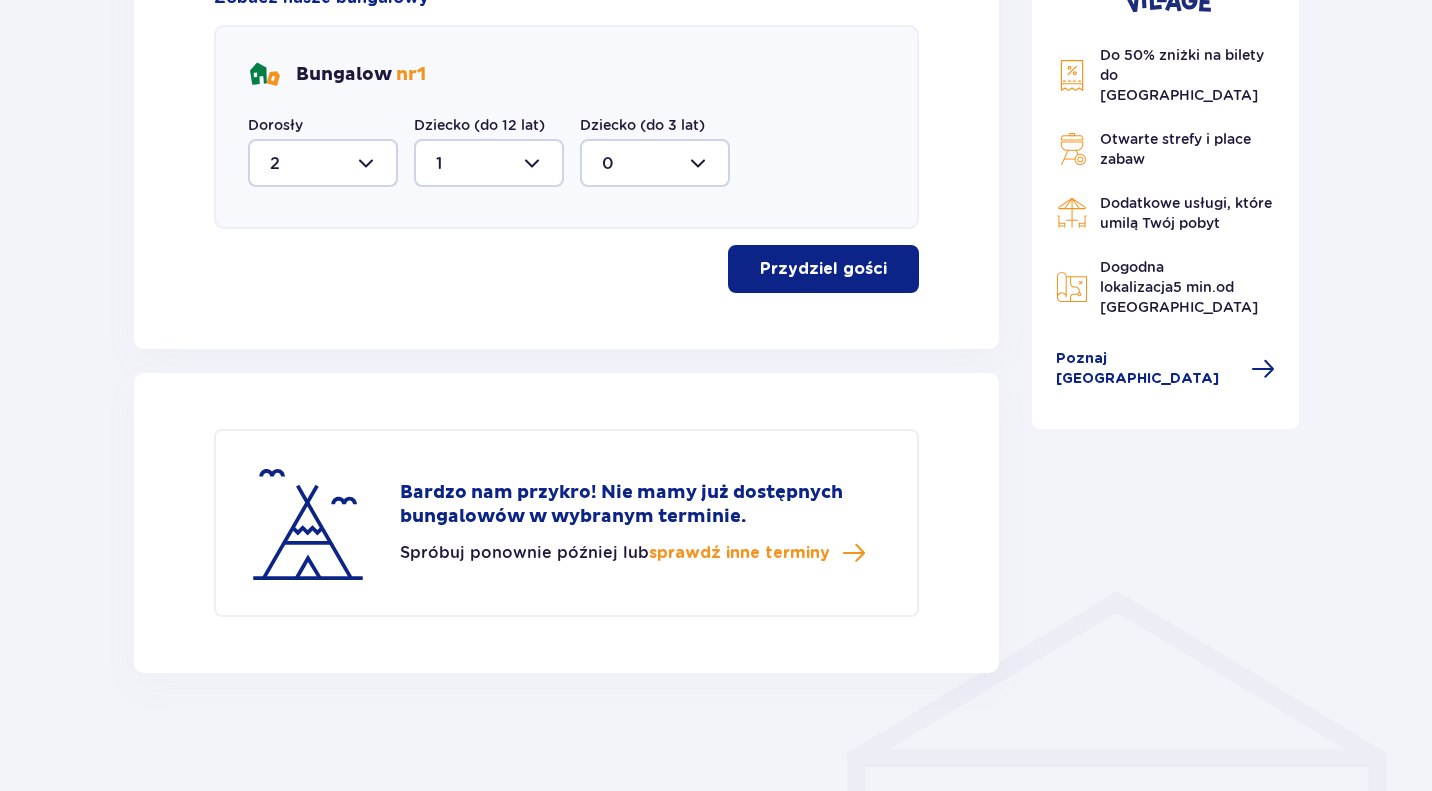 scroll, scrollTop: 1035, scrollLeft: 0, axis: vertical 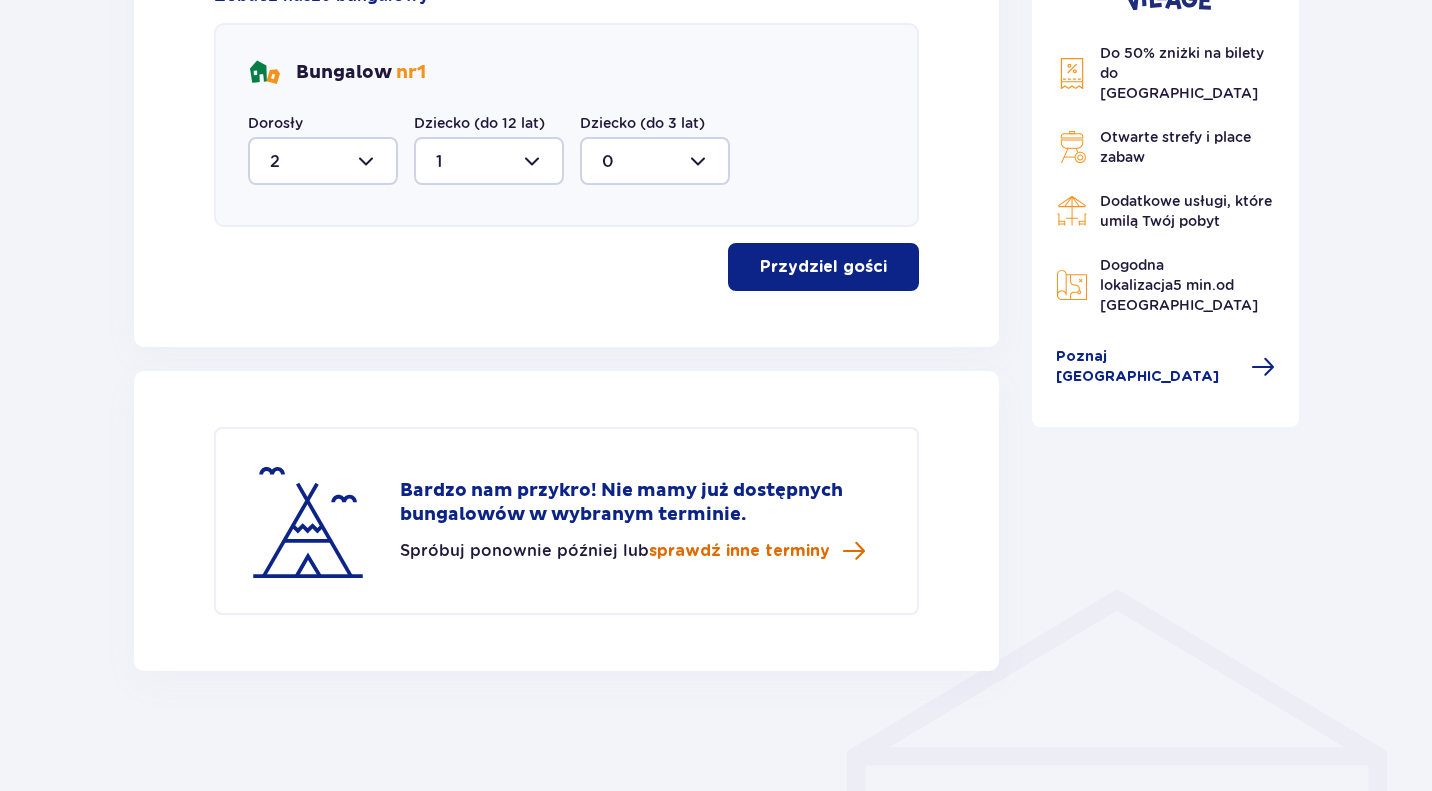 click on "sprawdź inne terminy" at bounding box center [739, 551] 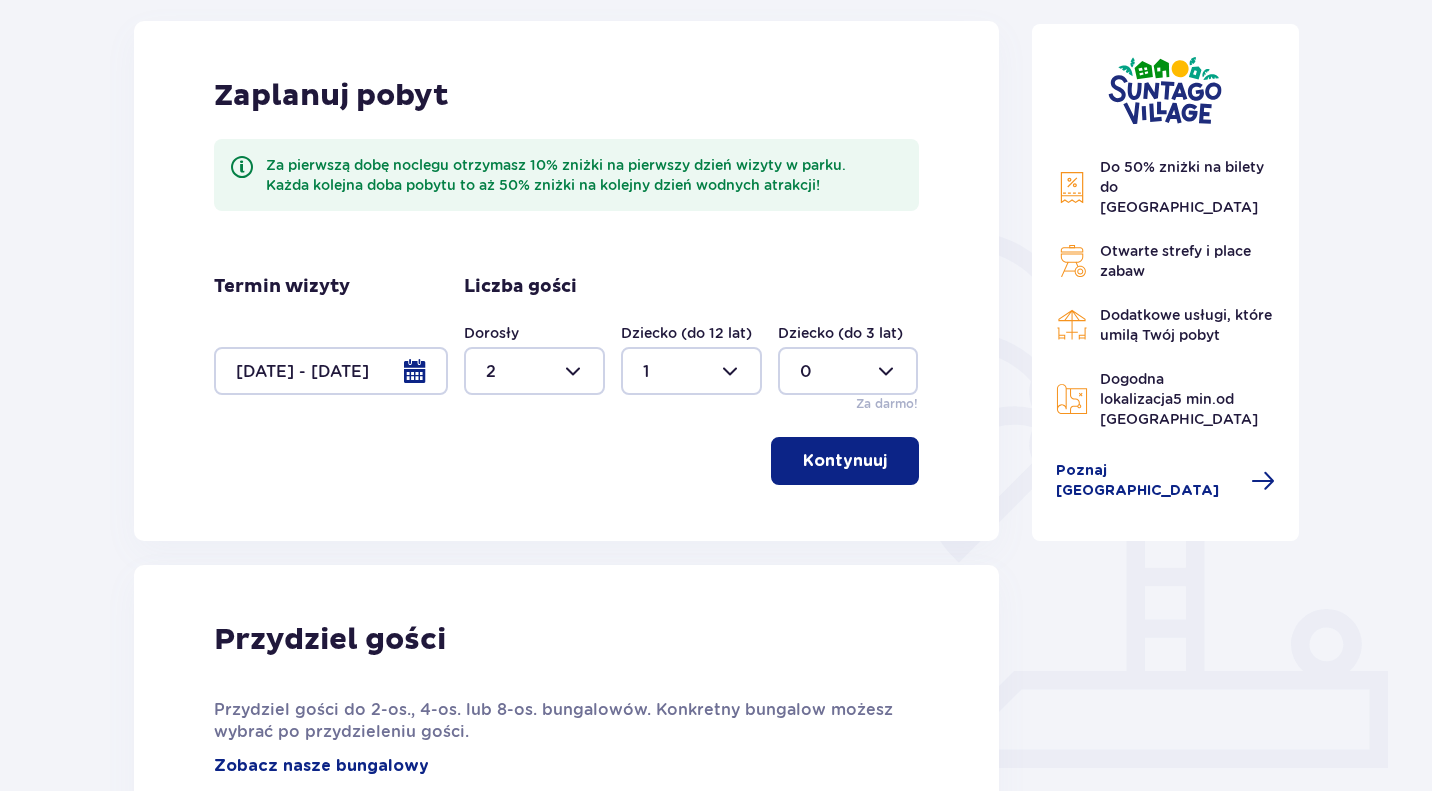 scroll, scrollTop: 236, scrollLeft: 0, axis: vertical 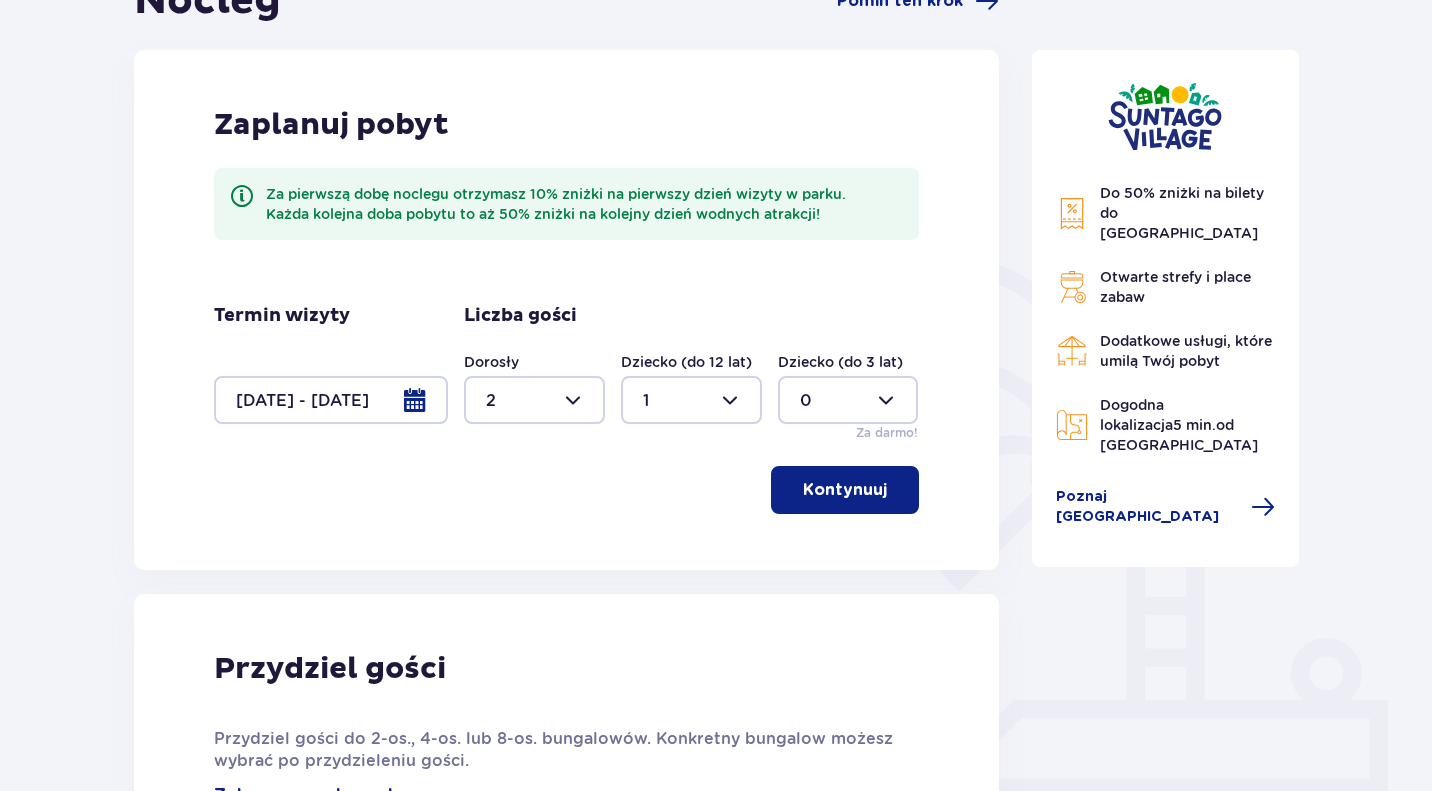 click at bounding box center [331, 400] 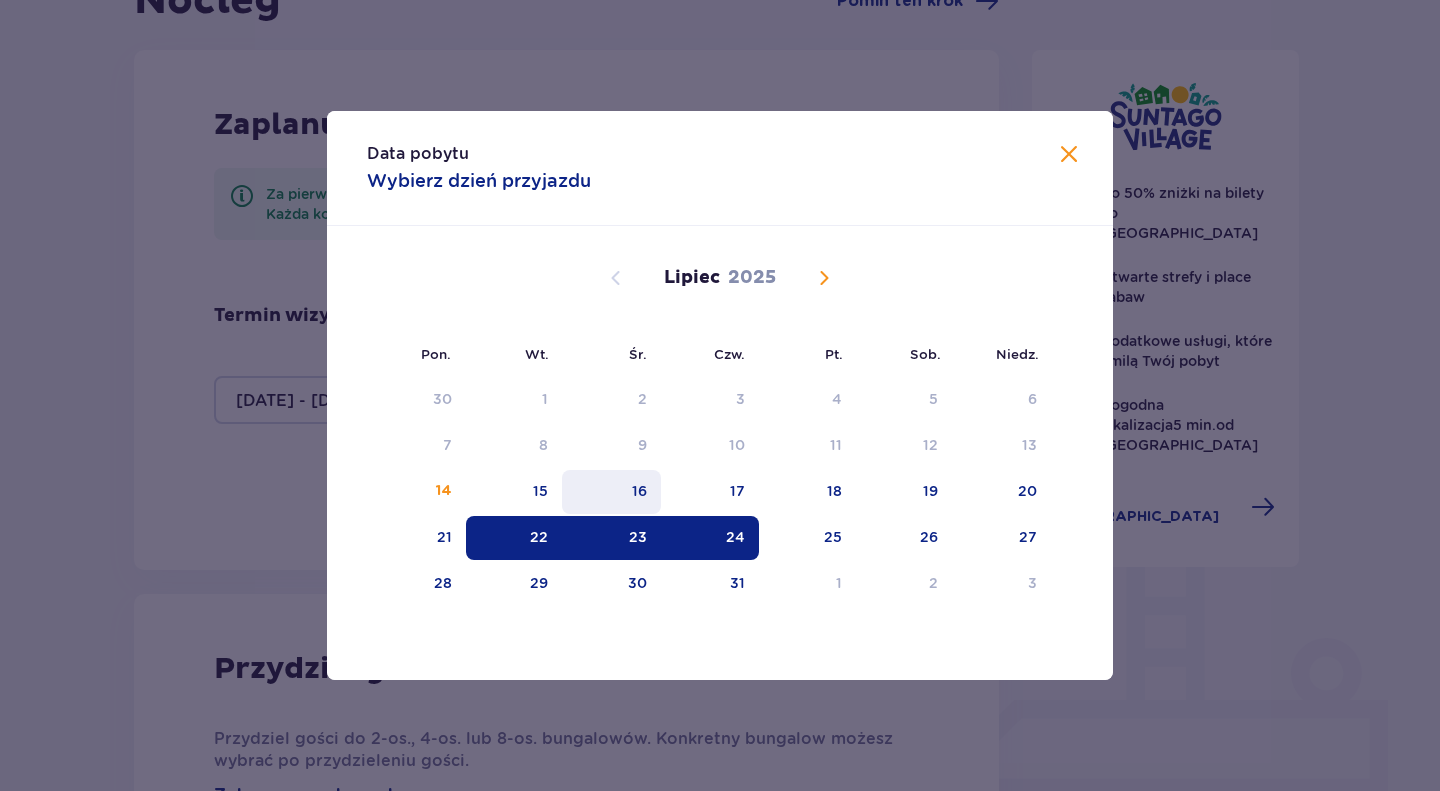 click on "16" at bounding box center (611, 492) 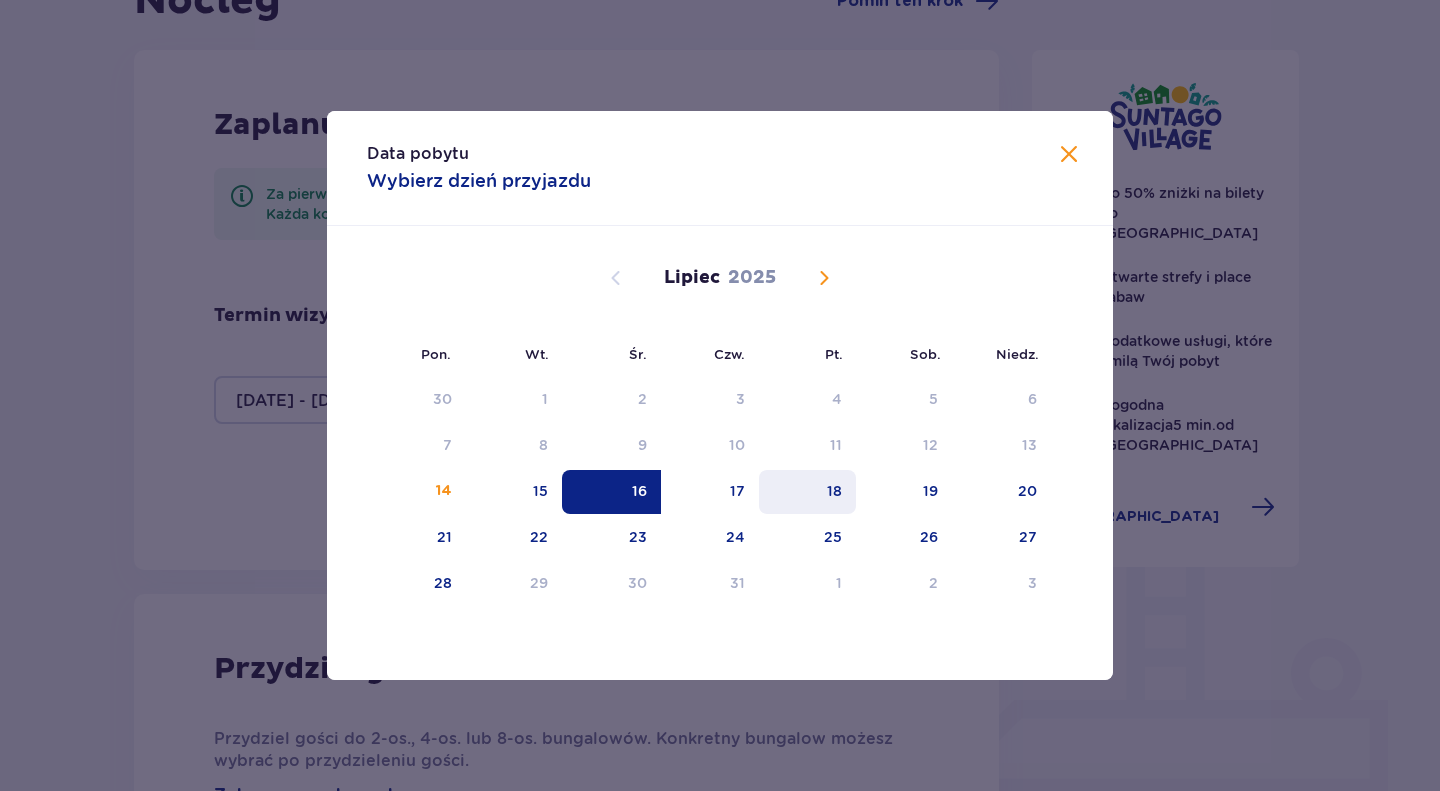 click on "18" at bounding box center [834, 491] 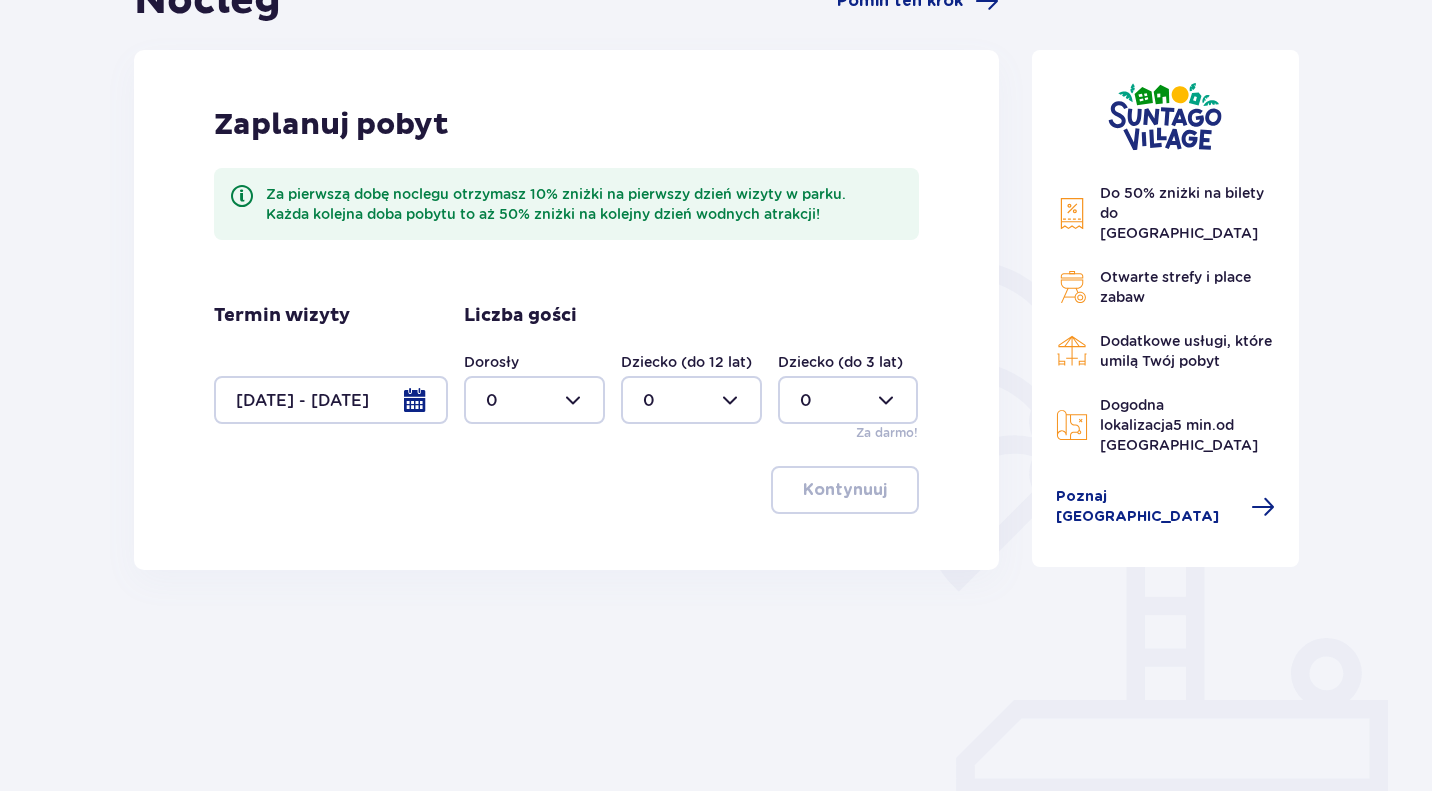click at bounding box center [534, 400] 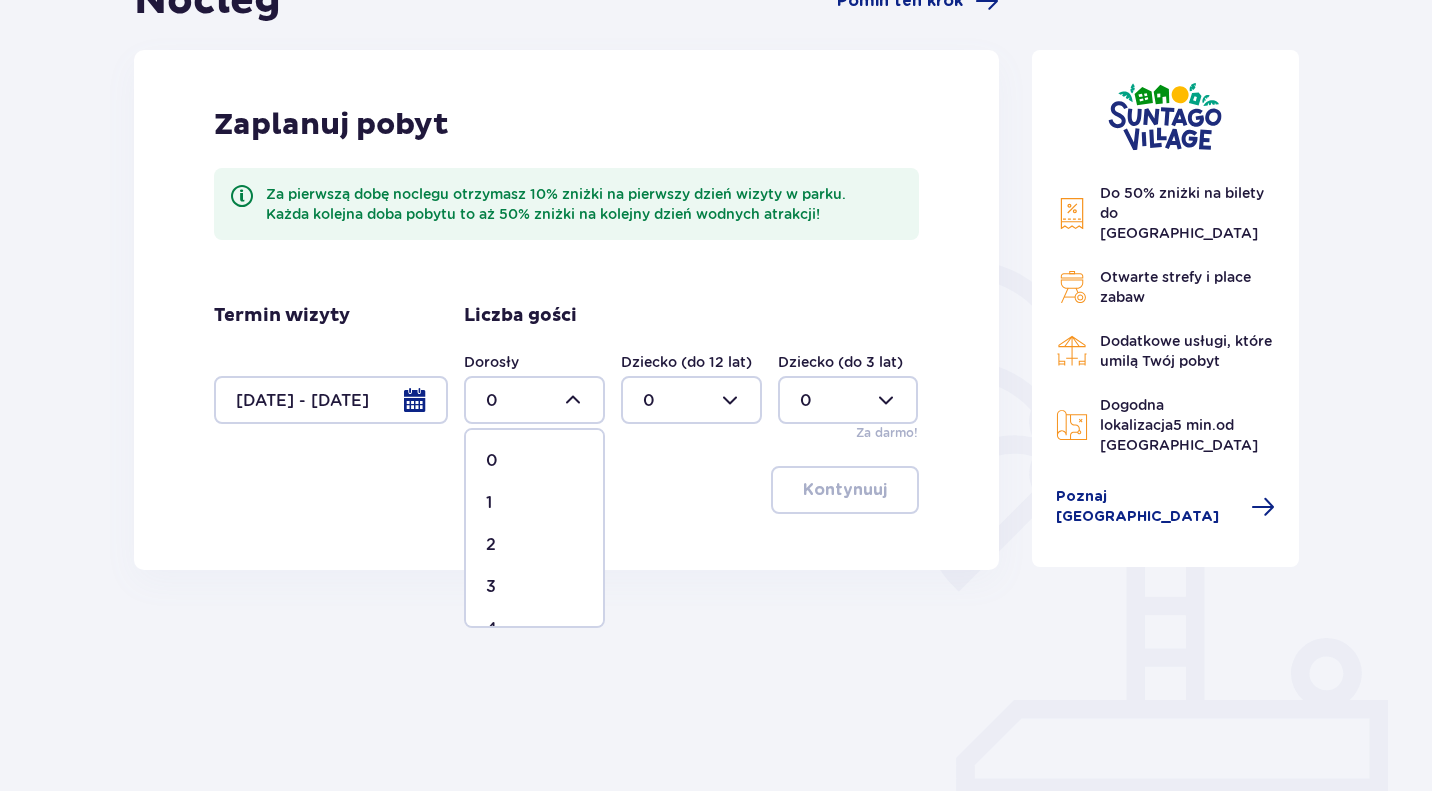 click on "2" at bounding box center (534, 545) 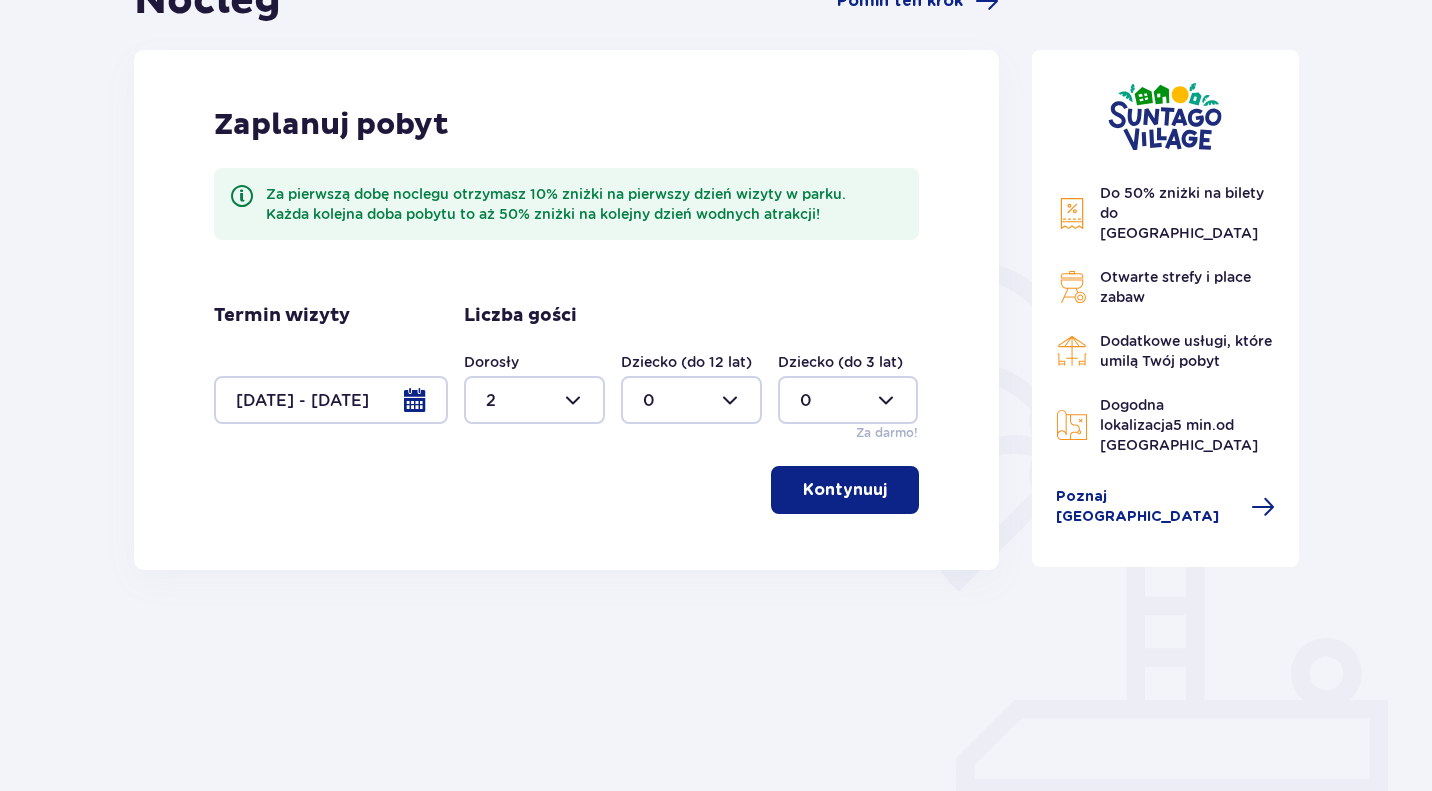 click at bounding box center (691, 400) 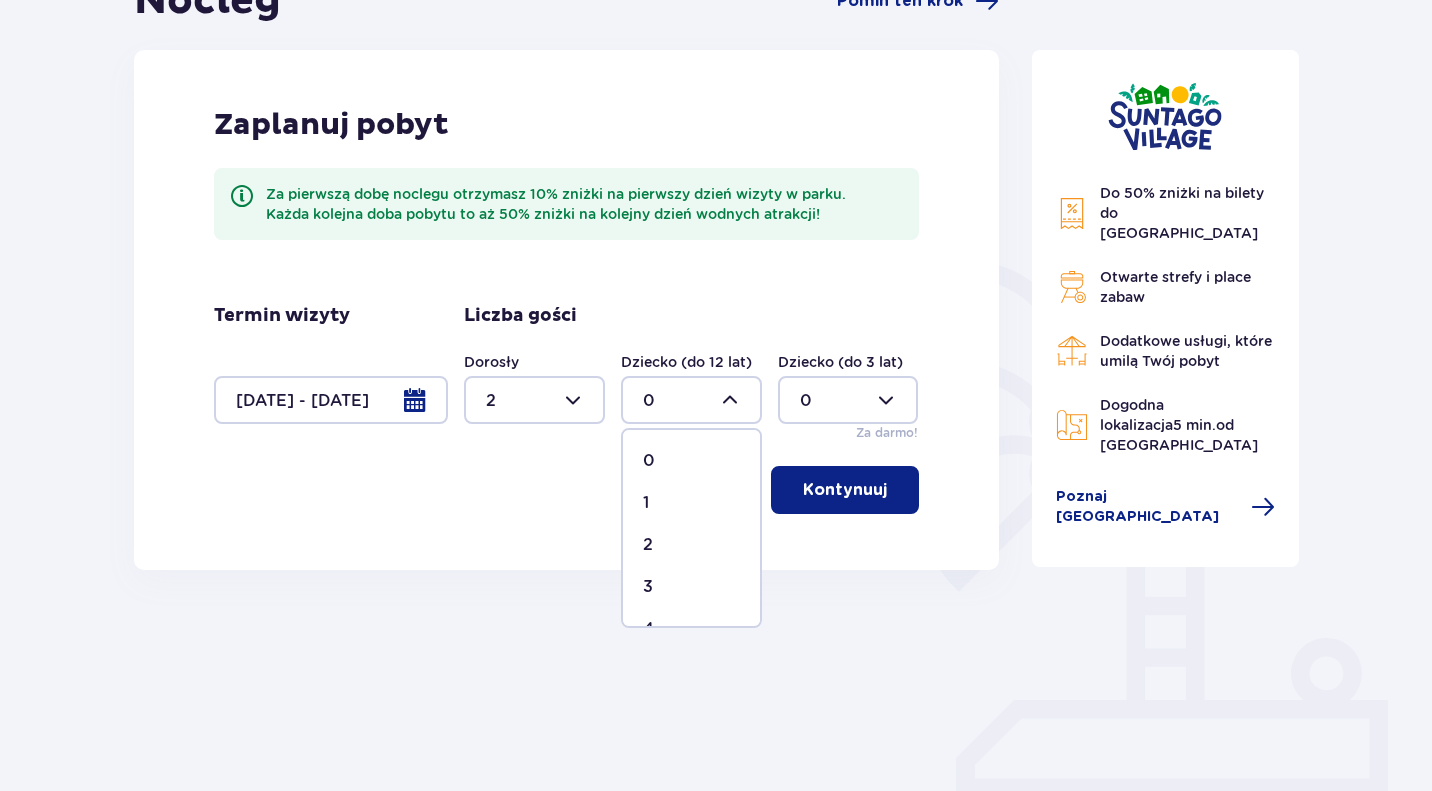 click on "1" at bounding box center (691, 503) 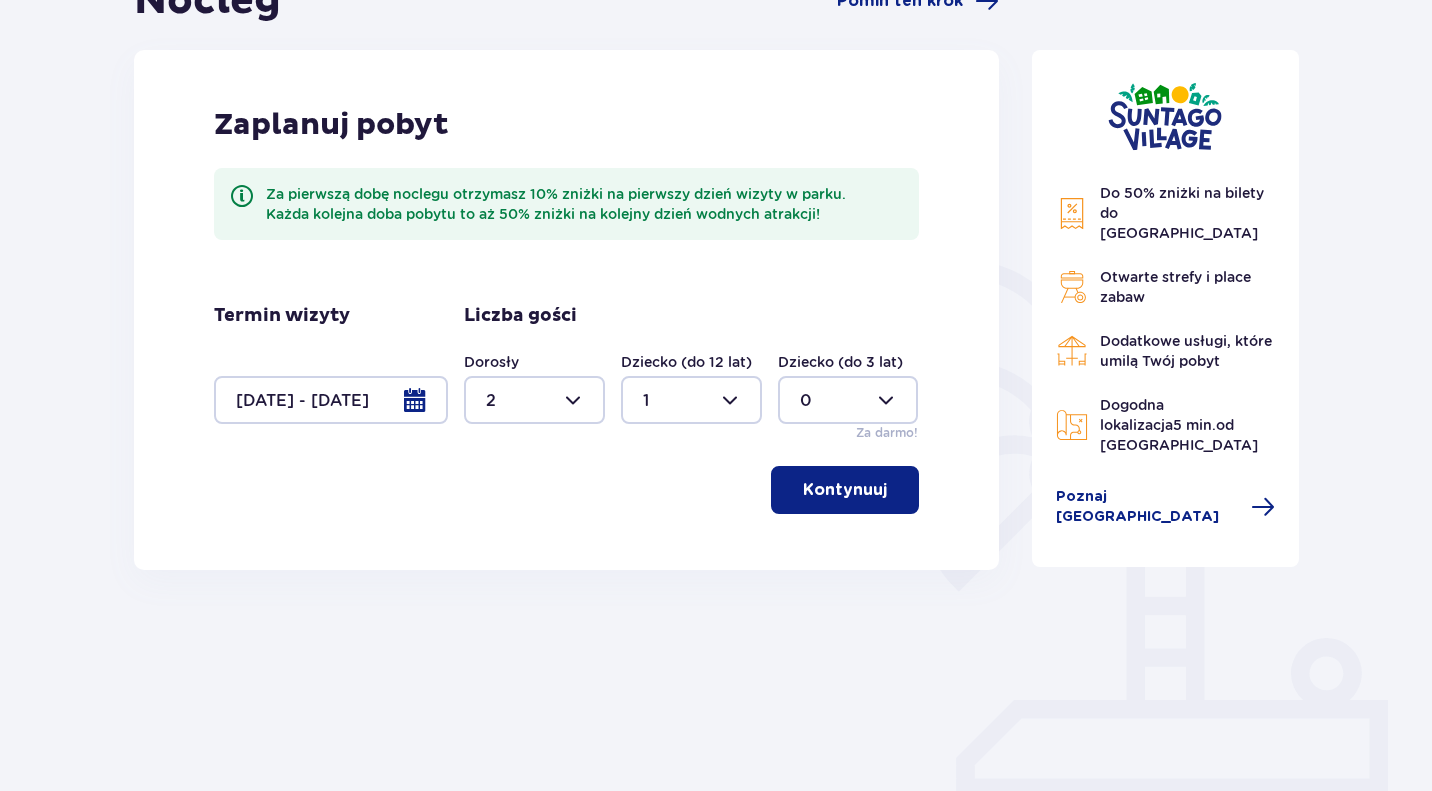 click on "Kontynuuj" at bounding box center [845, 490] 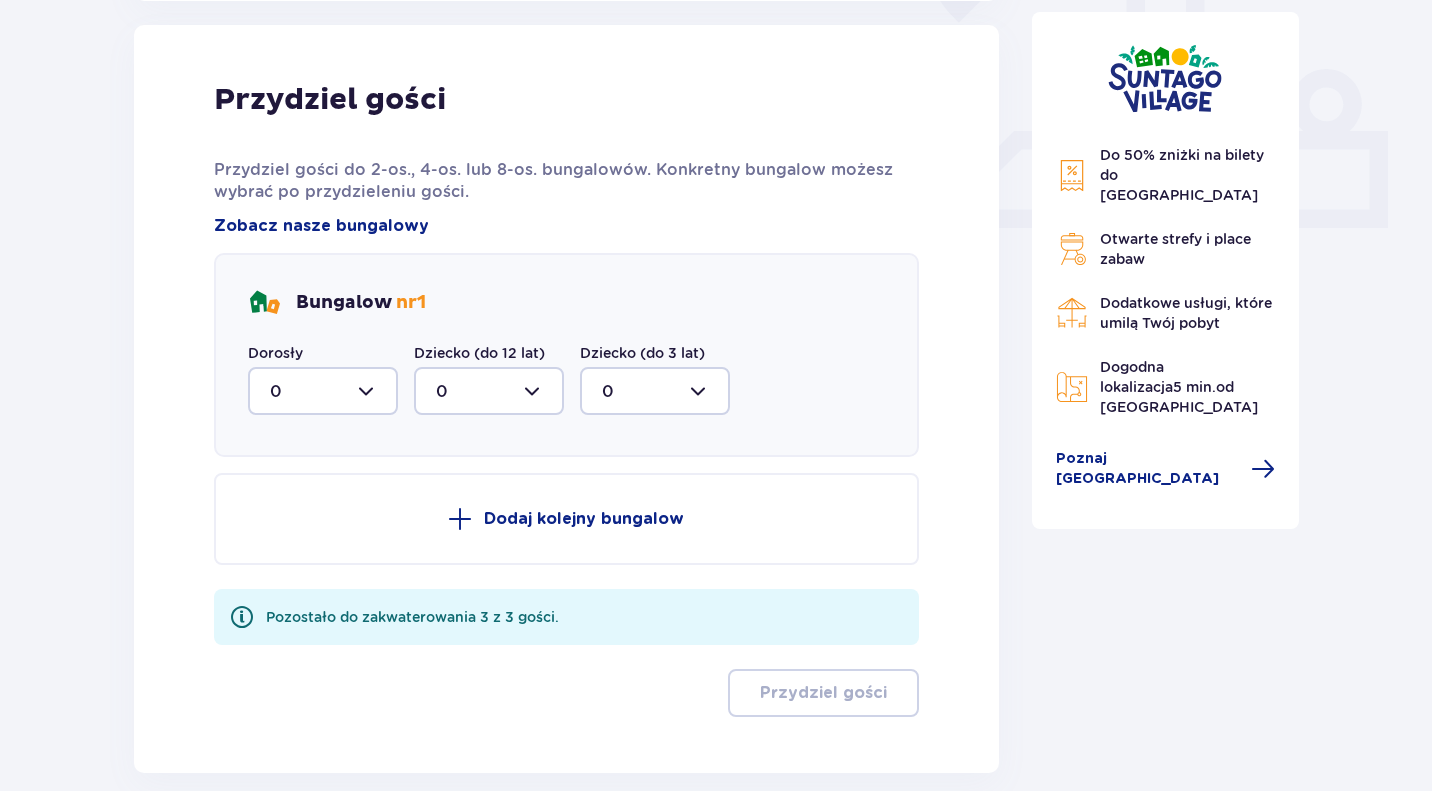 scroll, scrollTop: 806, scrollLeft: 0, axis: vertical 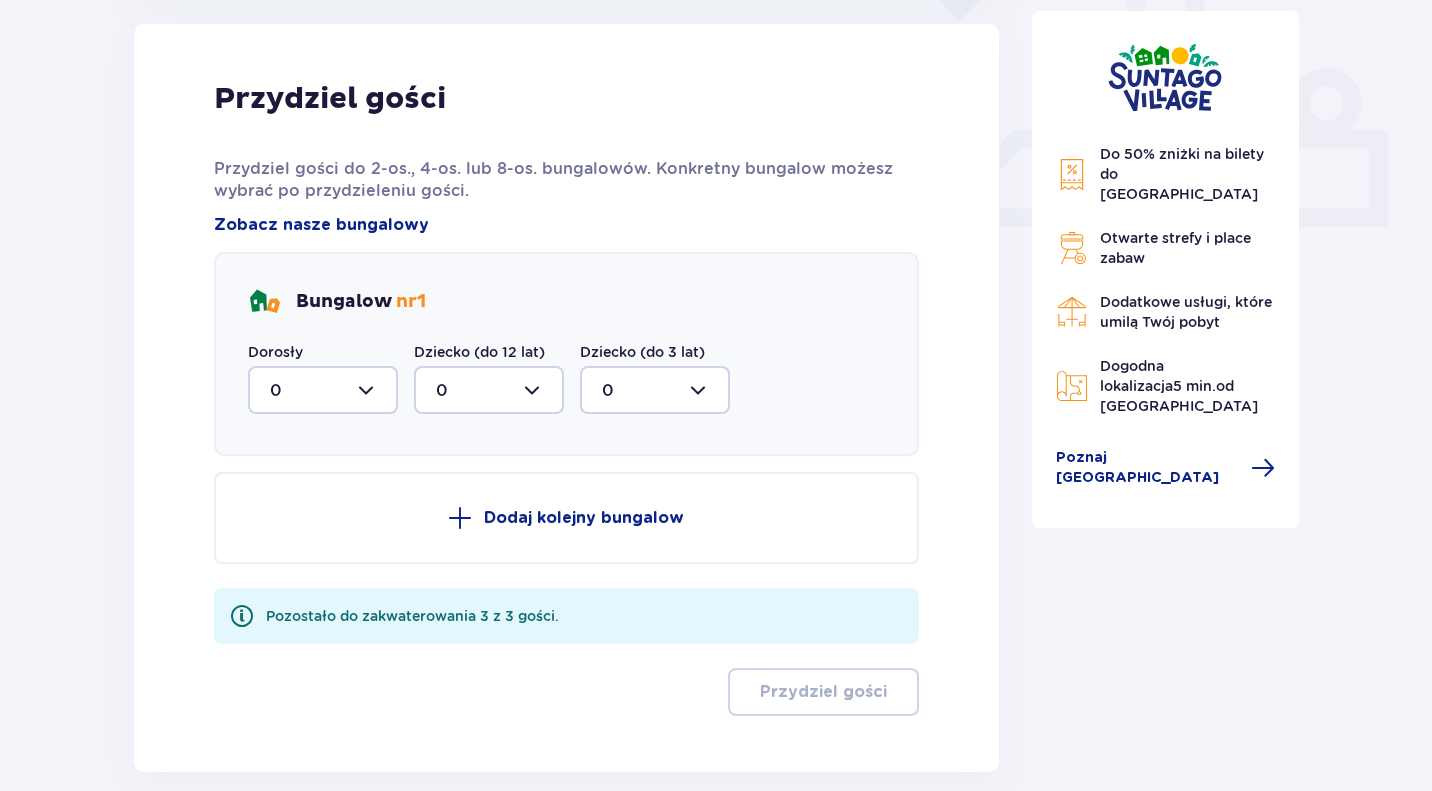 click at bounding box center [323, 390] 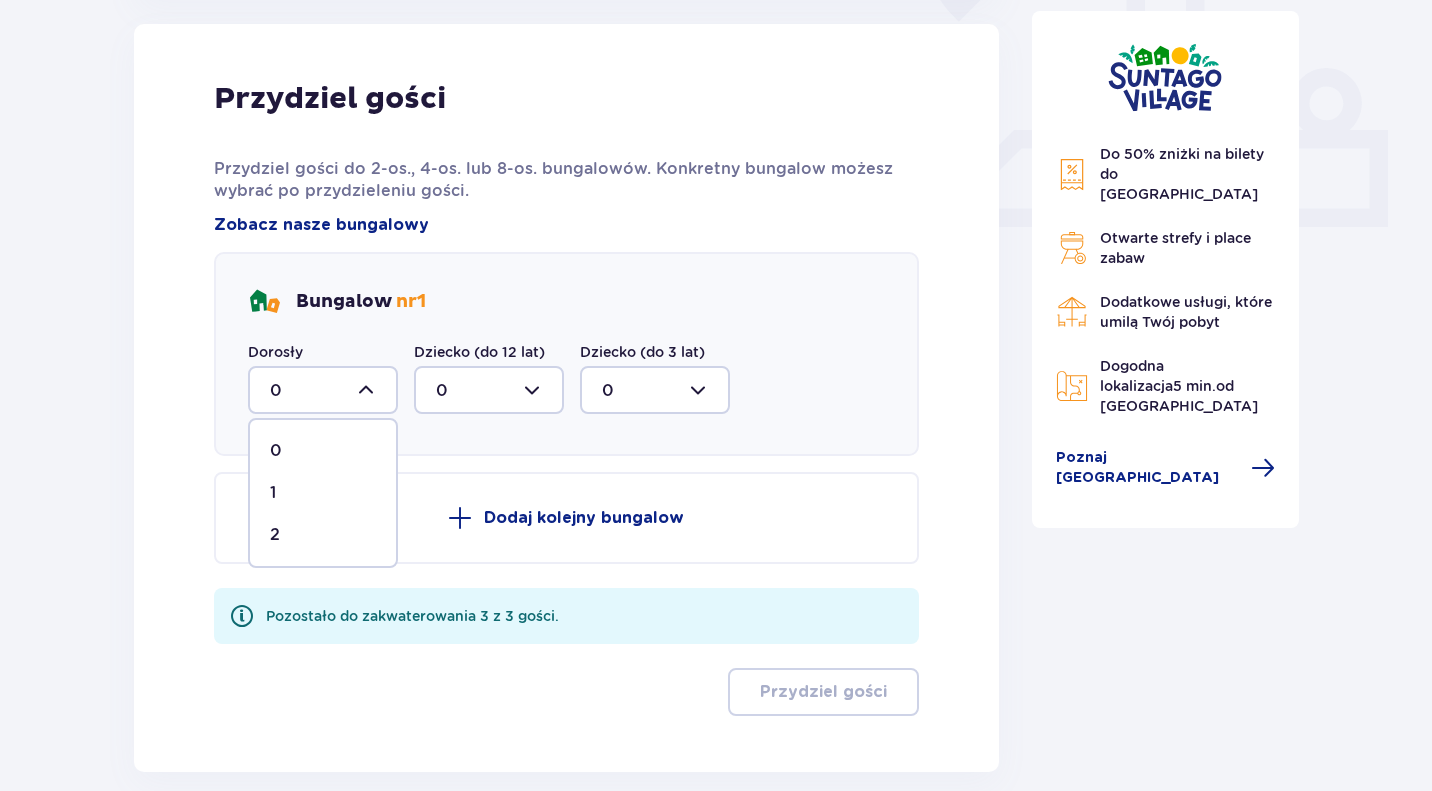 click on "2" at bounding box center (323, 535) 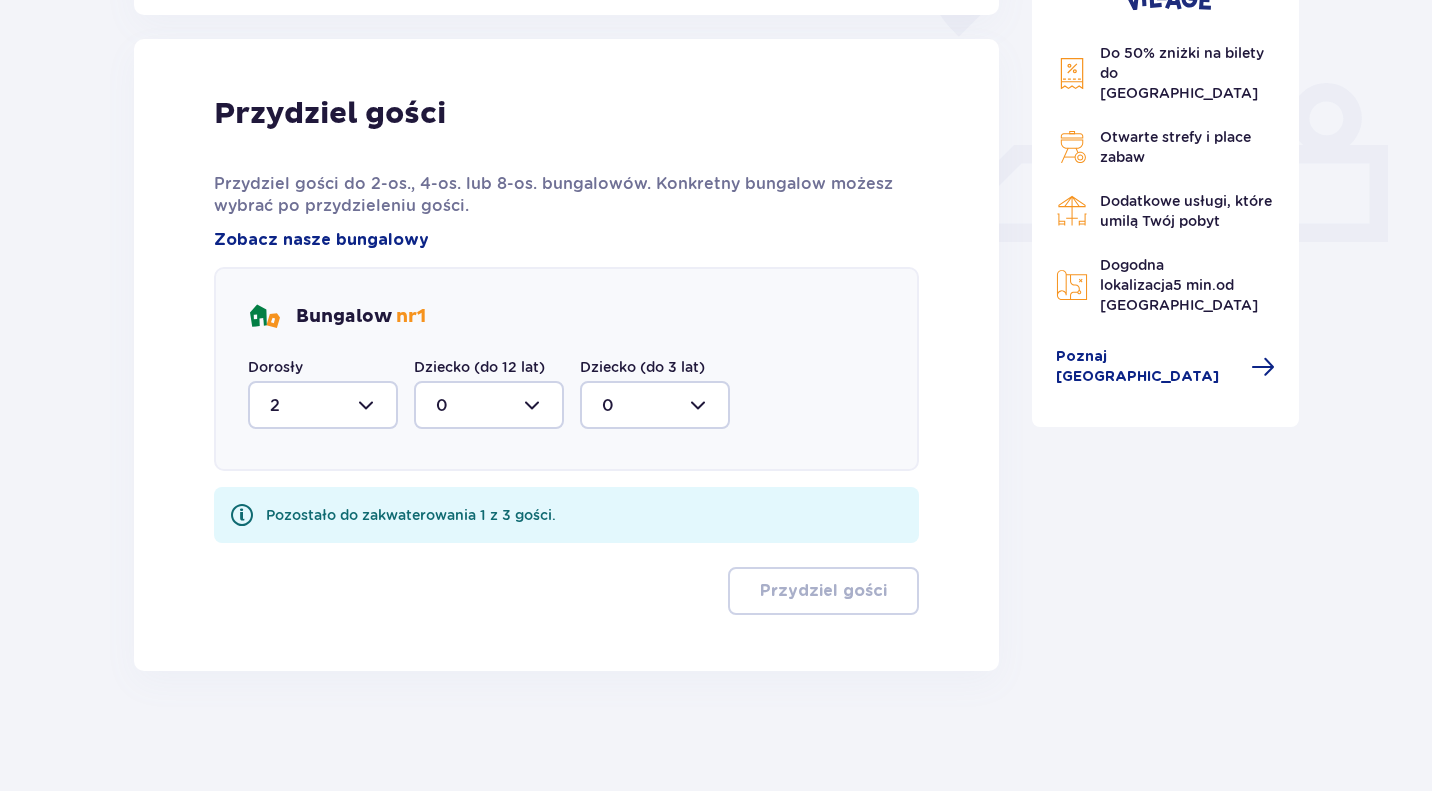 scroll, scrollTop: 791, scrollLeft: 0, axis: vertical 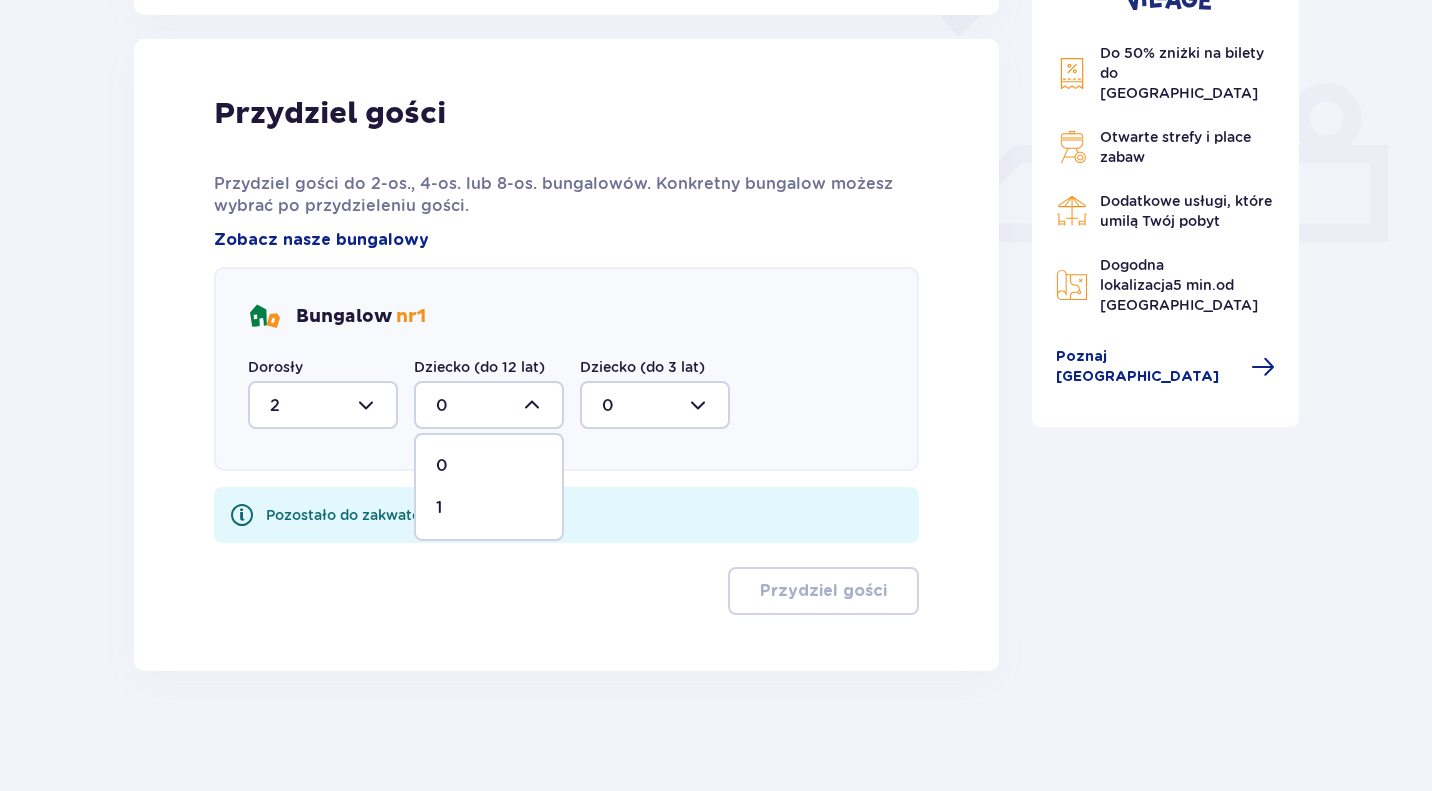 click on "1" at bounding box center (489, 508) 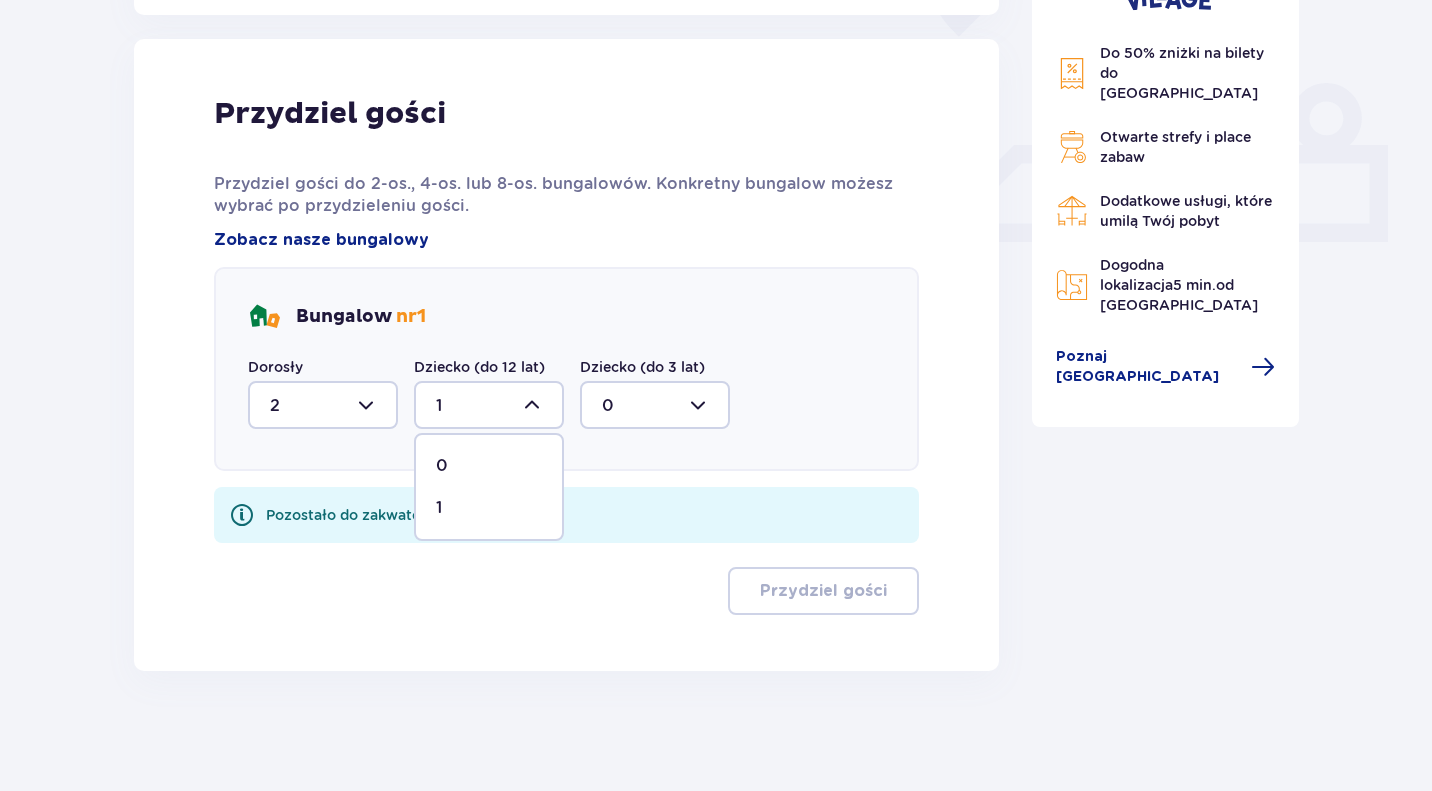 scroll, scrollTop: 711, scrollLeft: 0, axis: vertical 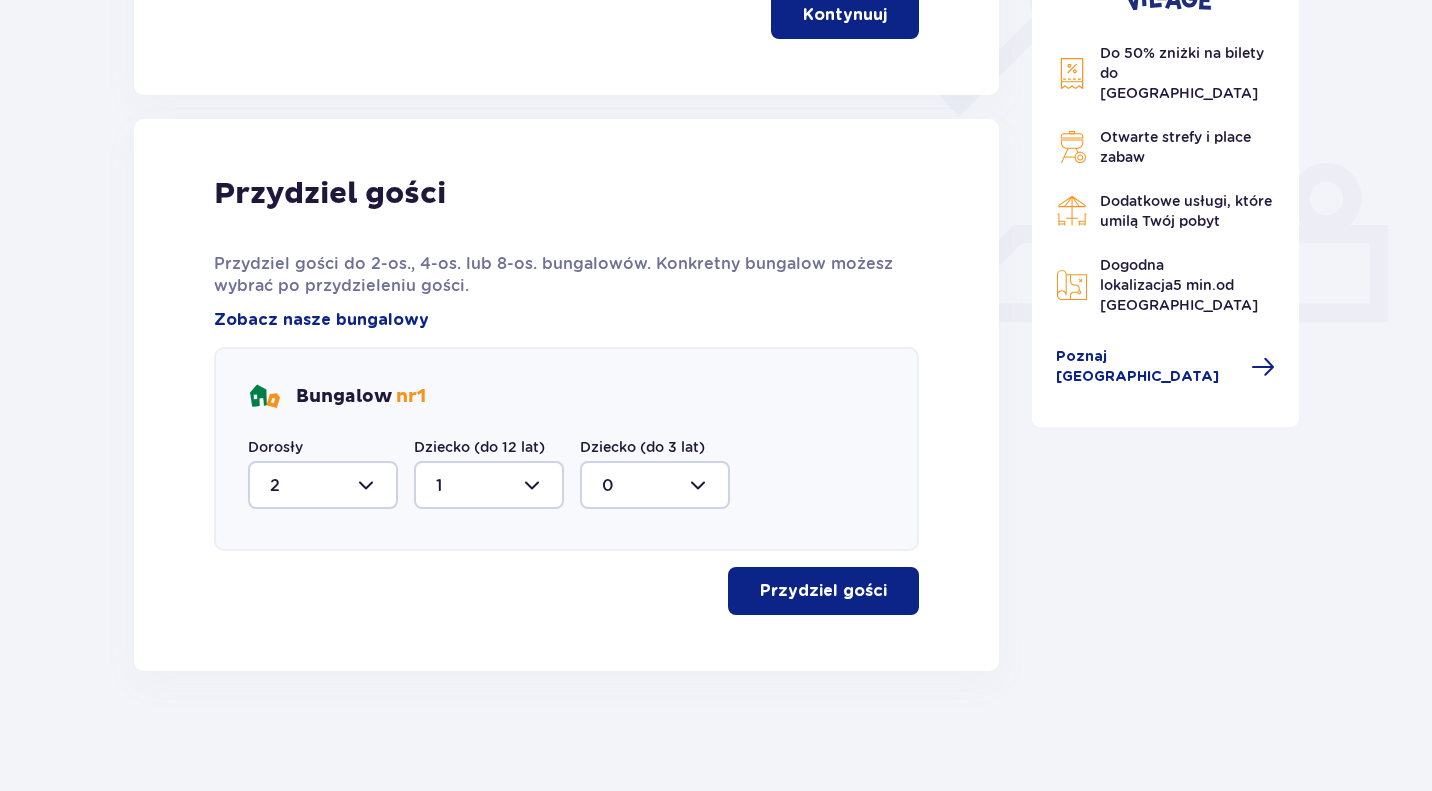 click on "Przydziel gości" at bounding box center [823, 591] 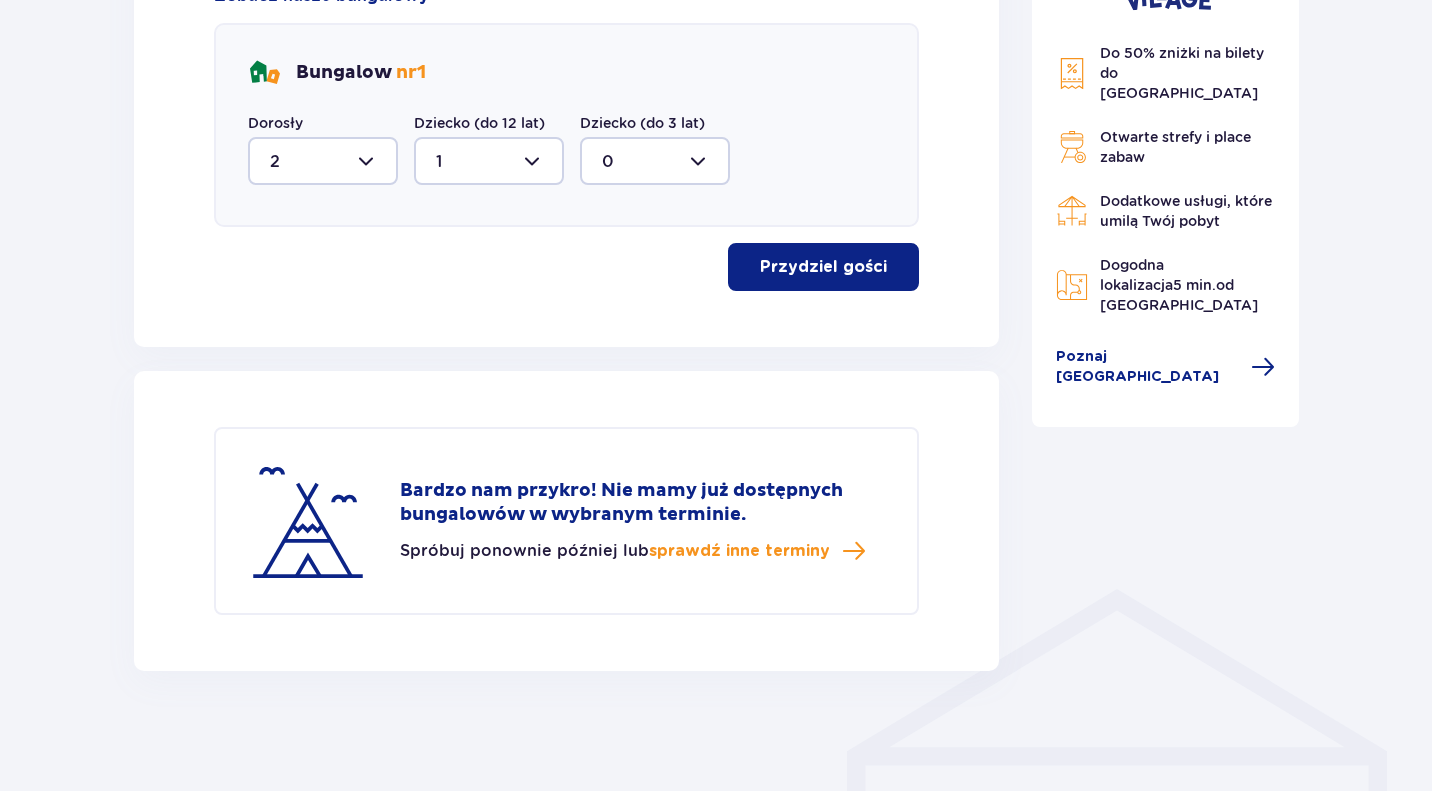scroll, scrollTop: 0, scrollLeft: 0, axis: both 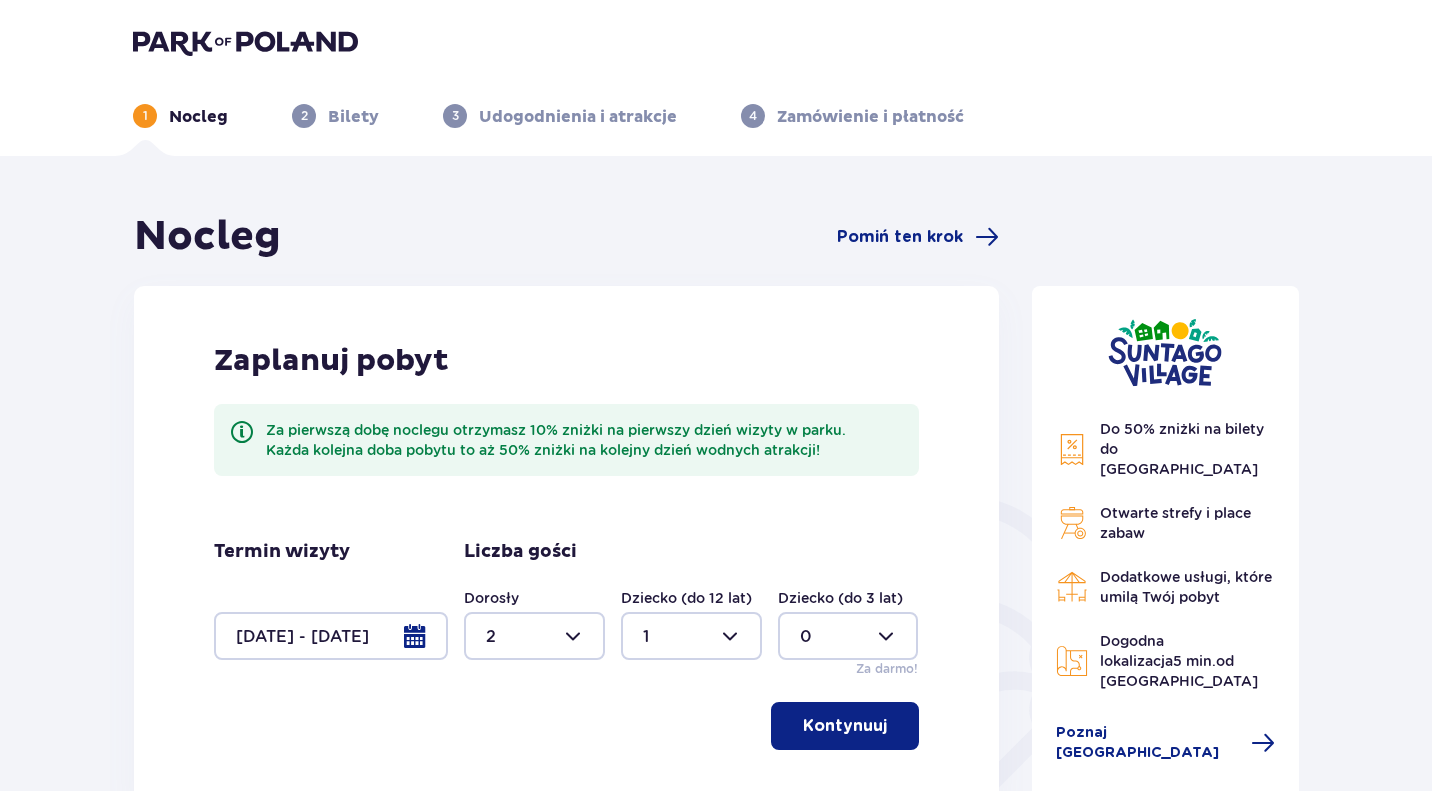 click on "Zaplanuj pobyt Za pierwszą dobę noclegu otrzymasz 10% zniżki na pierwszy dzień wizyty w parku. Każda kolejna doba pobytu to aż 50% zniżki na kolejny dzień wodnych atrakcji! Termin wizyty [DATE] - [DATE] Liczba gości Dorosły   2 Dziecko (do 12 lat)   1 Dziecko (do 3 lat)   0 Za darmo! Kontynuuj" at bounding box center [566, 546] 